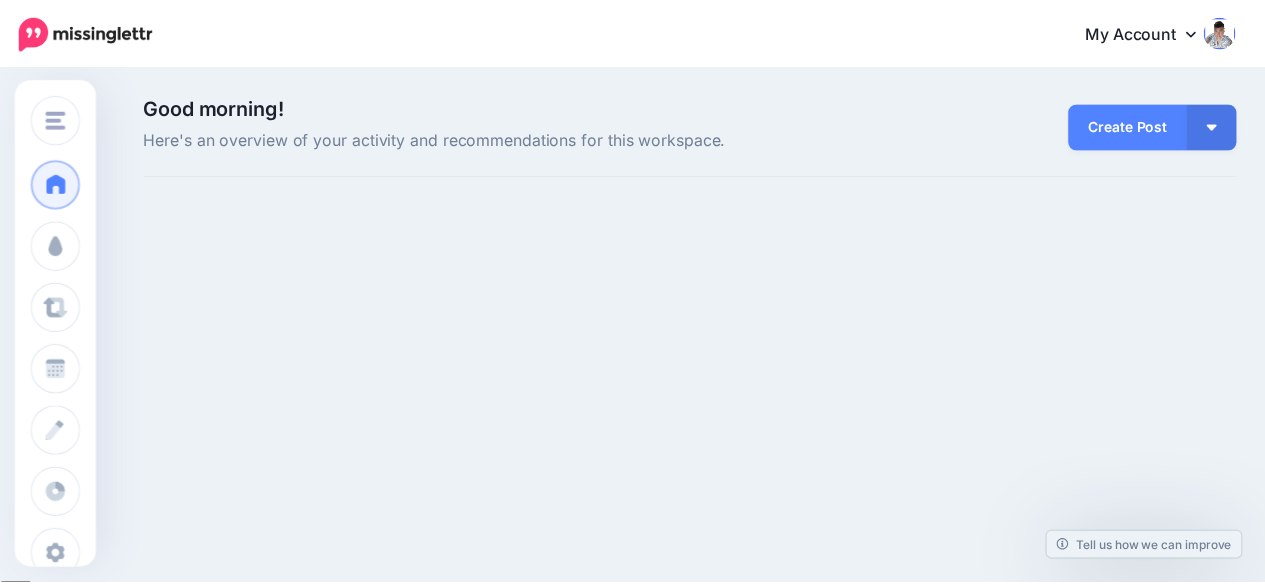 scroll, scrollTop: 0, scrollLeft: 0, axis: both 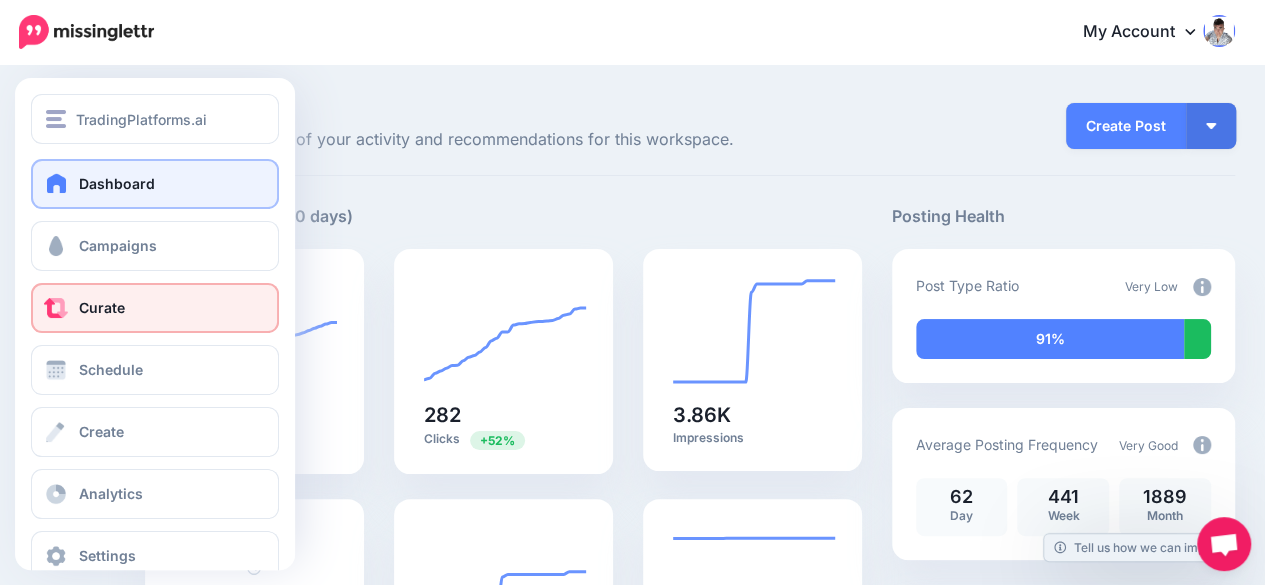click on "Curate" at bounding box center (155, 308) 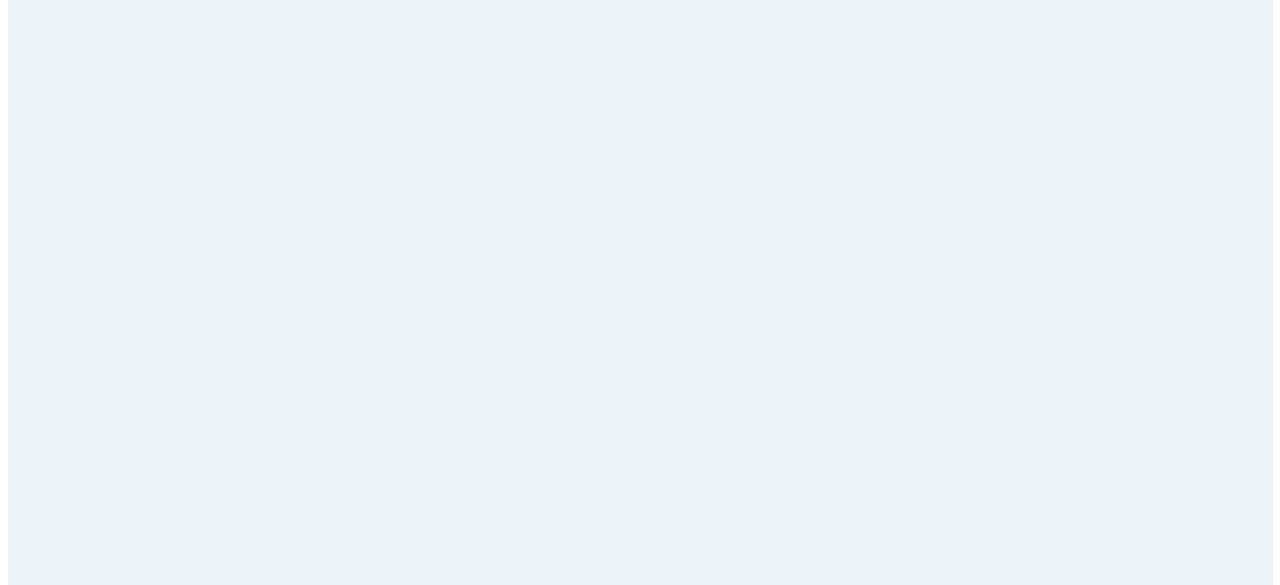 scroll, scrollTop: 0, scrollLeft: 0, axis: both 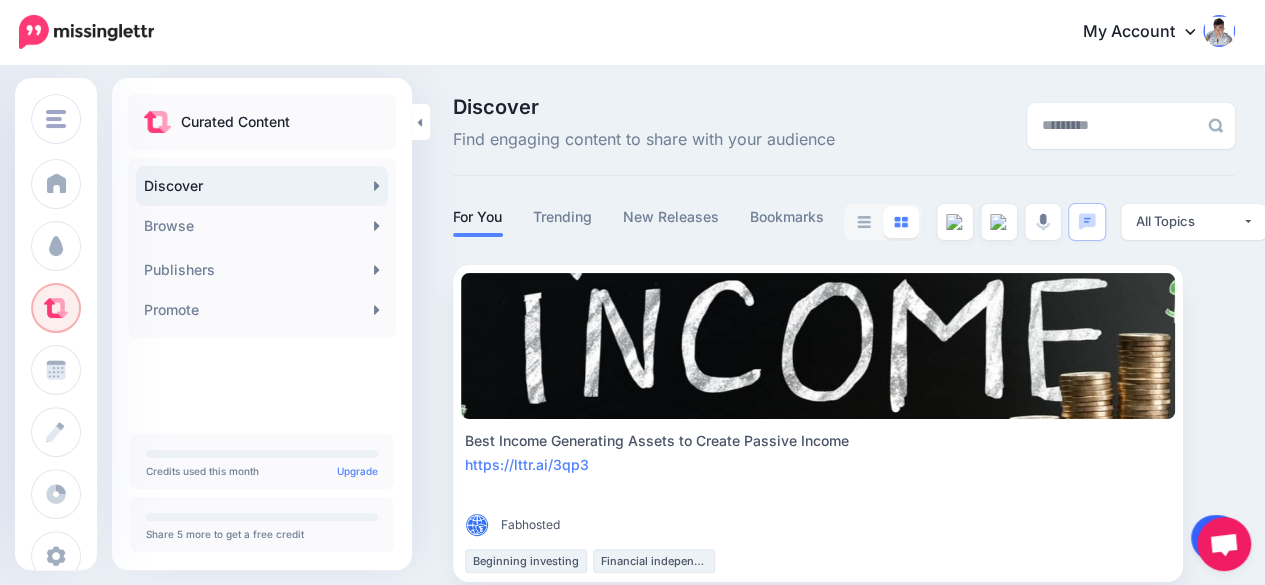 click at bounding box center [1216, 538] 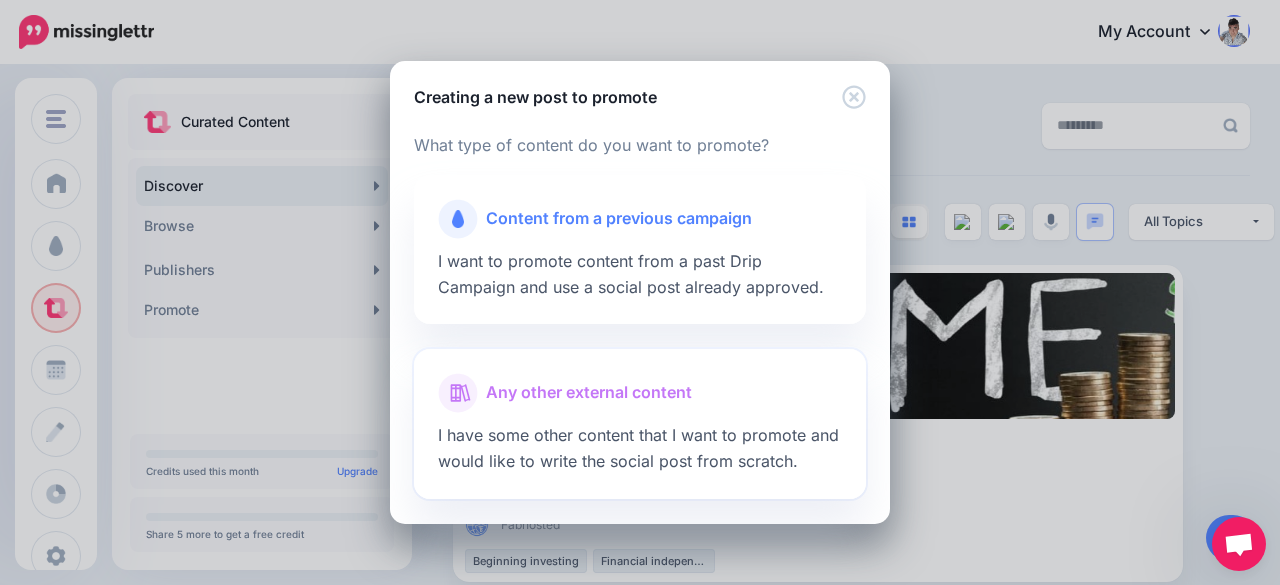 click on "Any other external content" at bounding box center (589, 393) 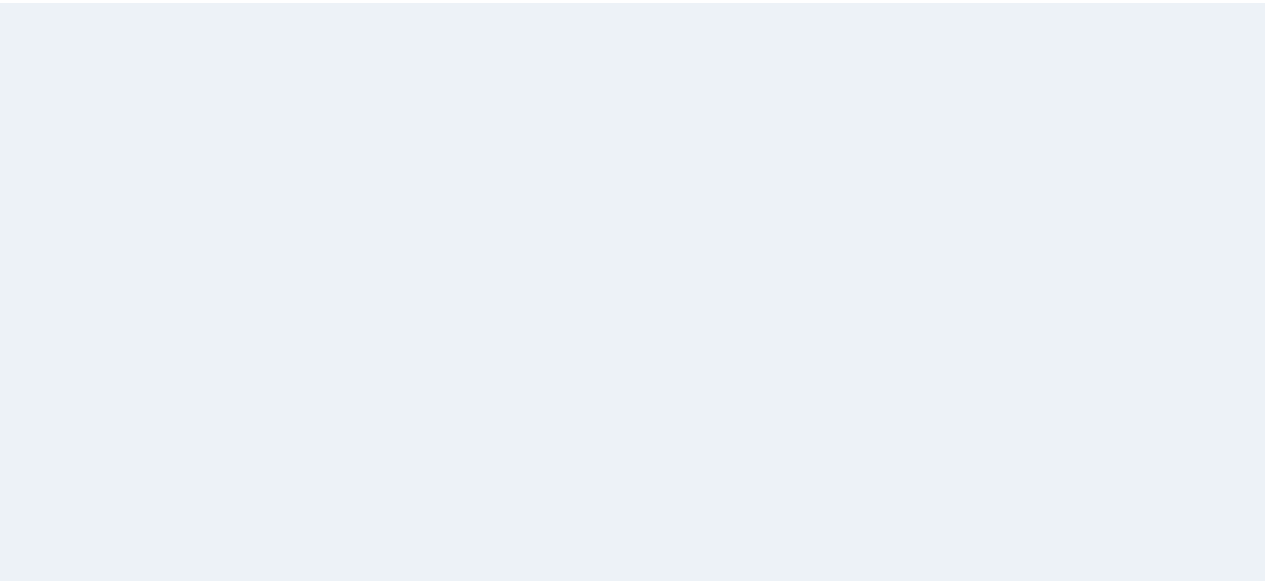 scroll, scrollTop: 0, scrollLeft: 0, axis: both 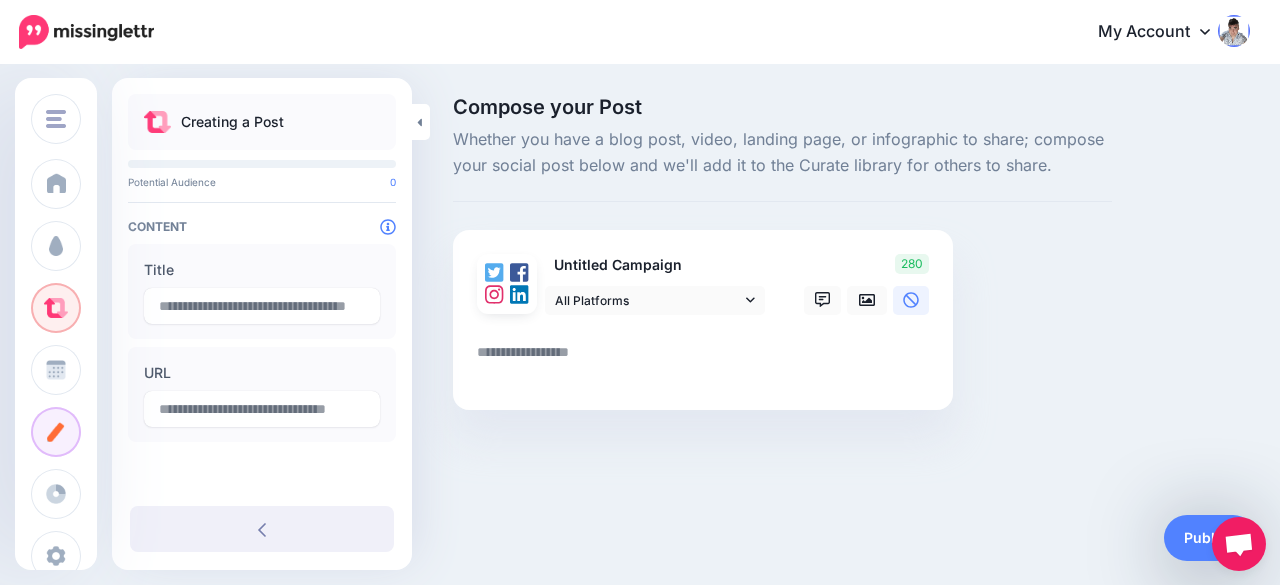 click at bounding box center [707, 359] 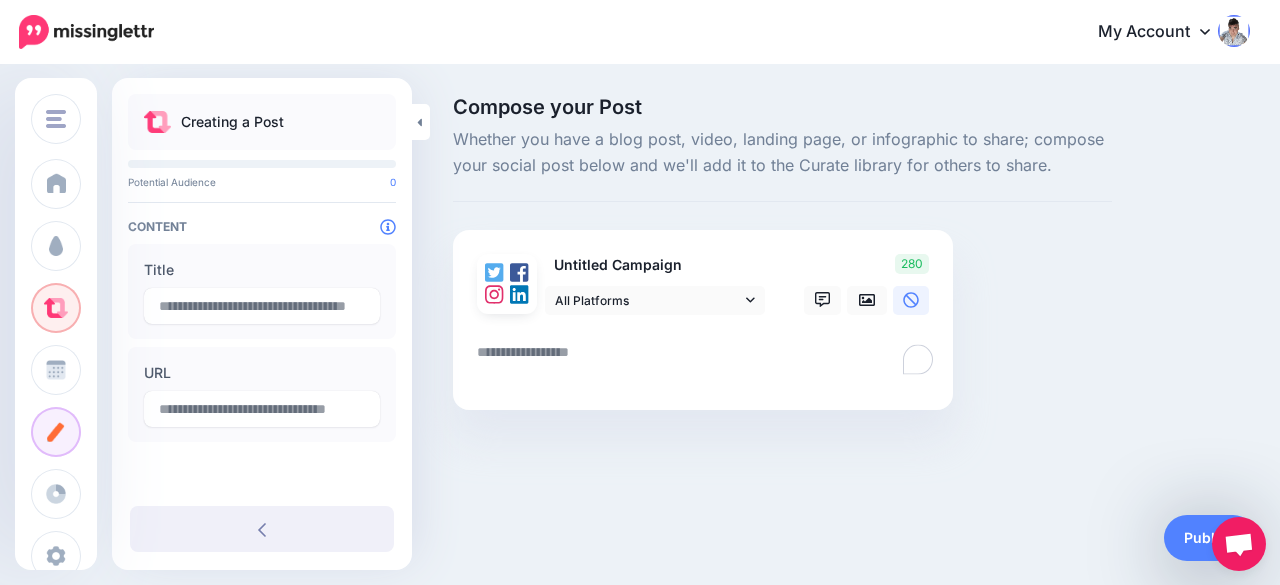 paste on "**********" 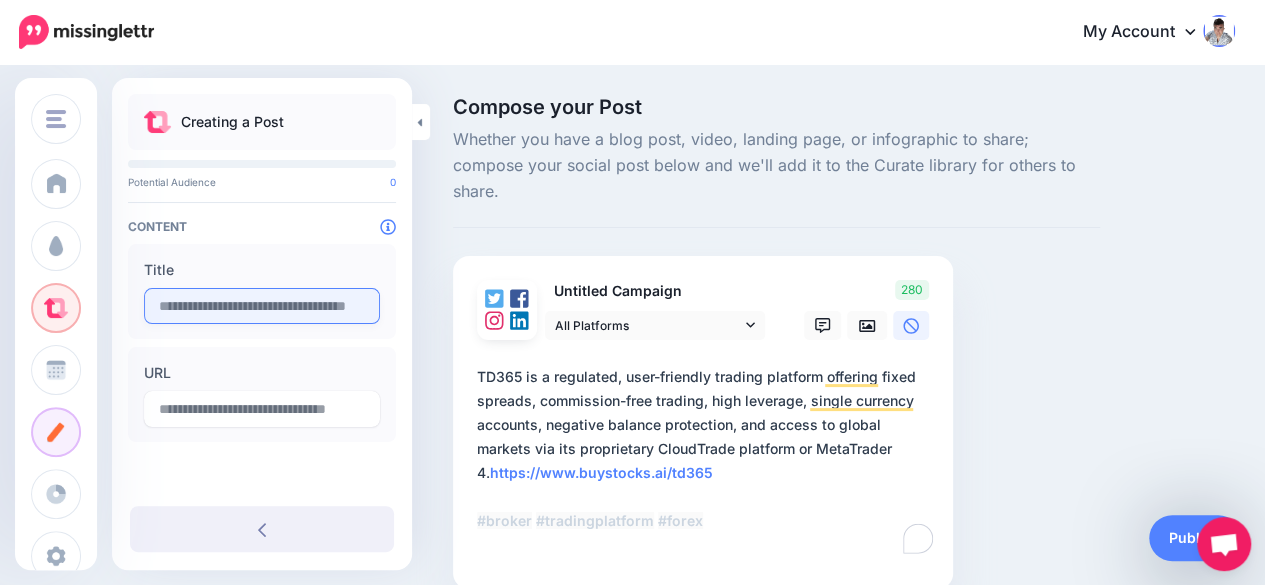 type on "**********" 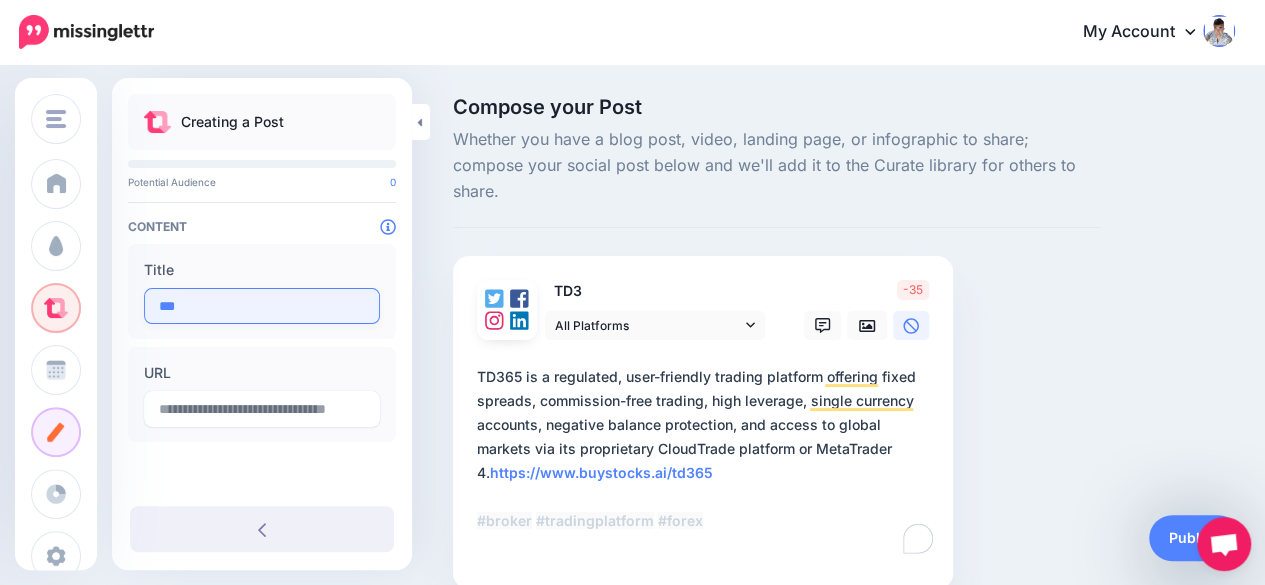 type on "****" 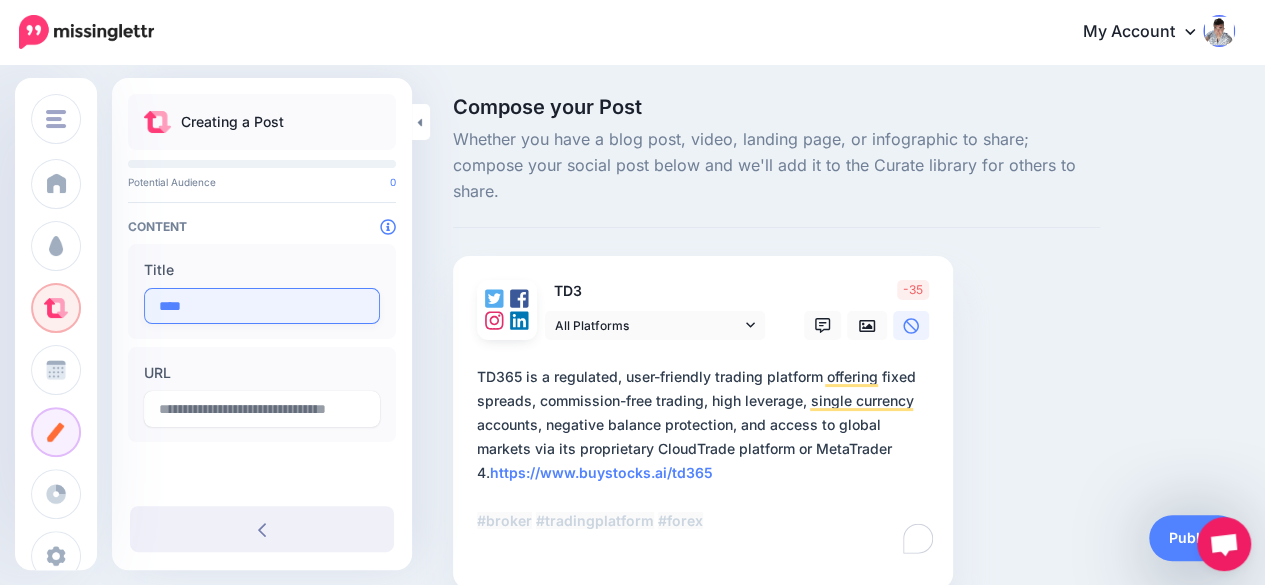 type on "**********" 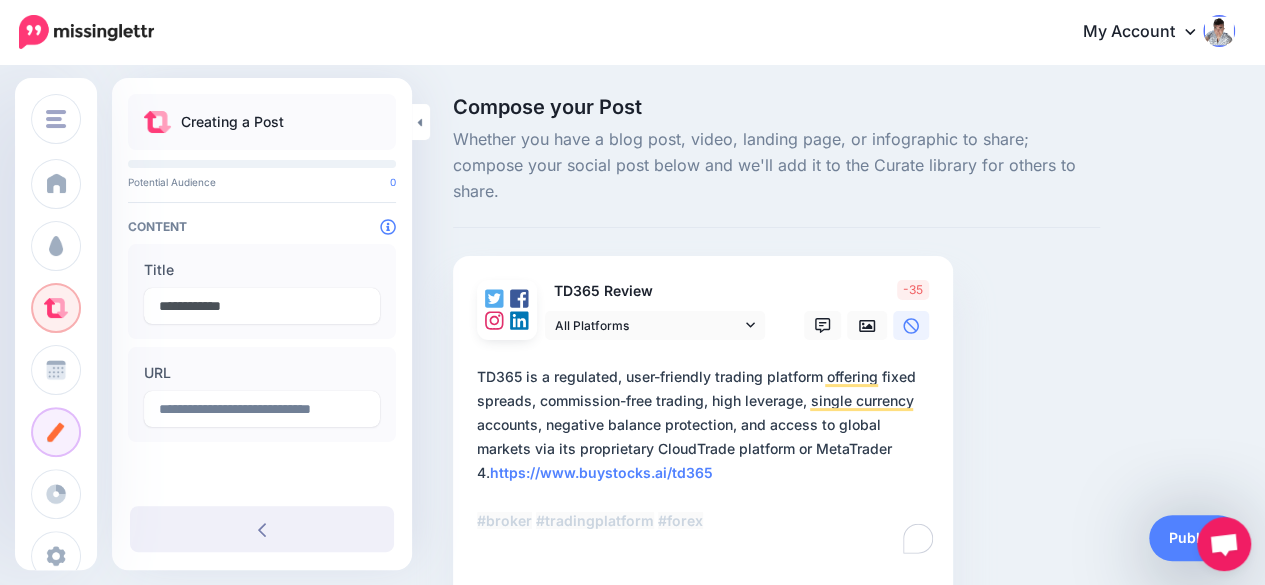 type on "**********" 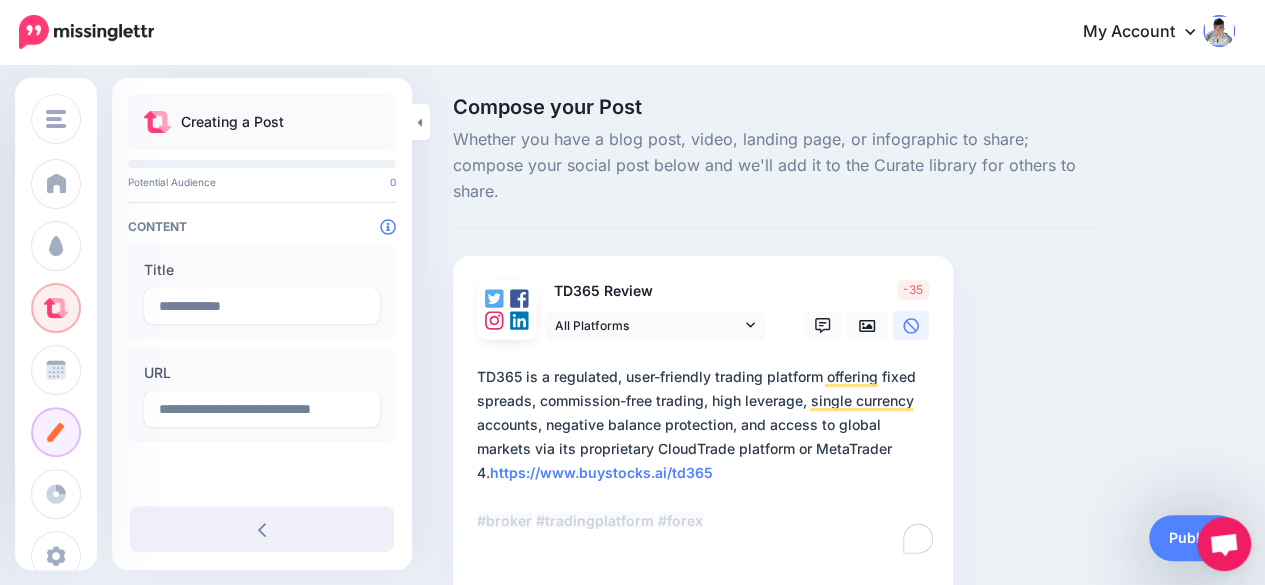 click on "**********" at bounding box center (262, 324) 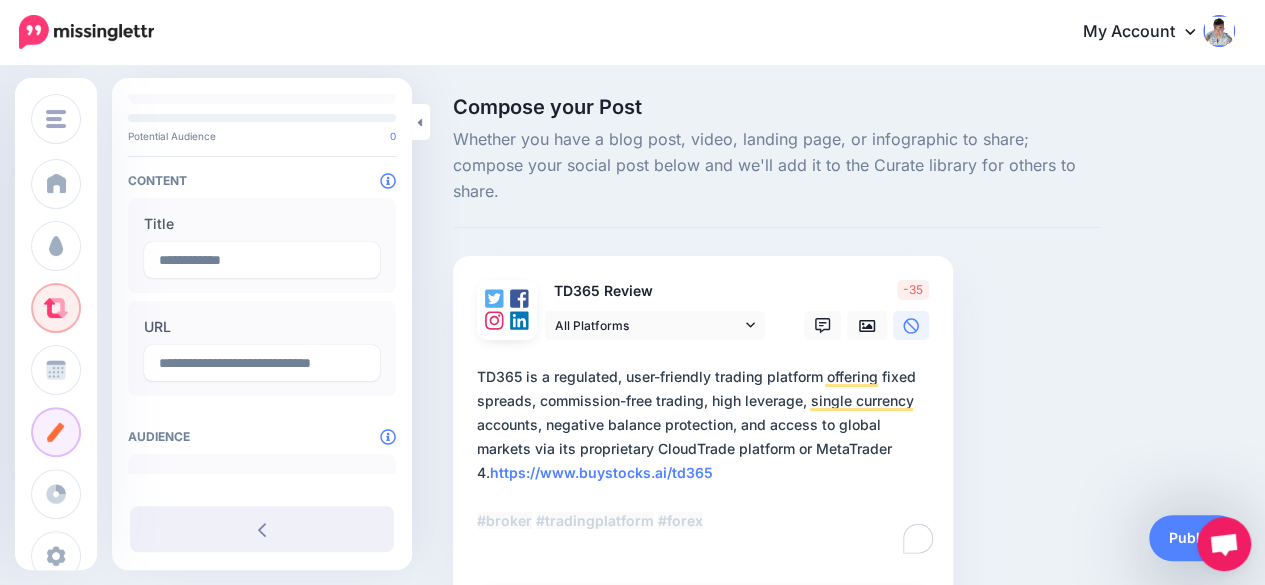 scroll, scrollTop: 200, scrollLeft: 0, axis: vertical 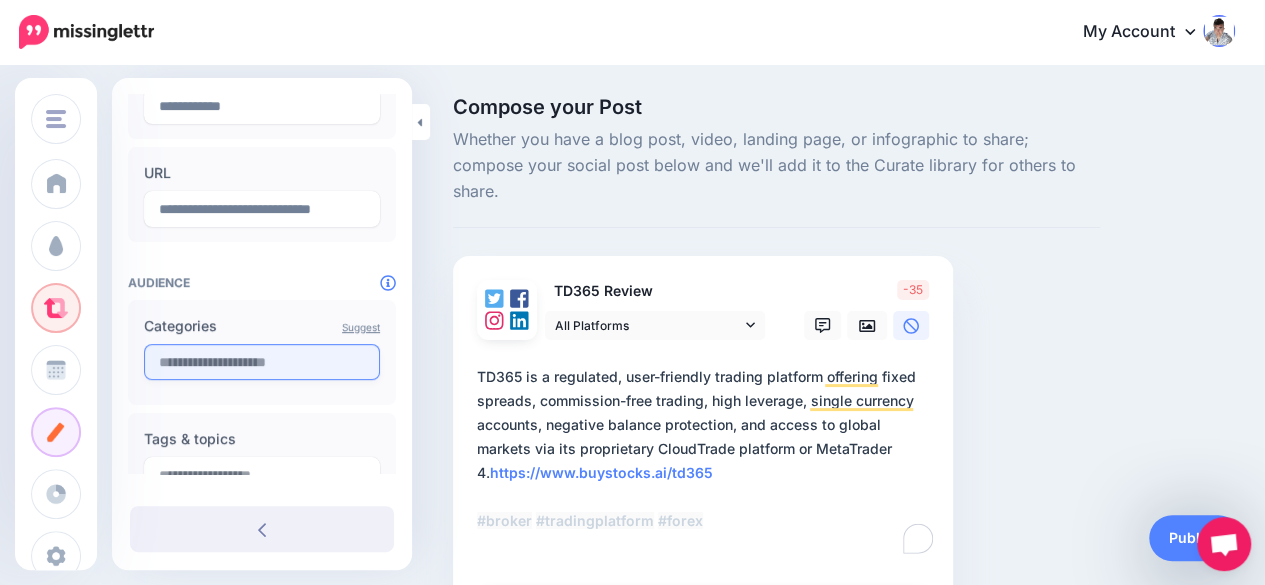 click at bounding box center (262, 362) 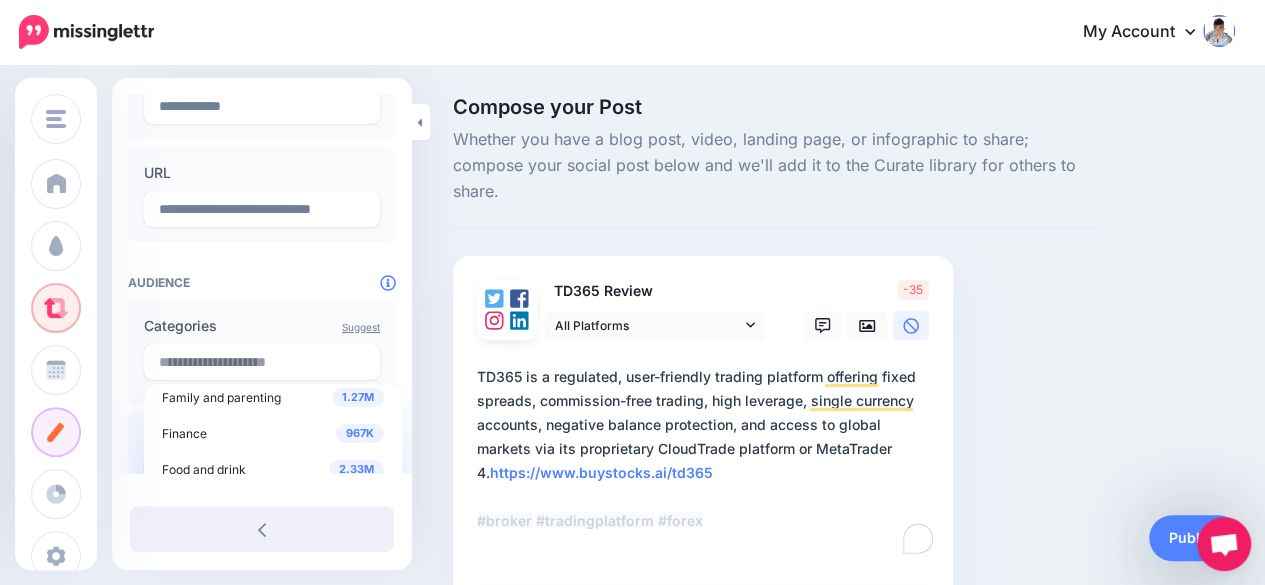 scroll, scrollTop: 300, scrollLeft: 0, axis: vertical 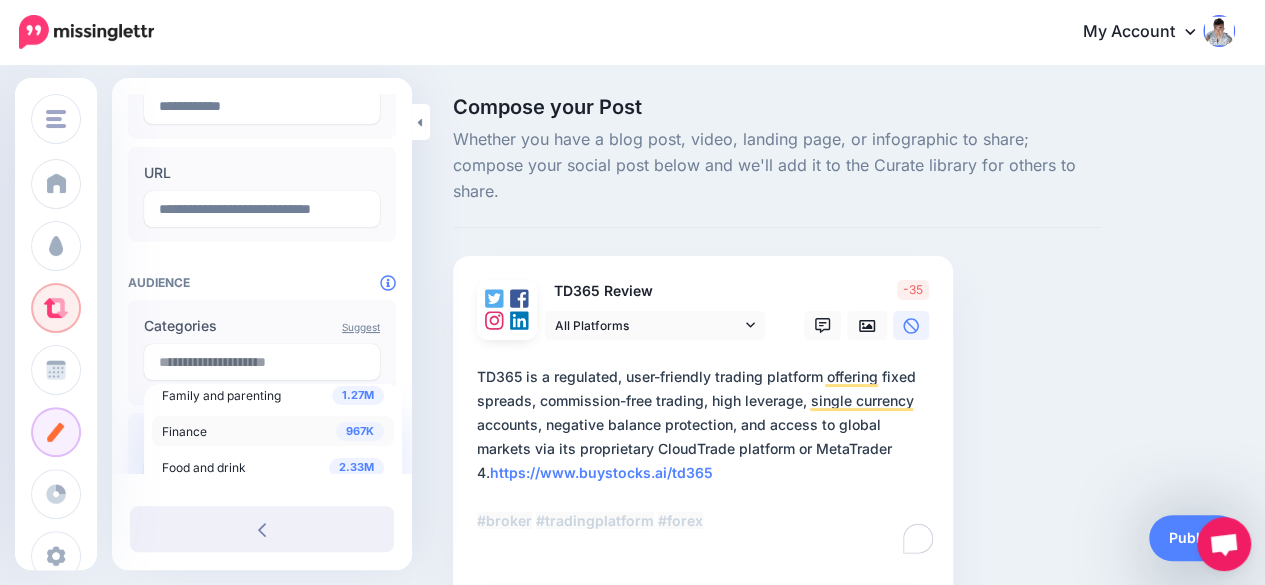 click on "Finance" at bounding box center (184, 431) 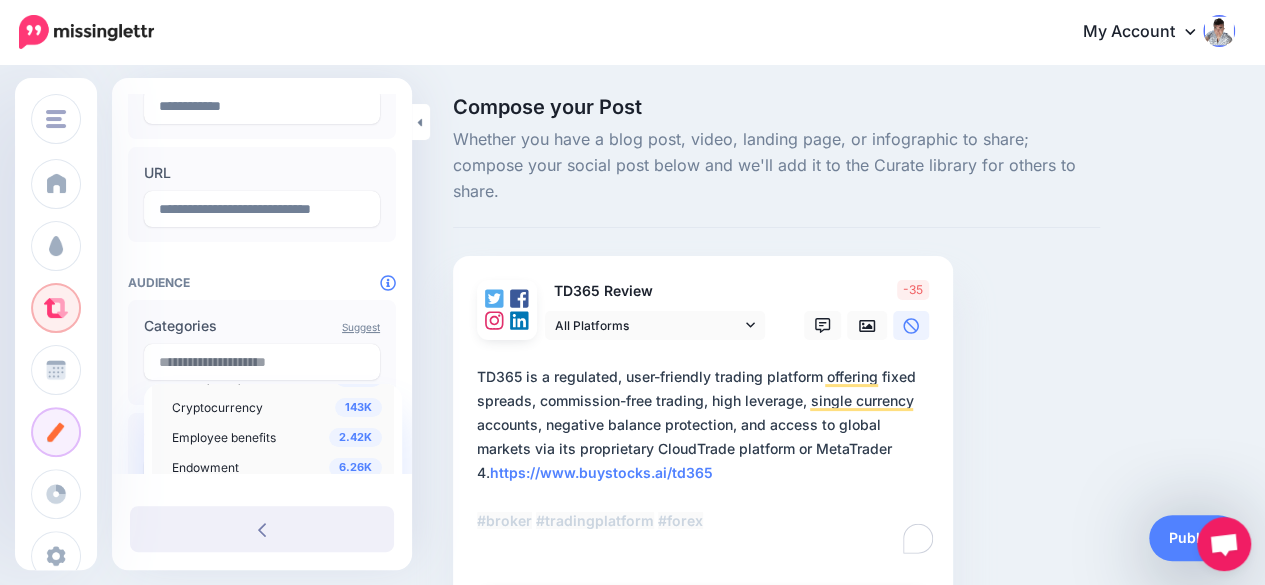 scroll, scrollTop: 500, scrollLeft: 0, axis: vertical 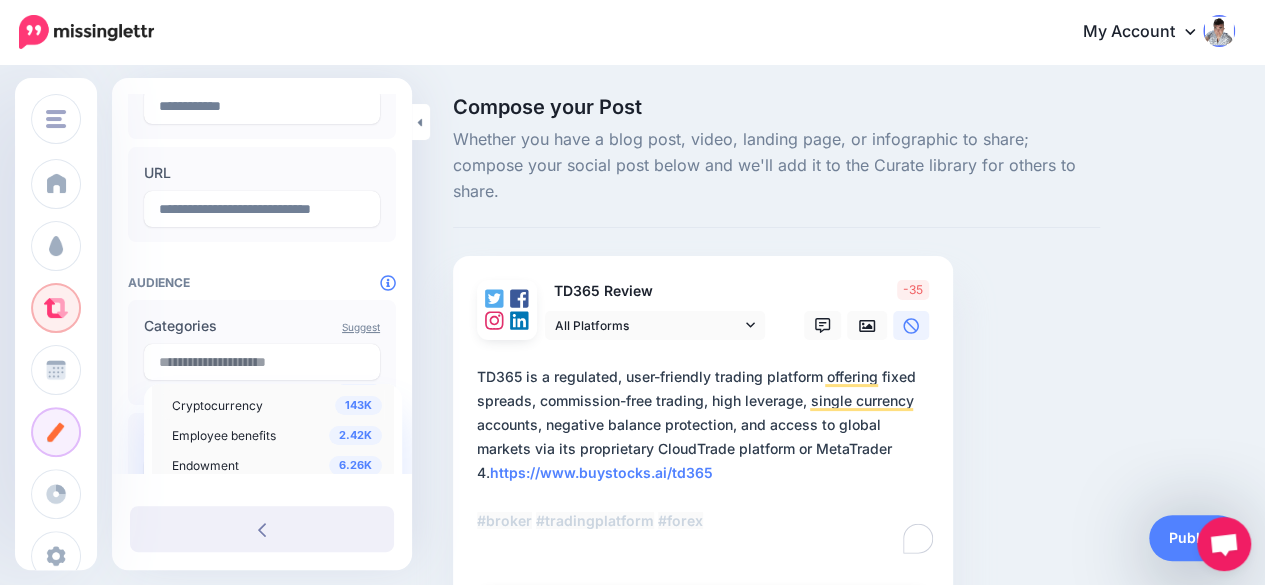 click on "Cryptocurrency" at bounding box center (217, 405) 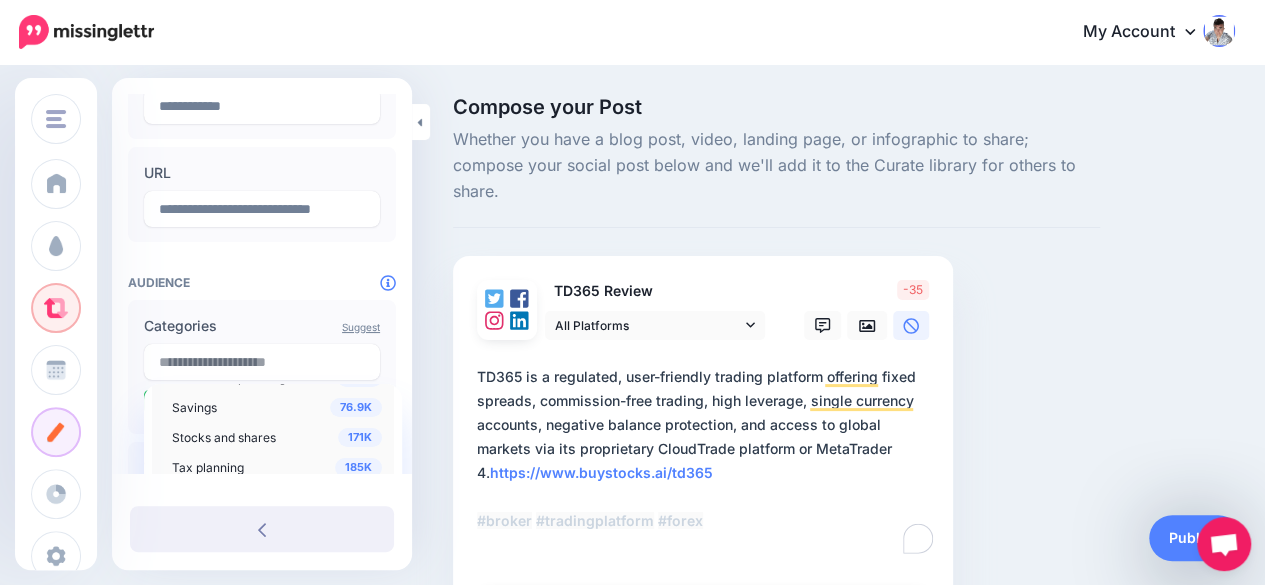 scroll, scrollTop: 1100, scrollLeft: 0, axis: vertical 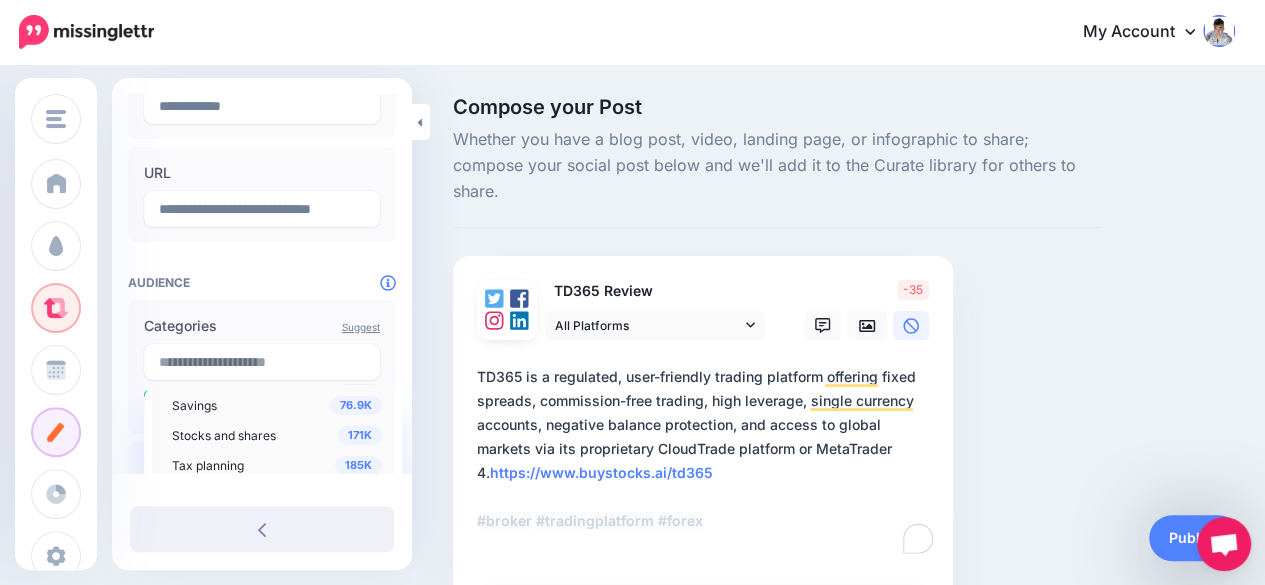 click on "Stocks and shares" at bounding box center (224, 435) 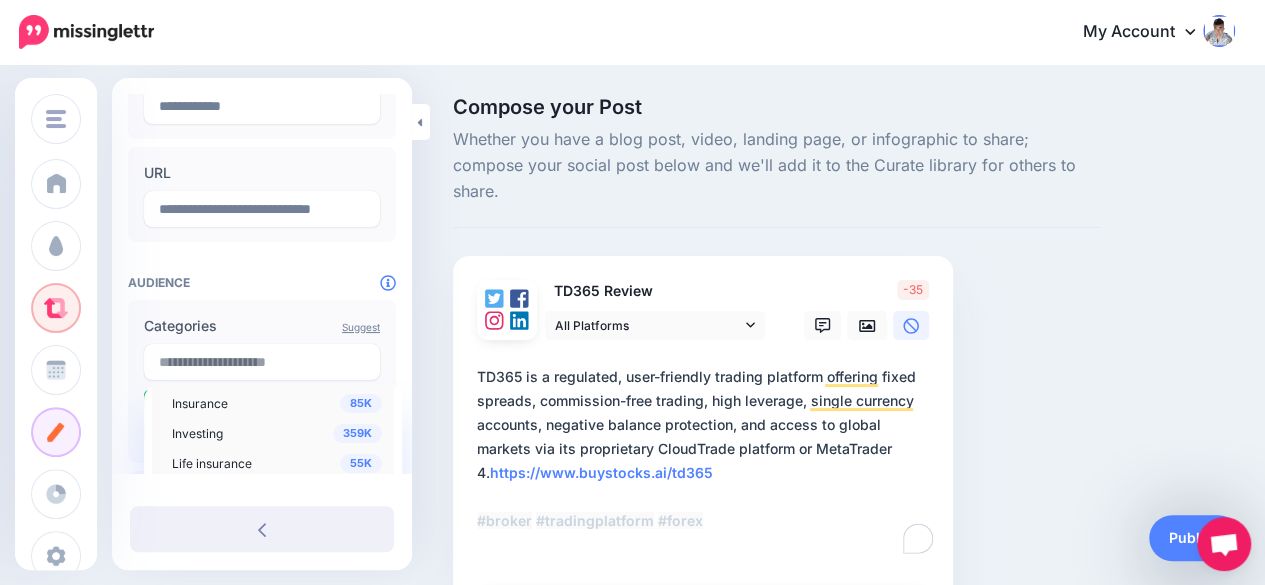 scroll, scrollTop: 800, scrollLeft: 0, axis: vertical 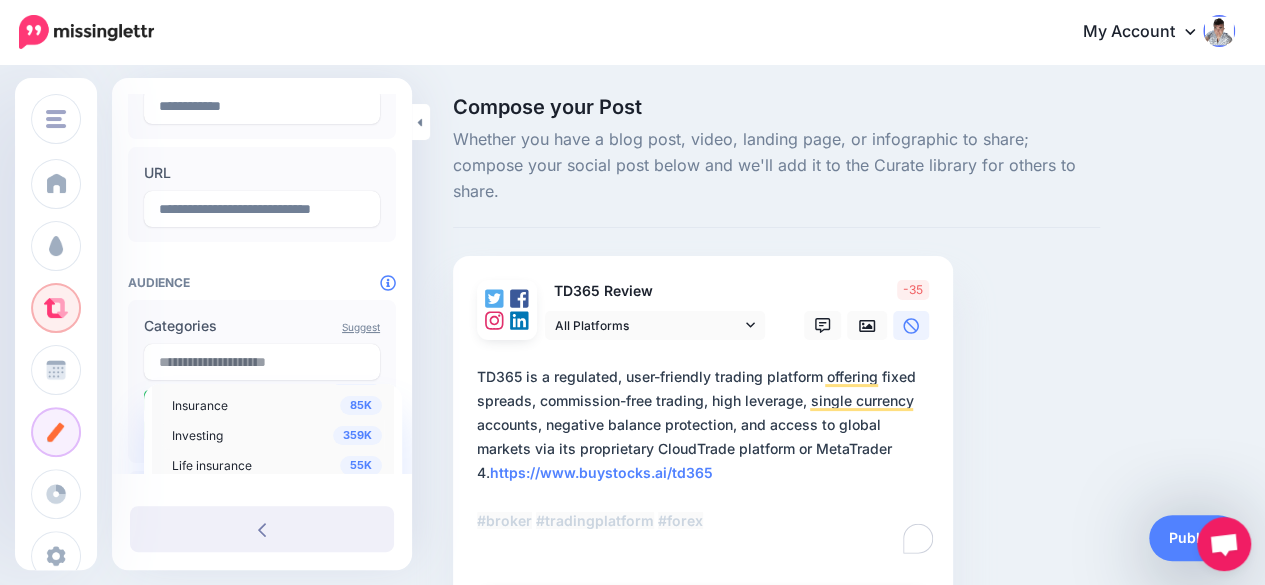 click on "359K
Investing" at bounding box center [277, 435] 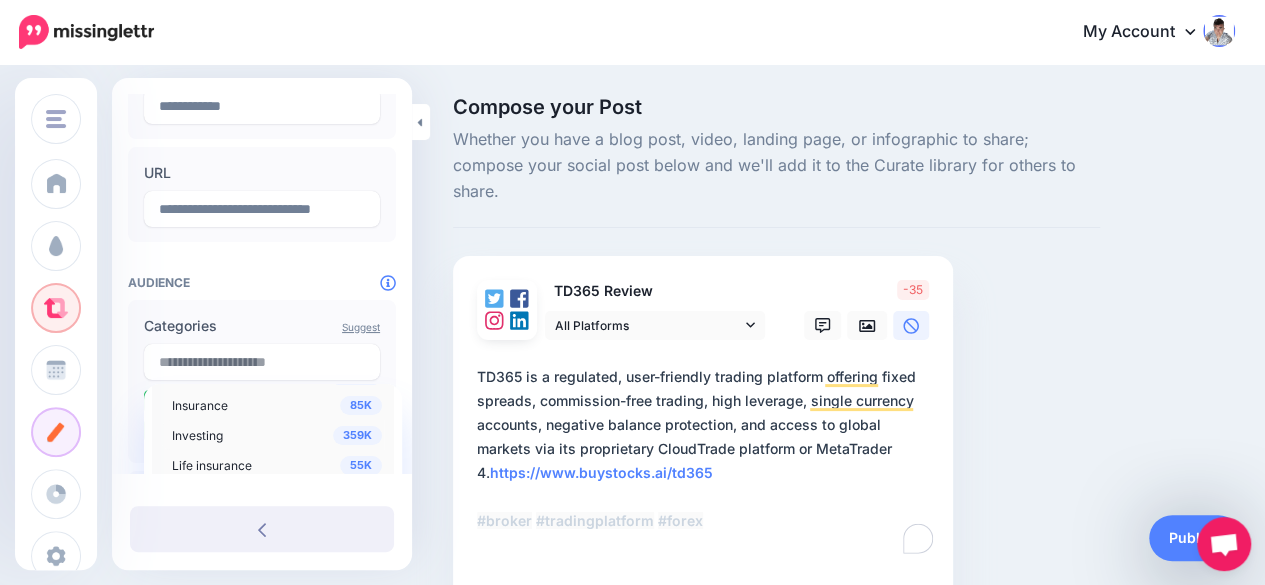 click at bounding box center (262, 262) 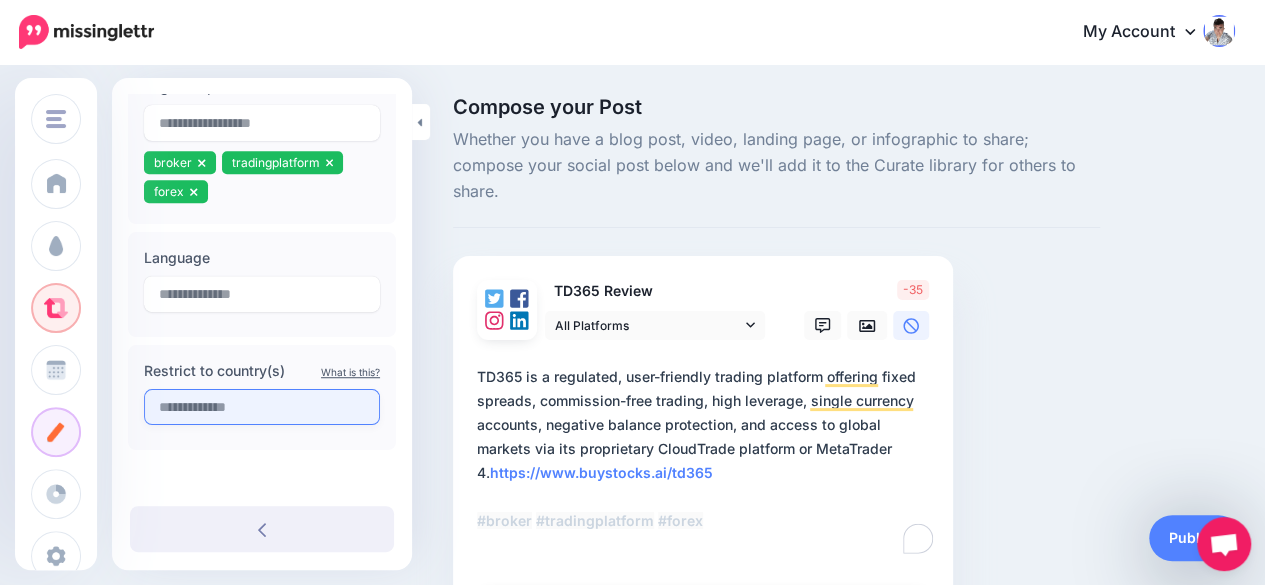 scroll, scrollTop: 638, scrollLeft: 0, axis: vertical 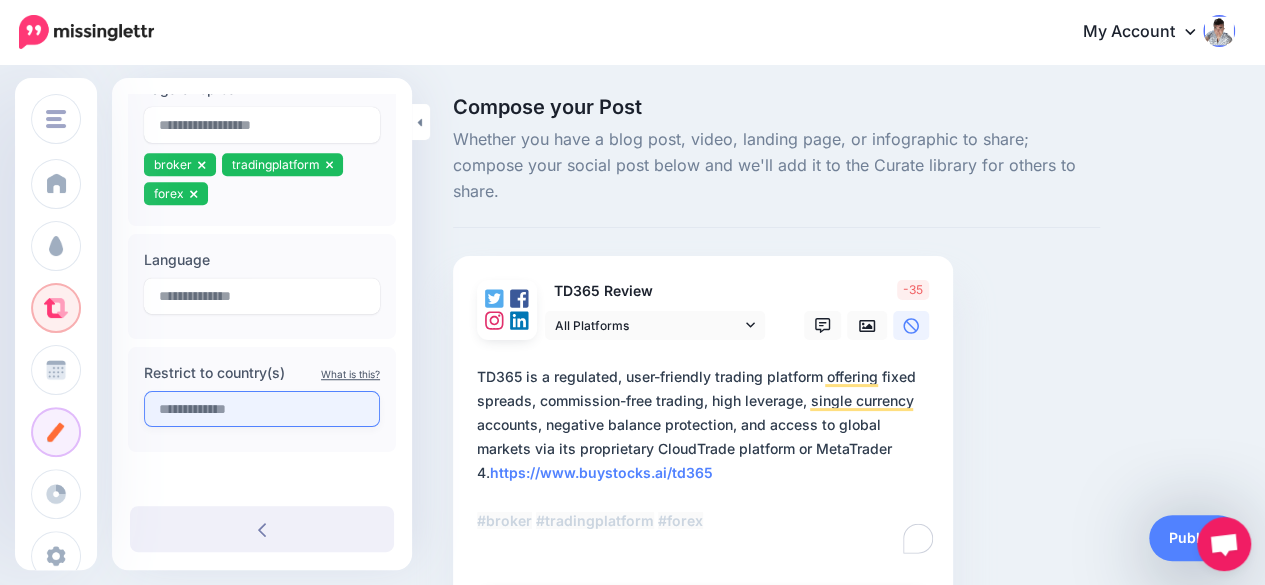 click at bounding box center (262, 409) 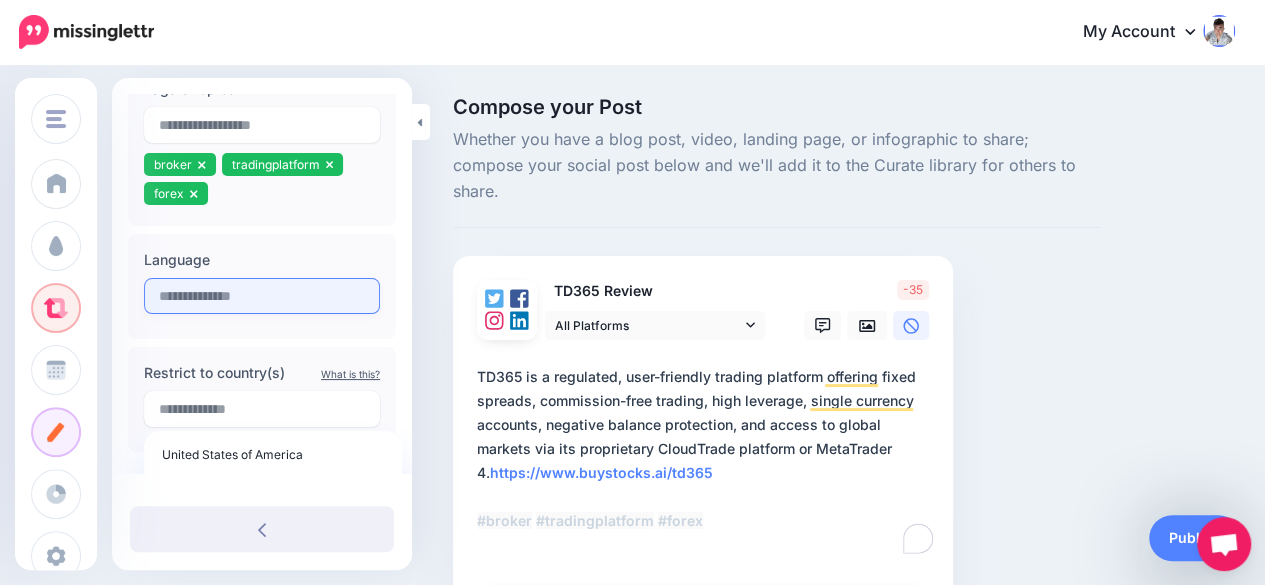 click at bounding box center [262, 296] 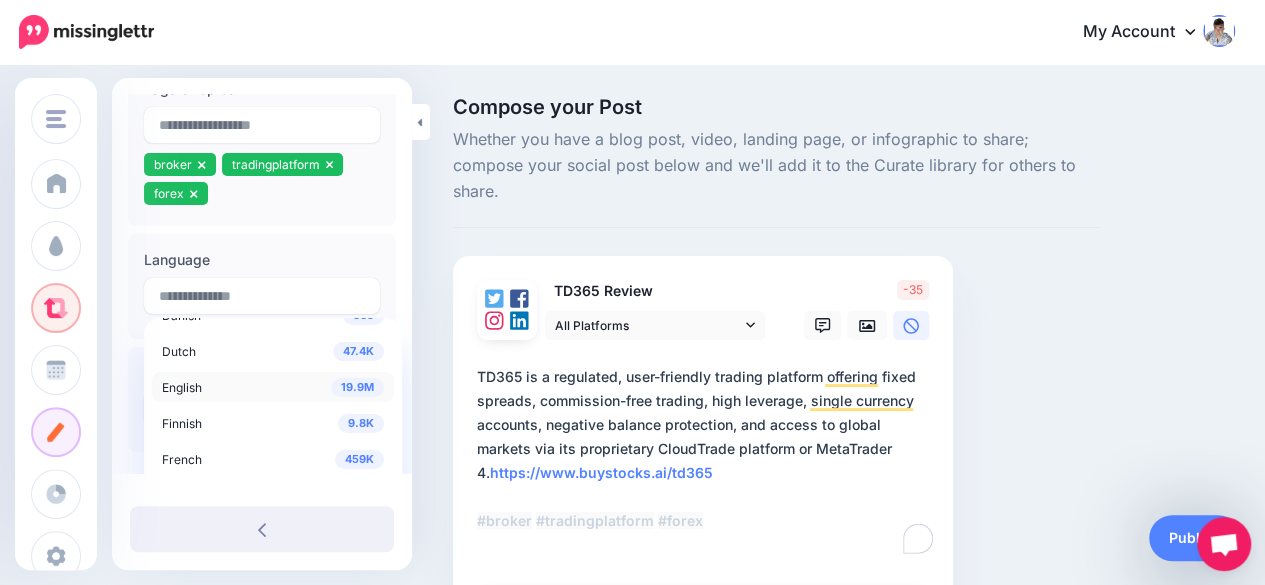 scroll, scrollTop: 100, scrollLeft: 0, axis: vertical 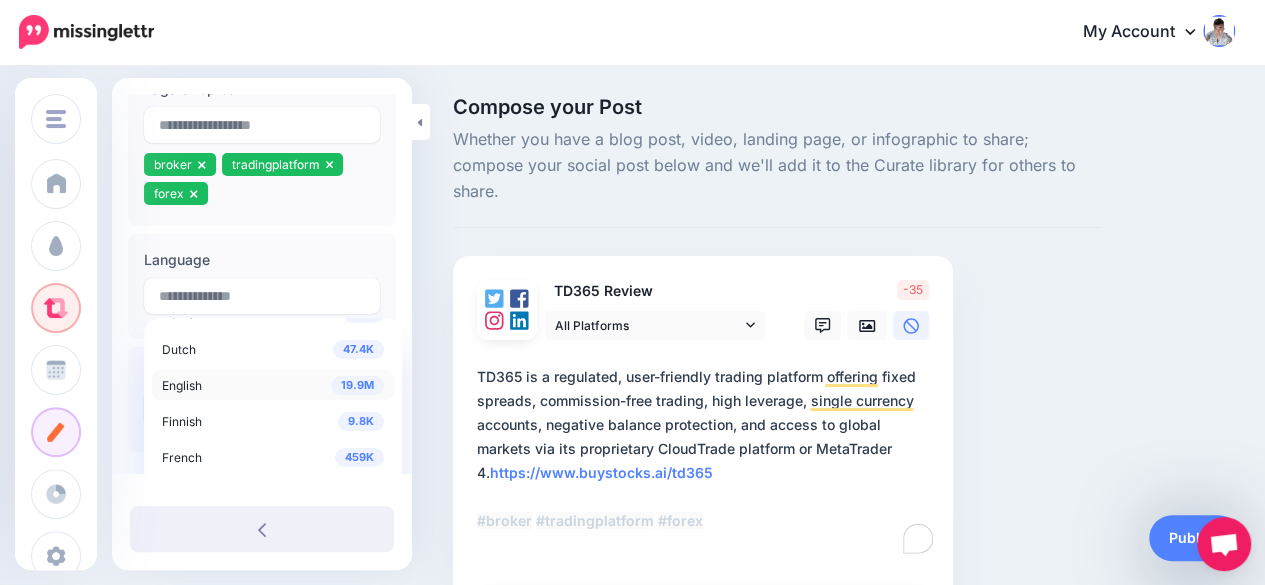 click on "English" at bounding box center (182, 385) 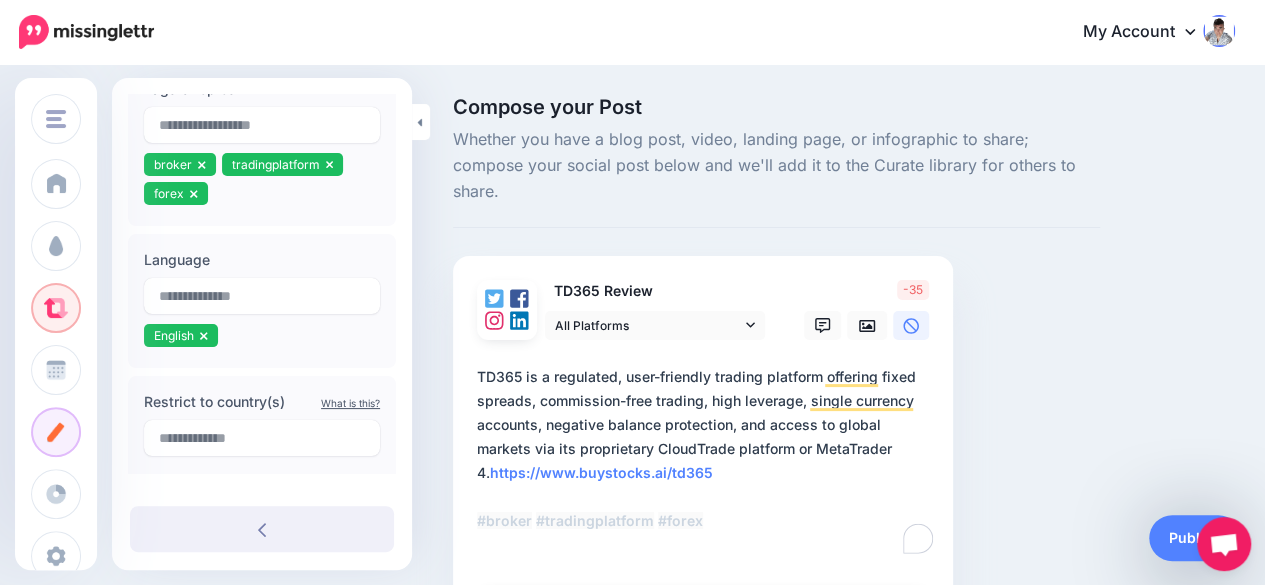 click on "**********" at bounding box center [707, 461] 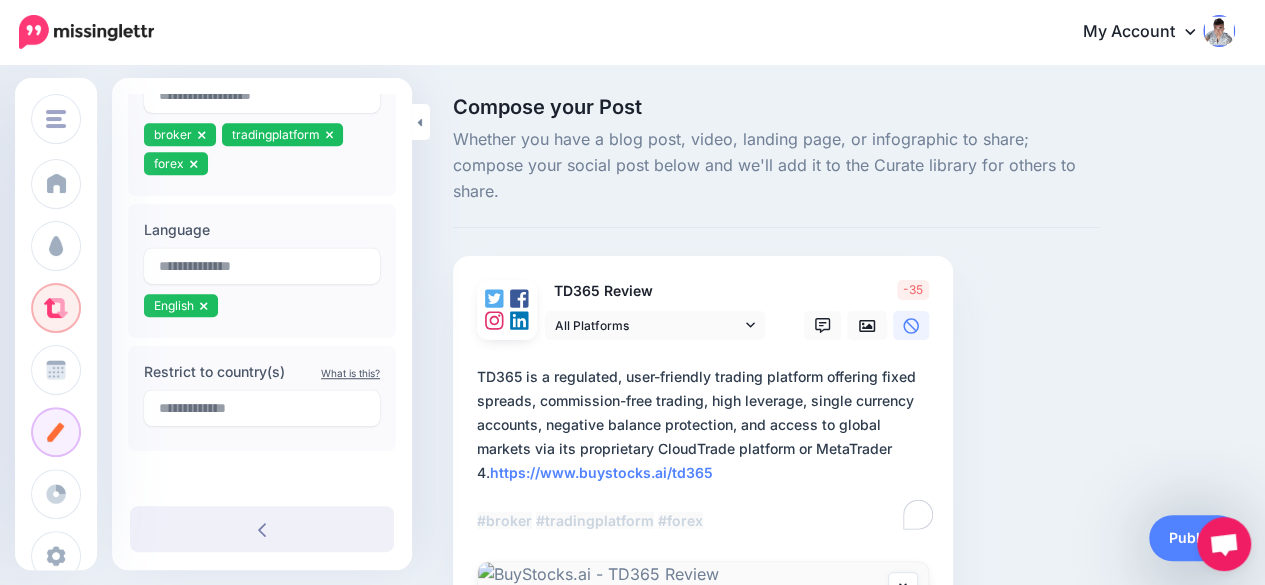 click on "Compose your Post
Whether you have a blog post, video, landing page, or infographic to share; compose your social post below and we'll add it to the Curate library for others to share.
TD365 Review" at bounding box center (776, 413) 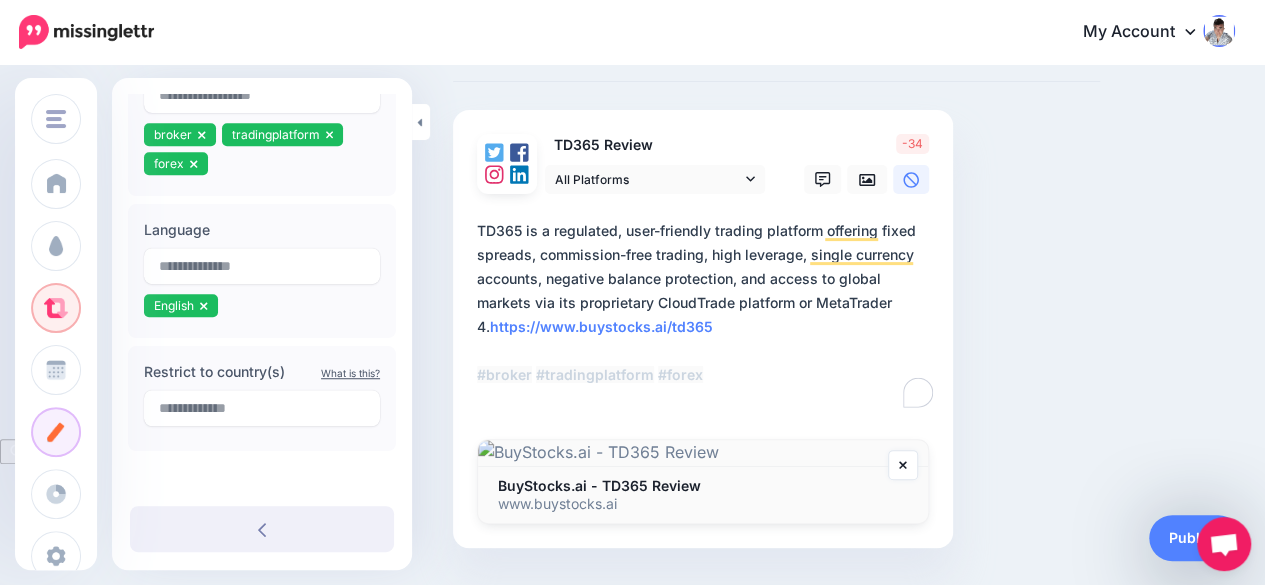 scroll, scrollTop: 292, scrollLeft: 0, axis: vertical 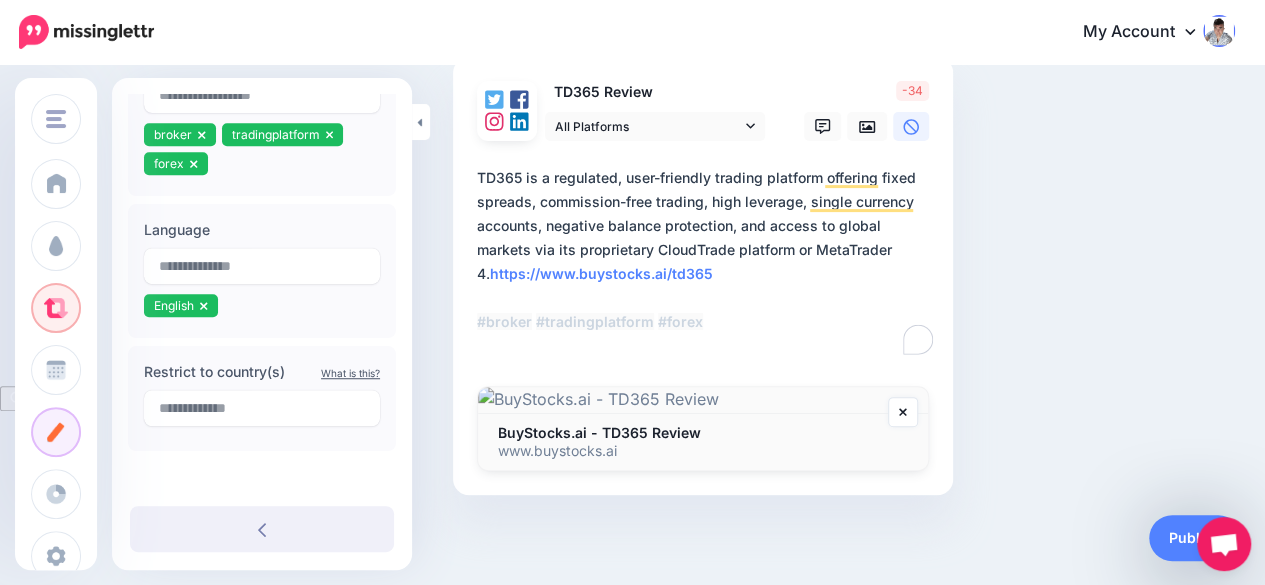 click on "**********" at bounding box center (707, 262) 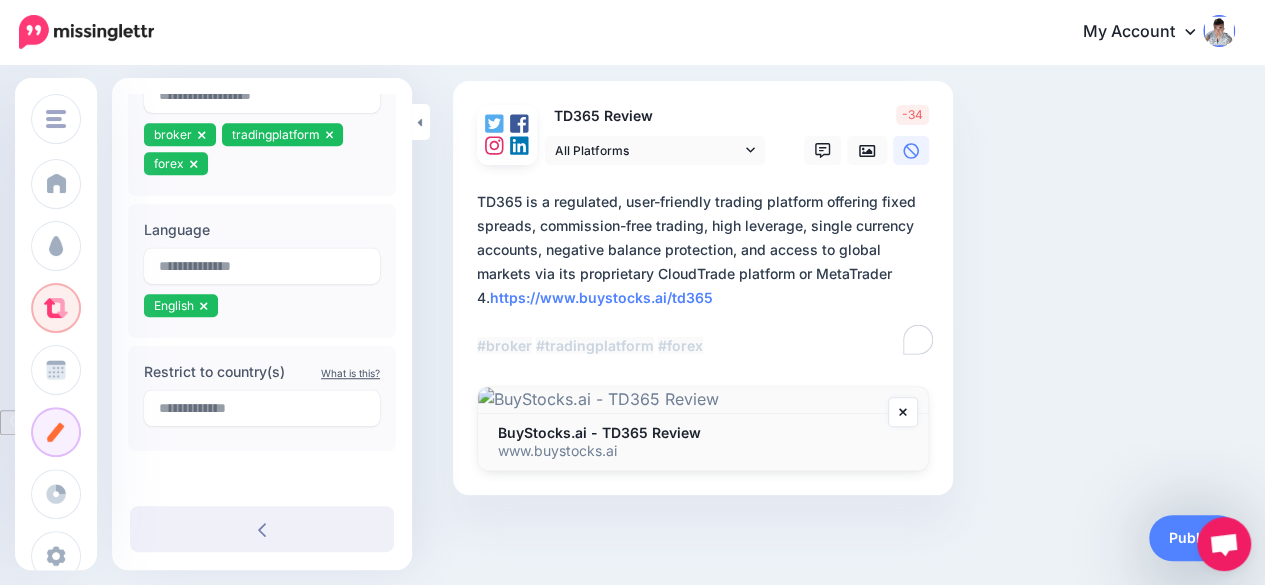 click on "Compose your Post
Whether you have a blog post, video, landing page, or infographic to share; compose your social post below and we'll add it to the Curate library for others to share.
TD365 Review" at bounding box center (776, 238) 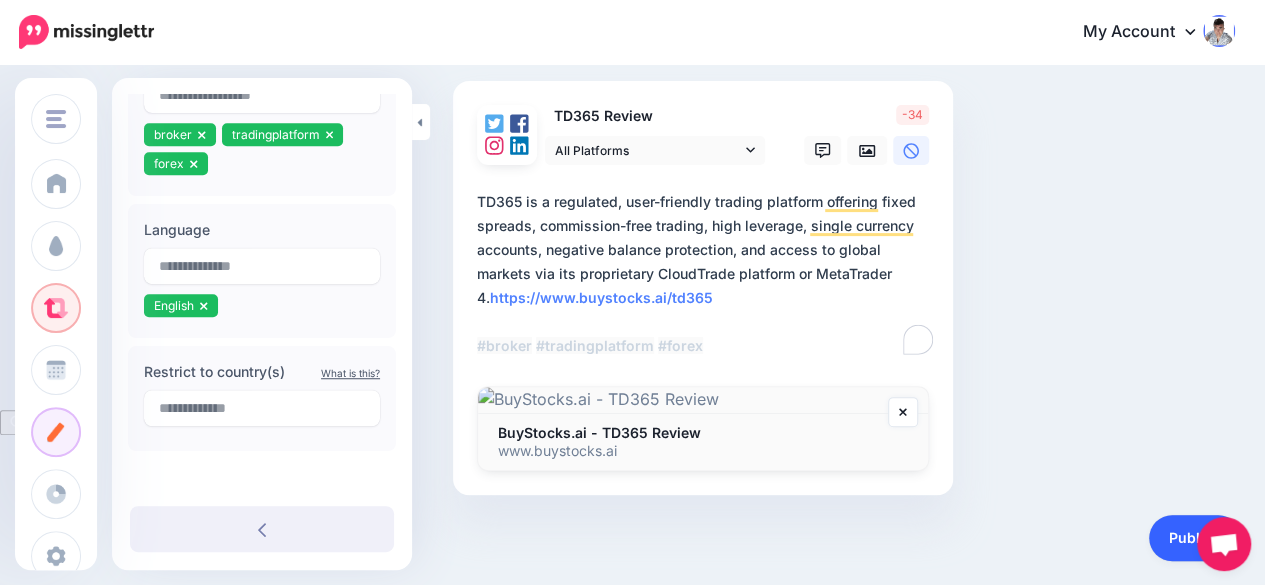 click on "Publish" at bounding box center (1195, 538) 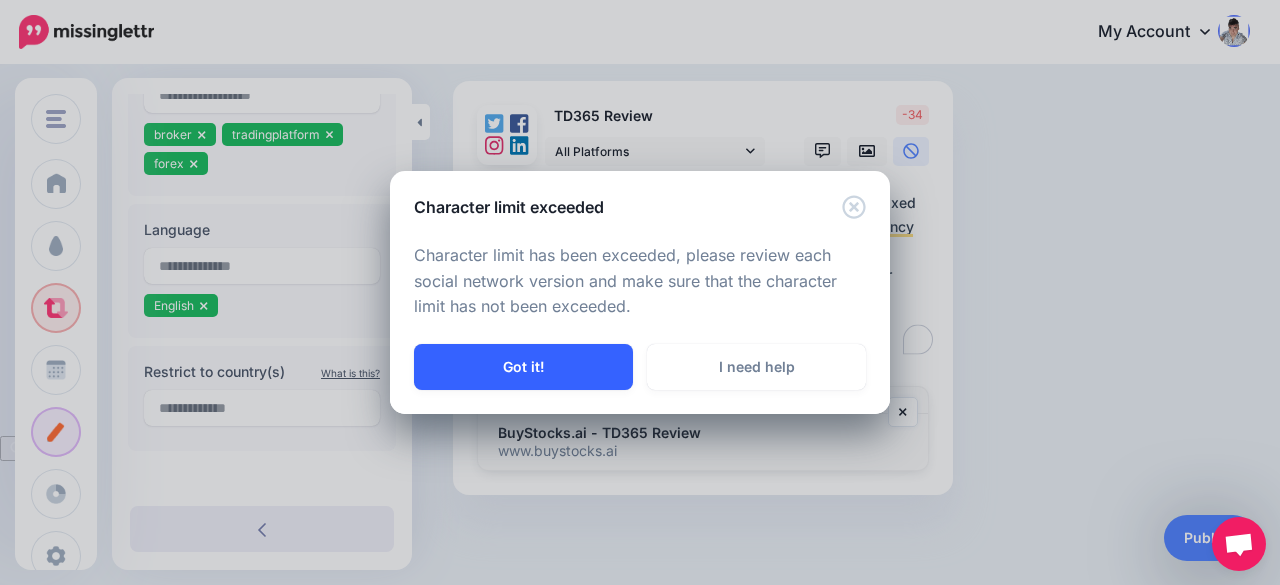 click on "Got it!" at bounding box center (523, 367) 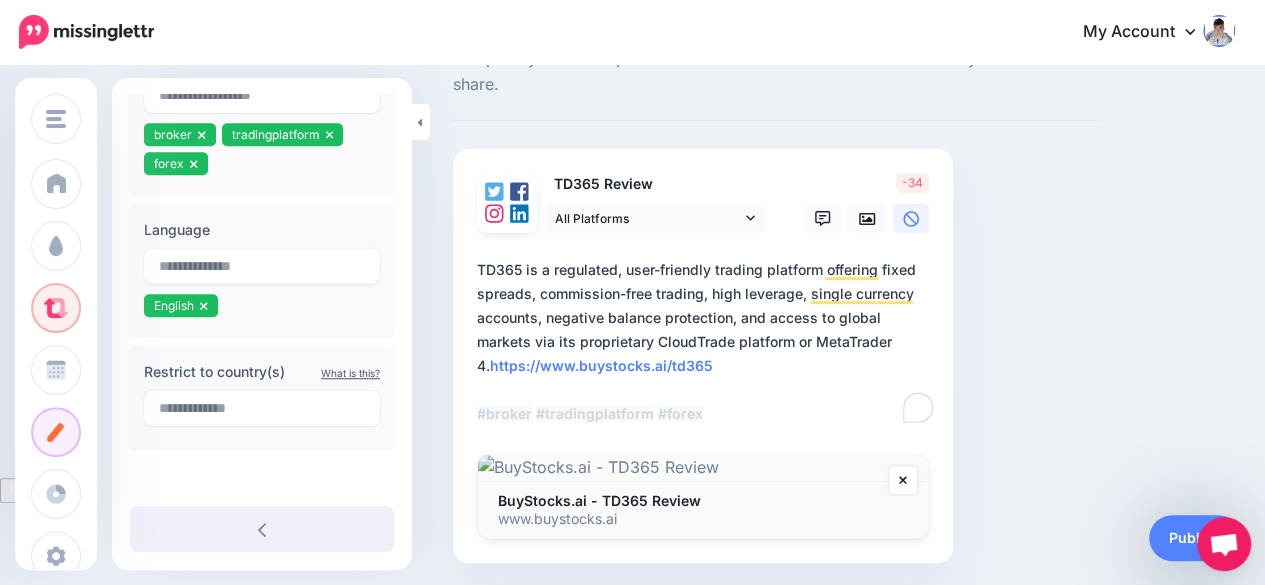 scroll, scrollTop: 92, scrollLeft: 0, axis: vertical 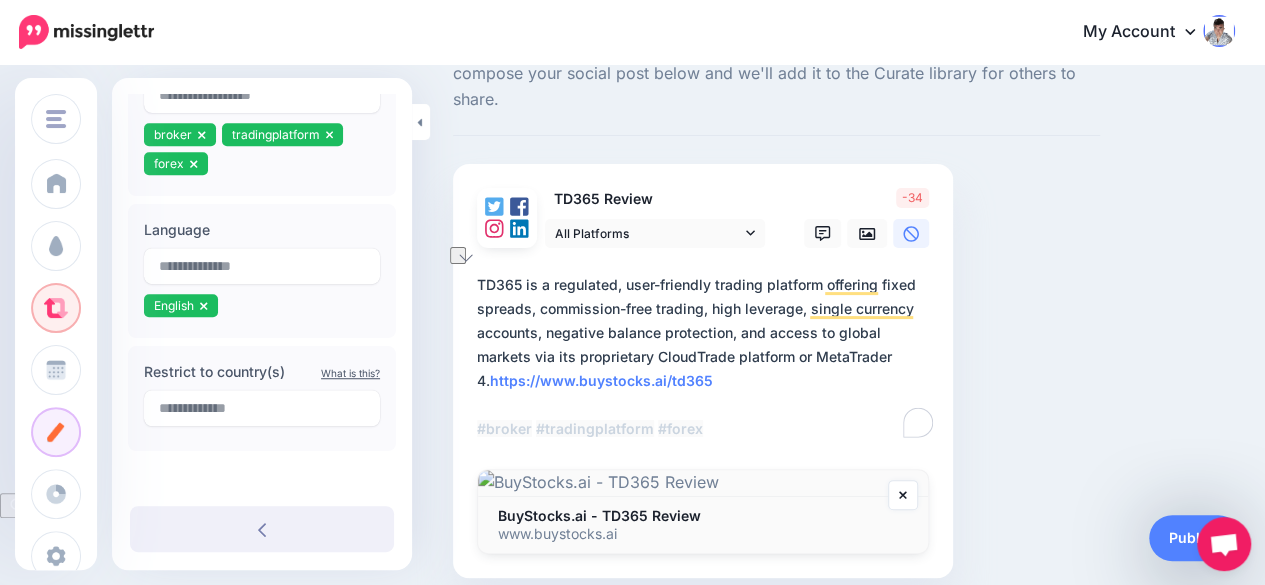 drag, startPoint x: 734, startPoint y: 303, endPoint x: 549, endPoint y: 310, distance: 185.13239 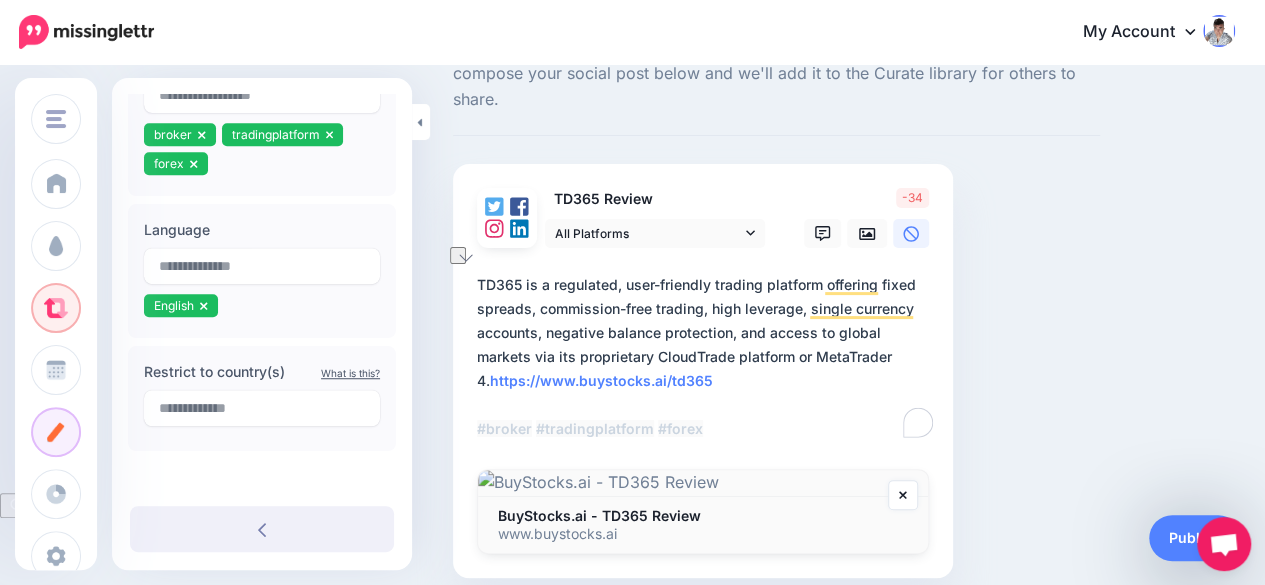 click on "**********" at bounding box center [707, 357] 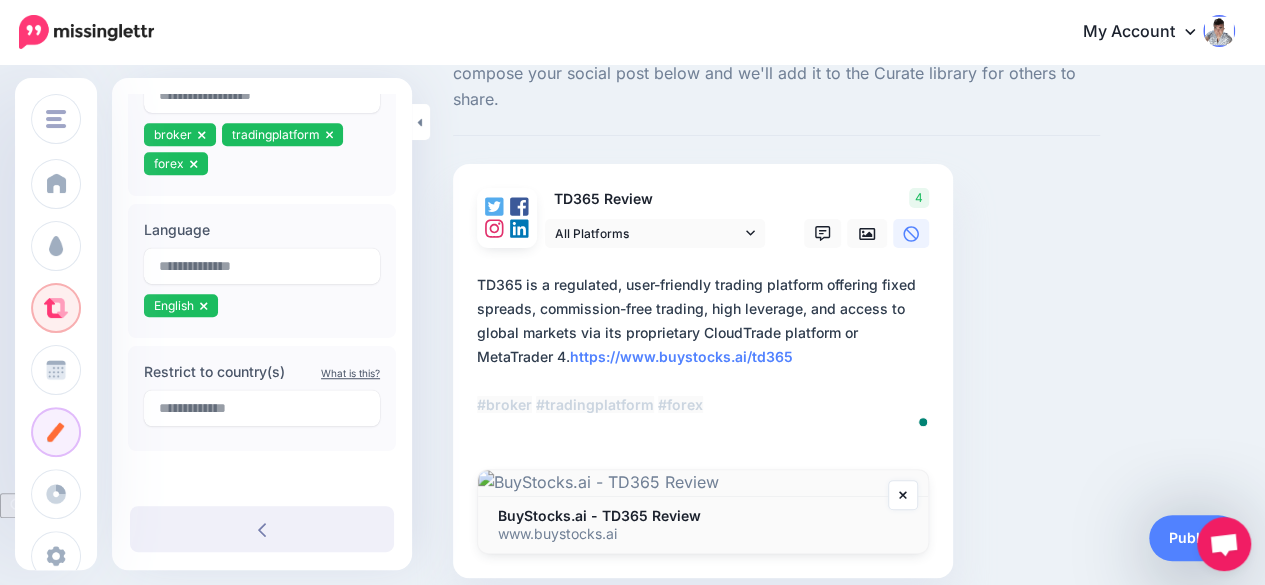 type on "**********" 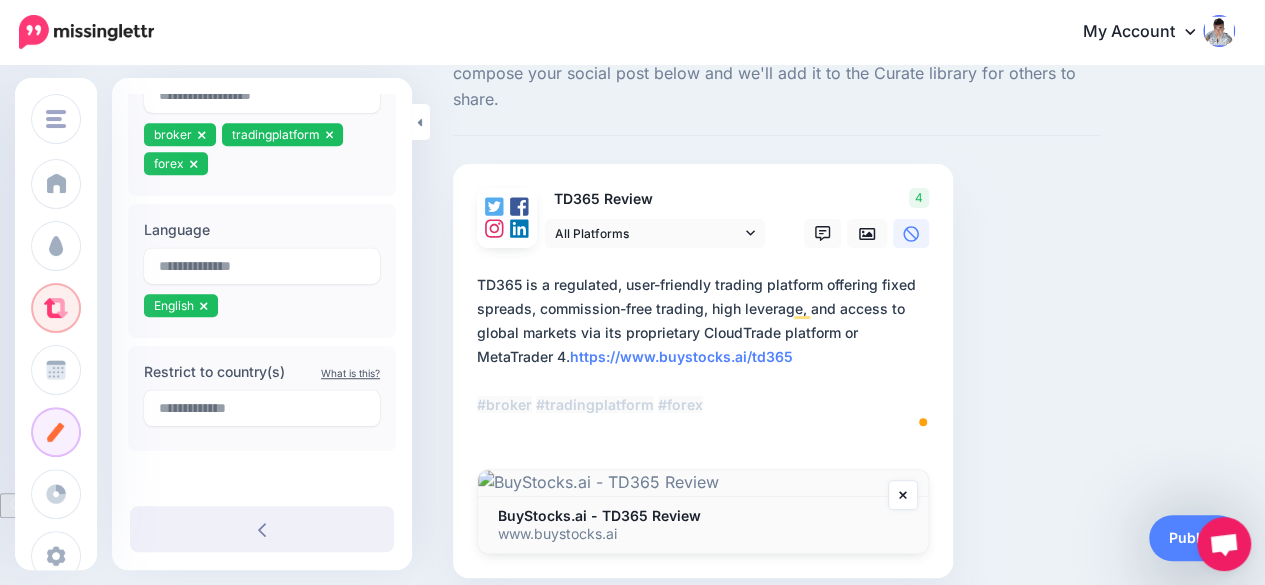 click on "Compose your Post
Whether you have a blog post, video, landing page, or infographic to share; compose your social post below and we'll add it to the Curate library for others to share.
TD365 Review" at bounding box center (776, 321) 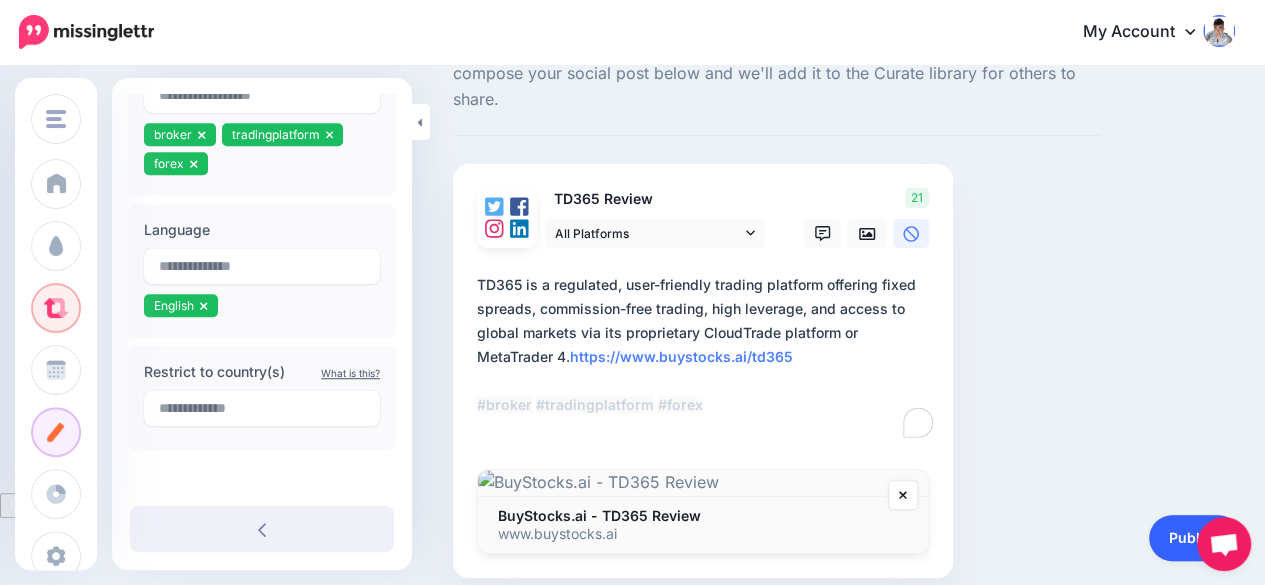 click on "Publish" at bounding box center (1195, 538) 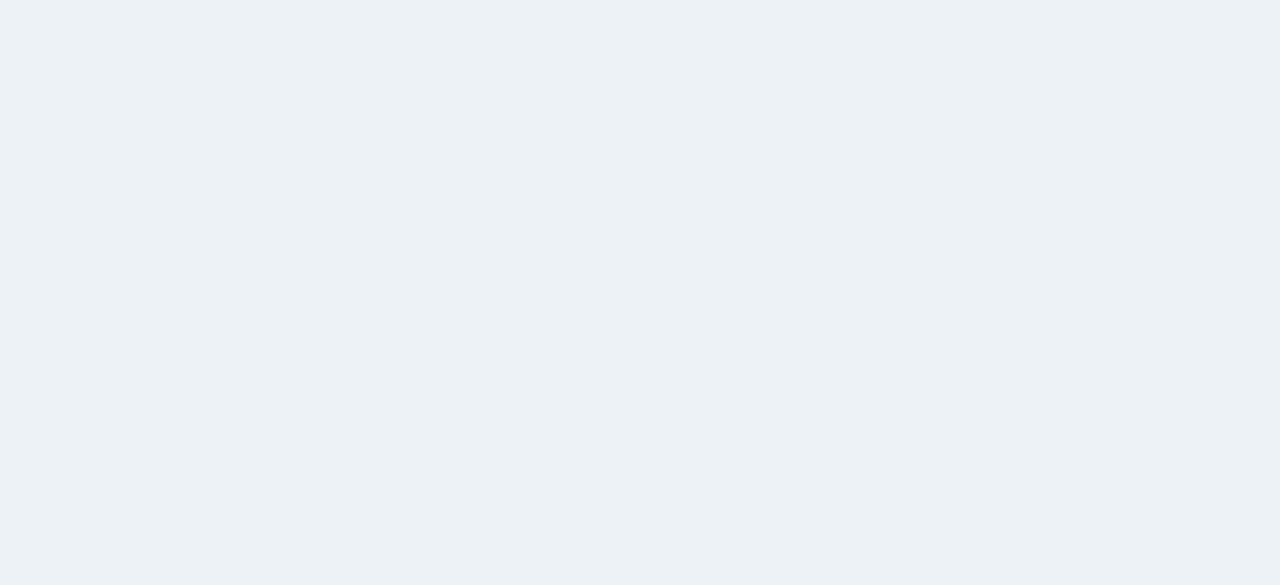 scroll, scrollTop: 0, scrollLeft: 0, axis: both 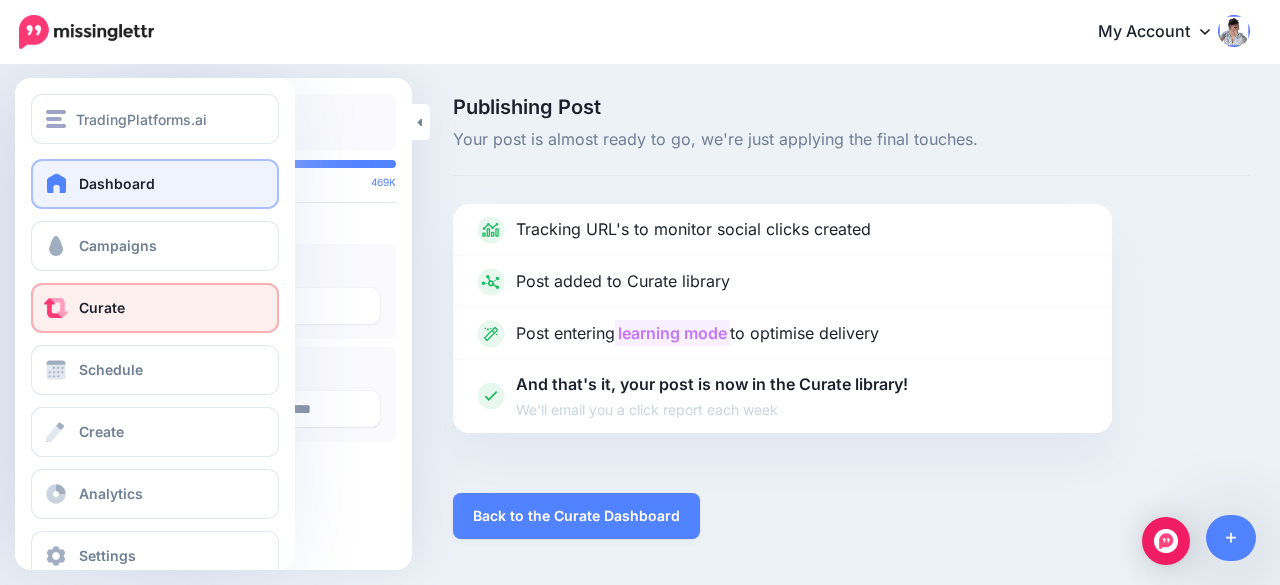 click on "Dashboard" at bounding box center [155, 184] 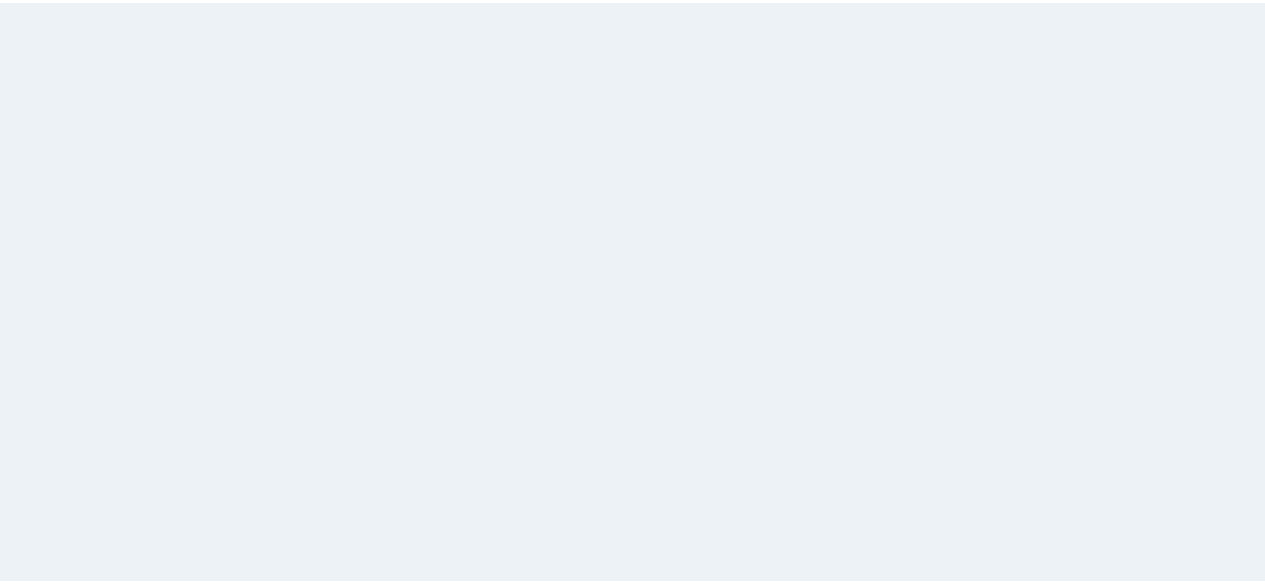scroll, scrollTop: 0, scrollLeft: 0, axis: both 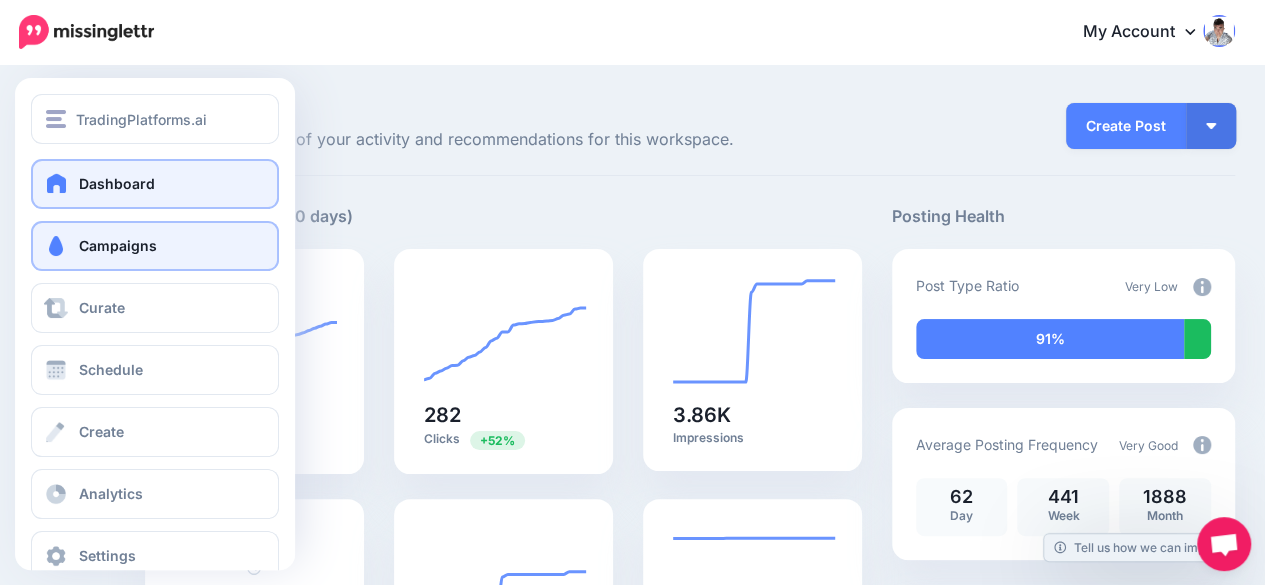 click on "Campaigns" at bounding box center [155, 246] 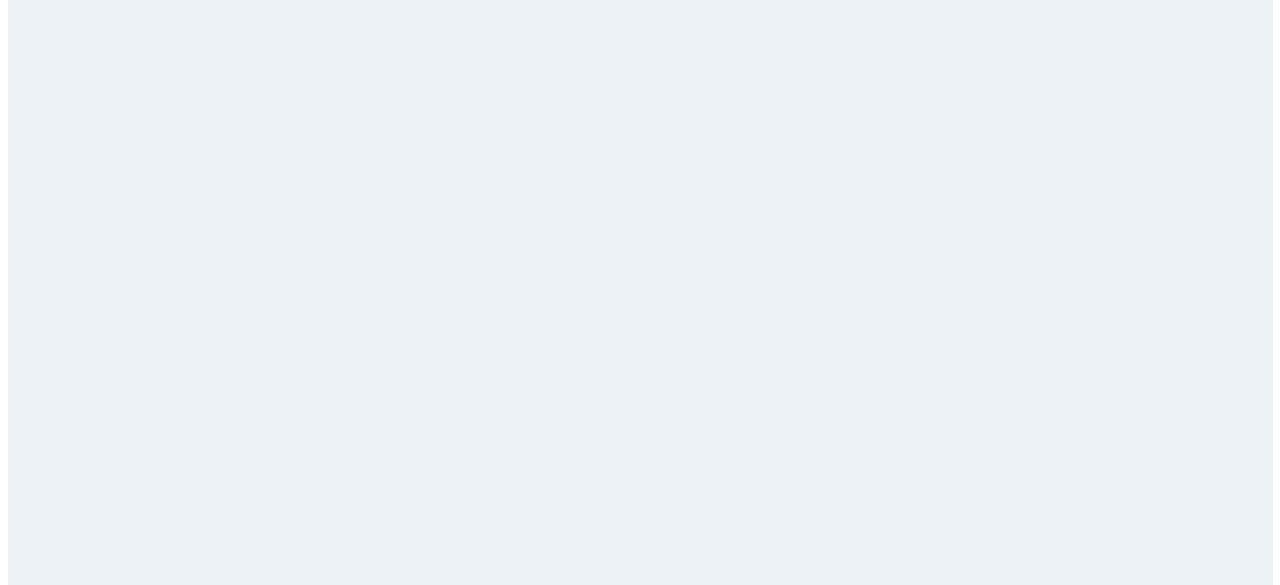 scroll, scrollTop: 0, scrollLeft: 0, axis: both 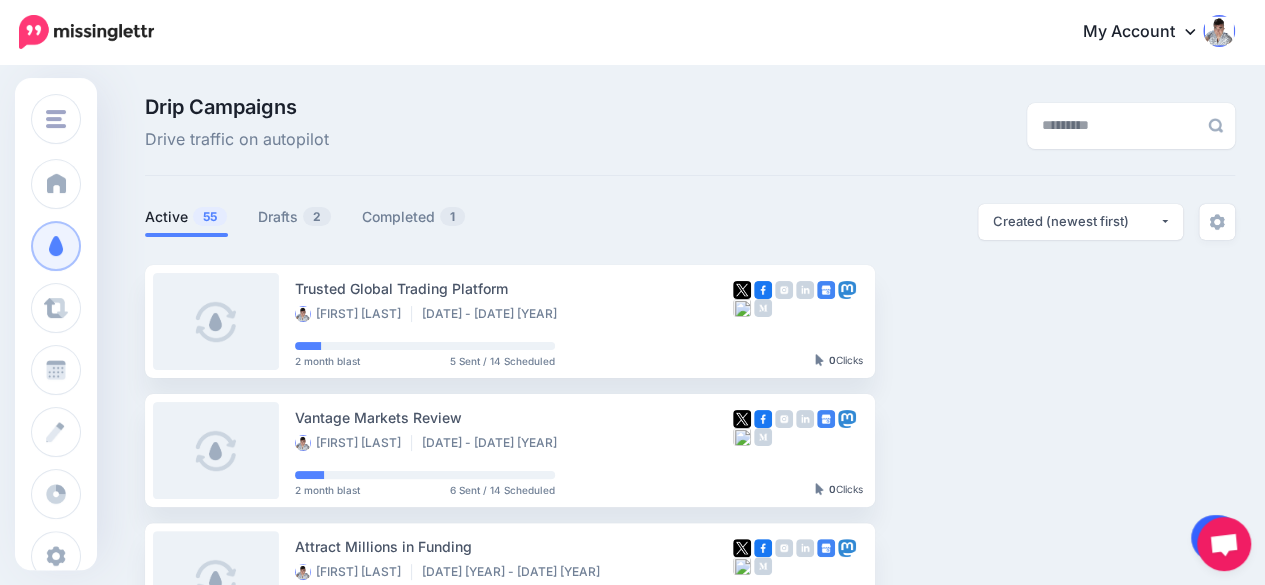 click at bounding box center [1216, 538] 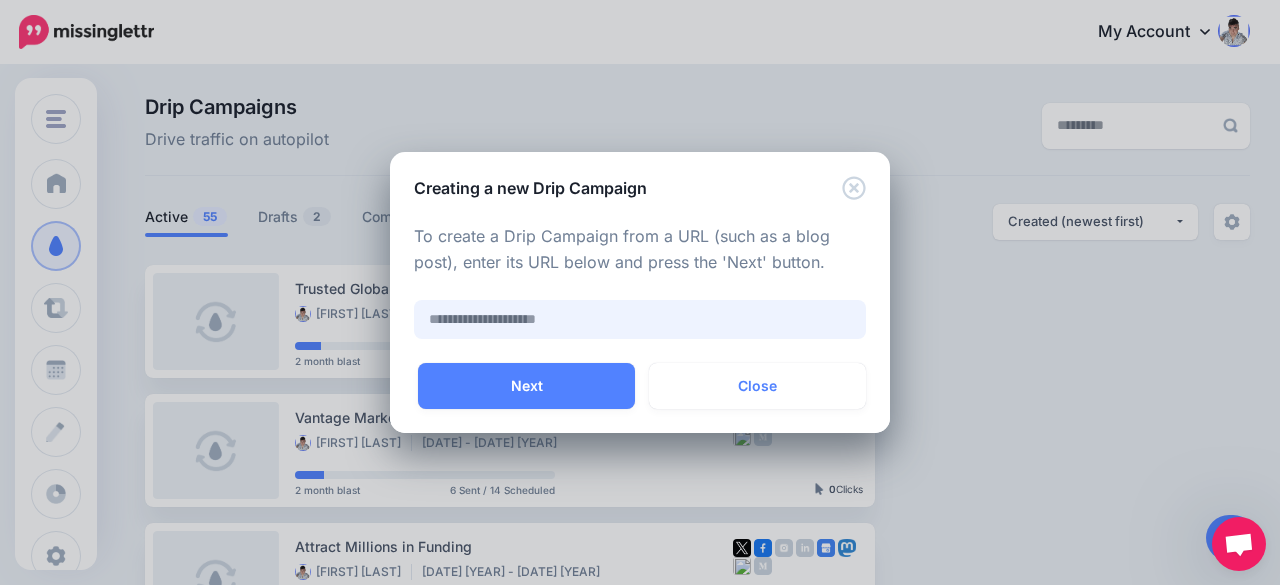 click at bounding box center (640, 319) 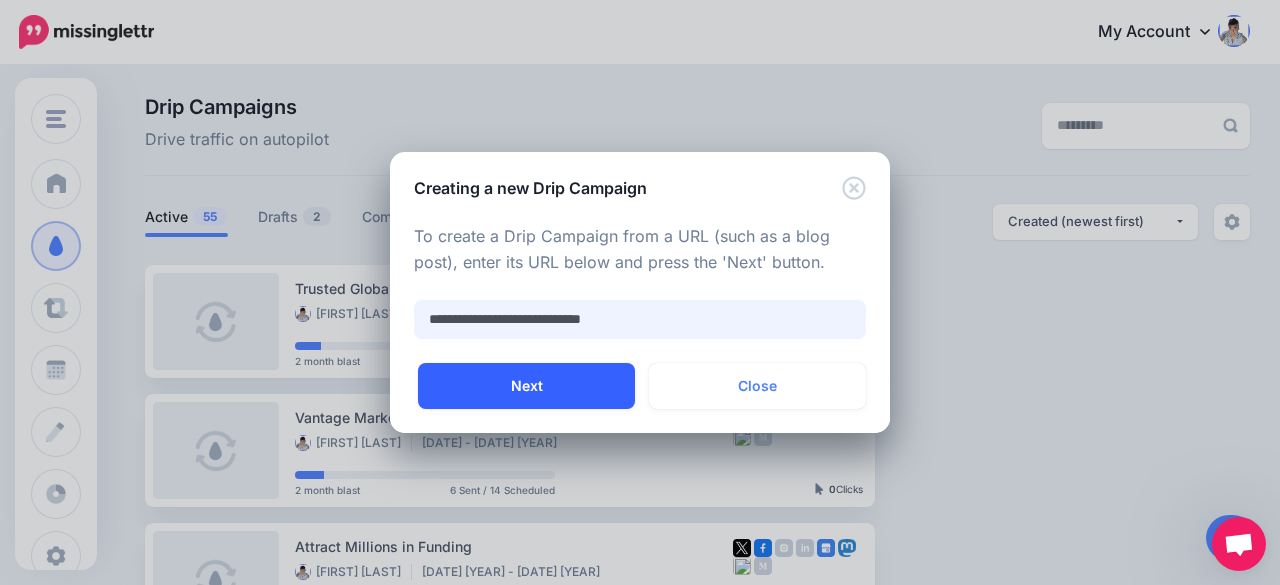 type on "**********" 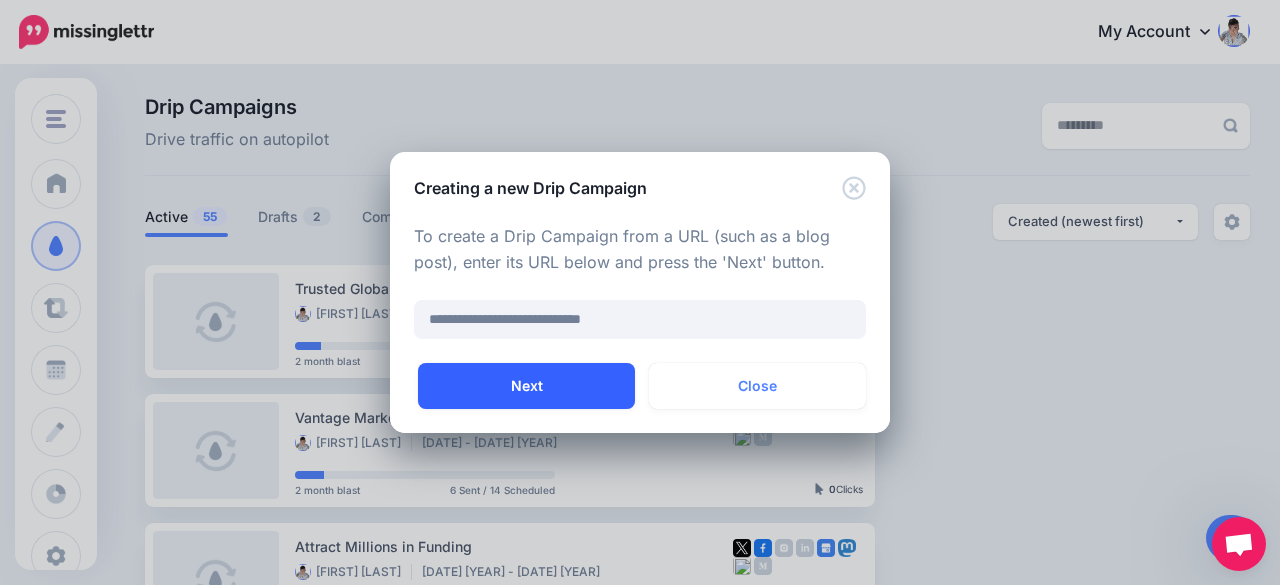 click on "Next" at bounding box center (526, 386) 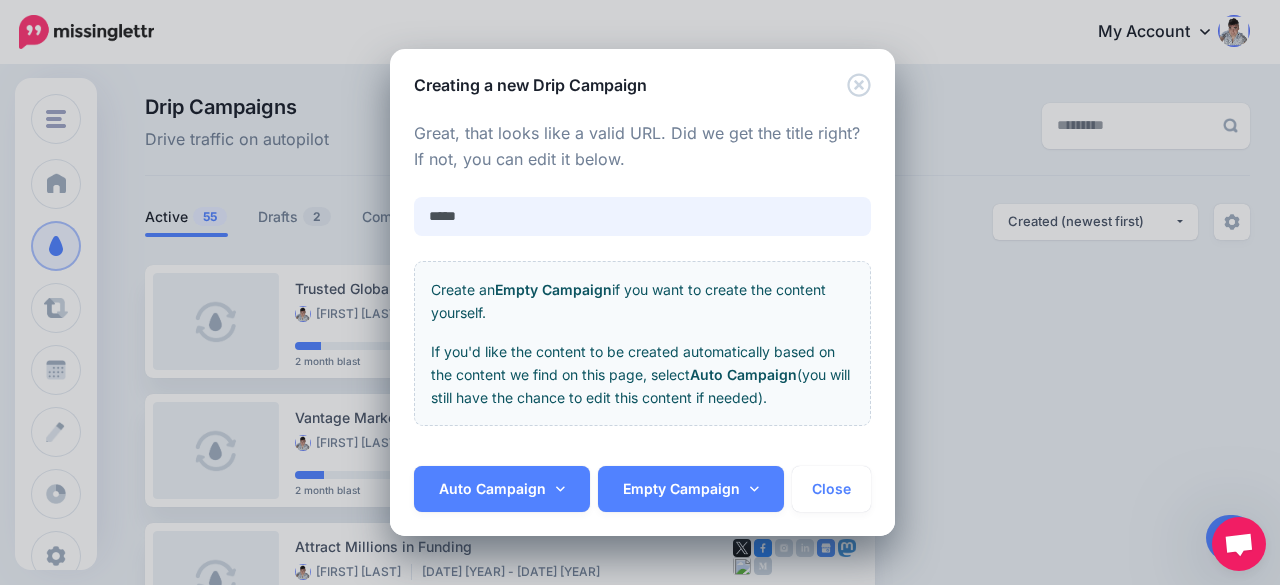click on "*****" at bounding box center [642, 216] 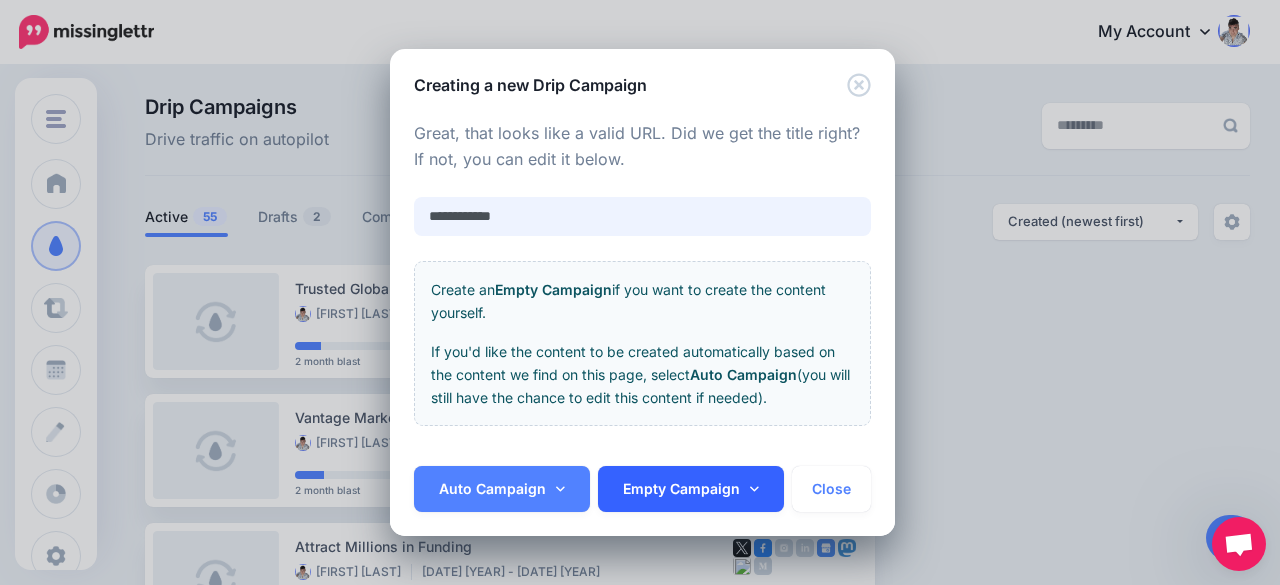 type on "**********" 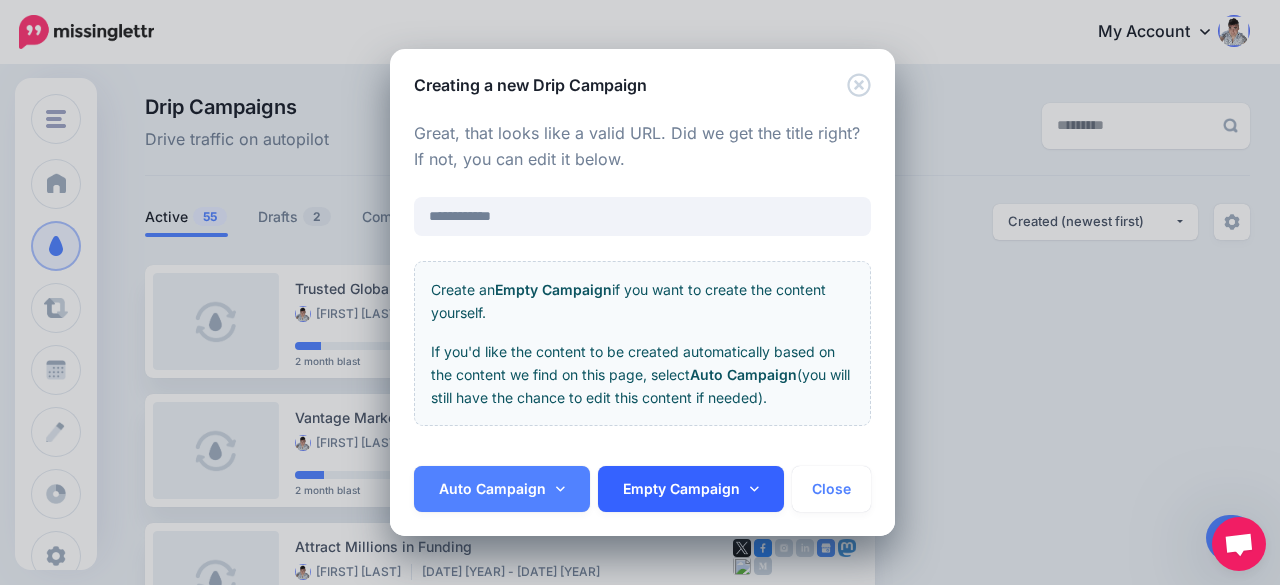 click on "Empty Campaign" at bounding box center [691, 489] 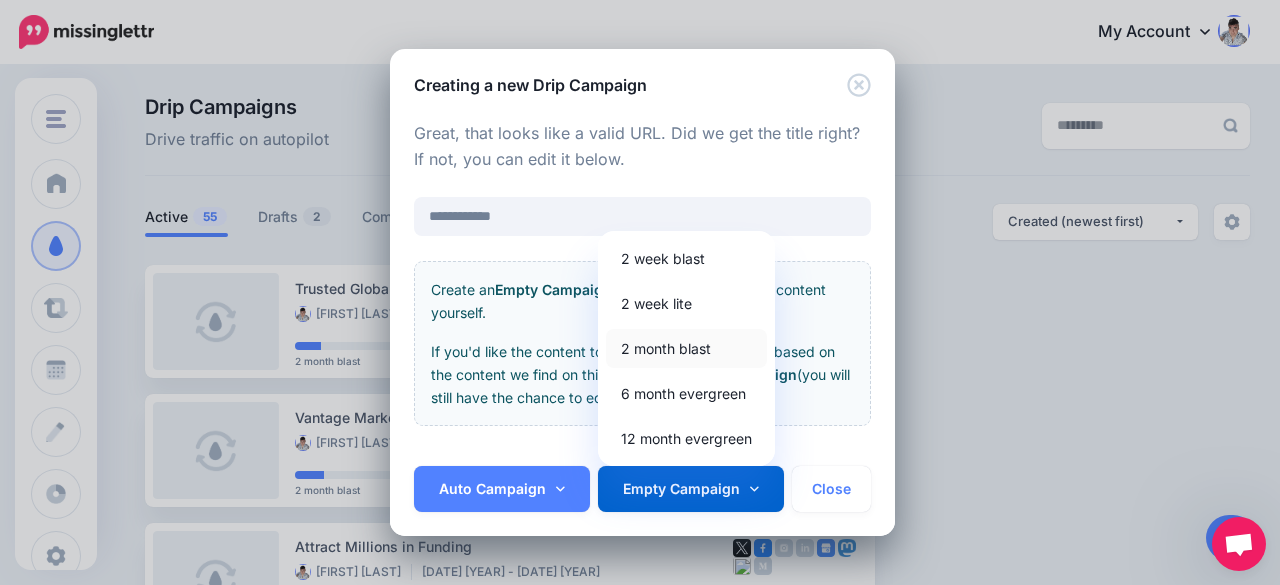 click on "2 month blast" at bounding box center (686, 348) 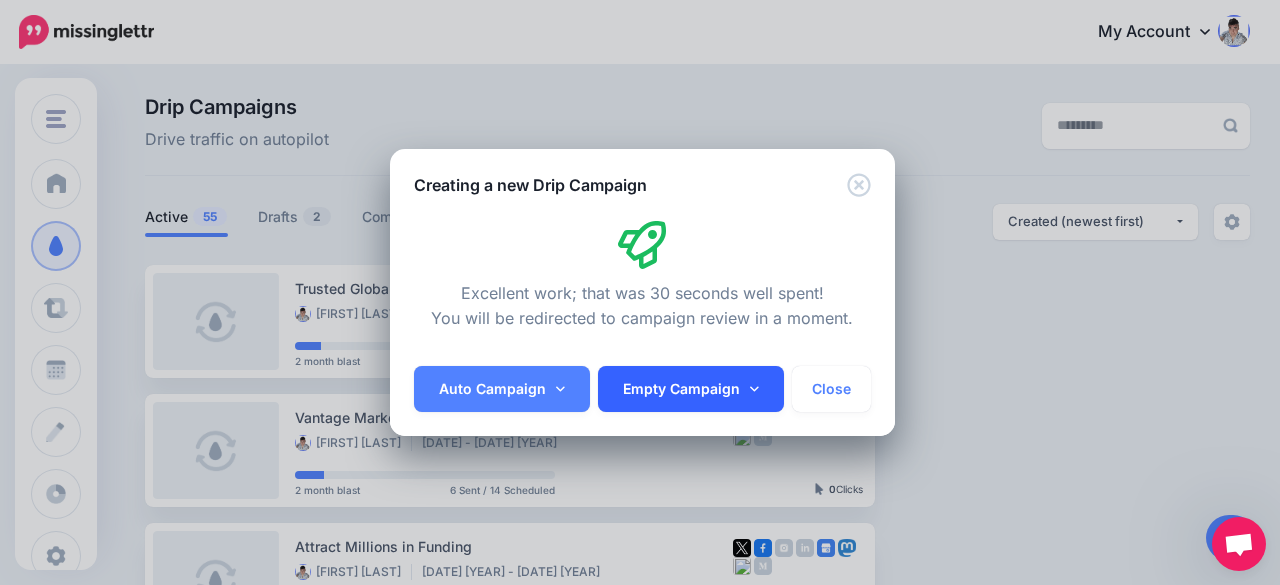 click on "Empty Campaign" at bounding box center (691, 389) 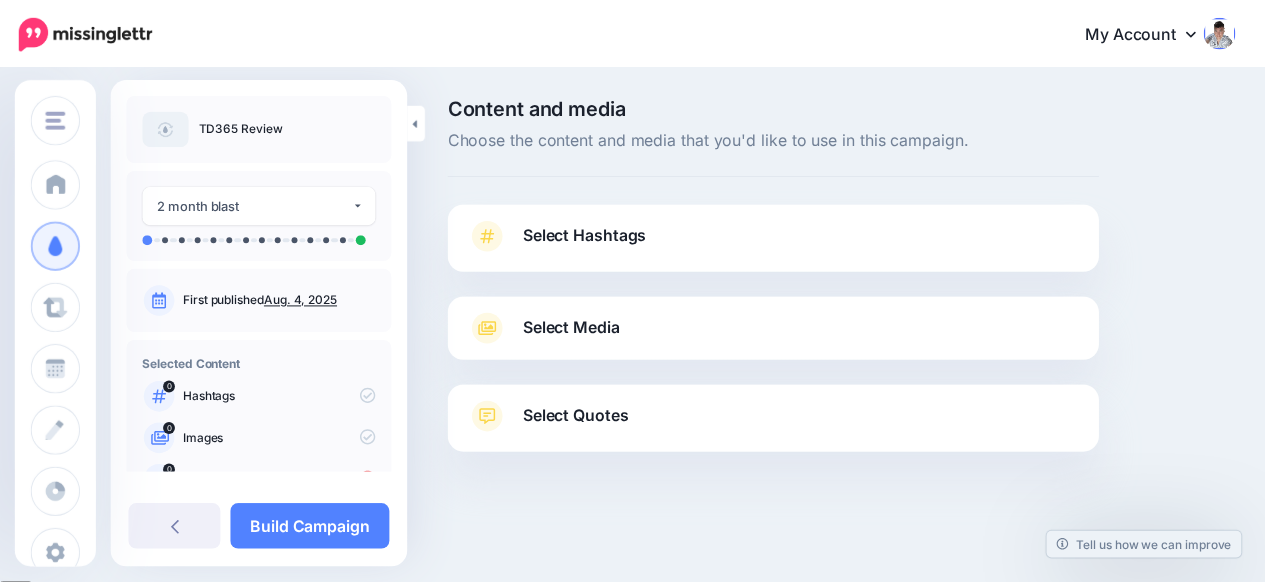 scroll, scrollTop: 0, scrollLeft: 0, axis: both 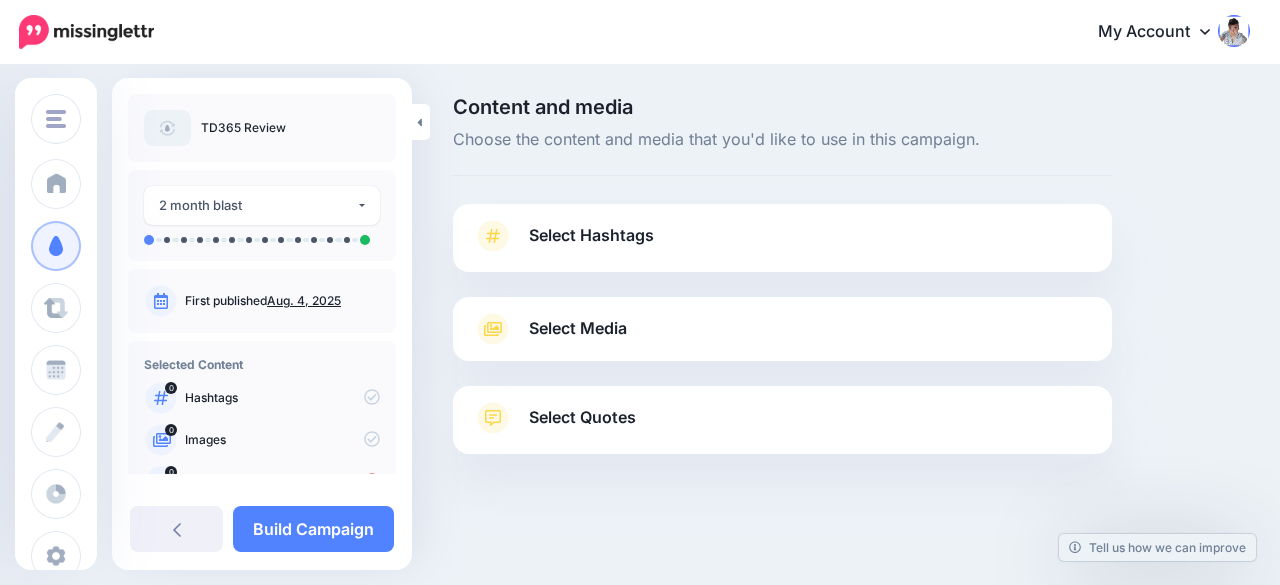 click on "Select Hashtags" at bounding box center [591, 235] 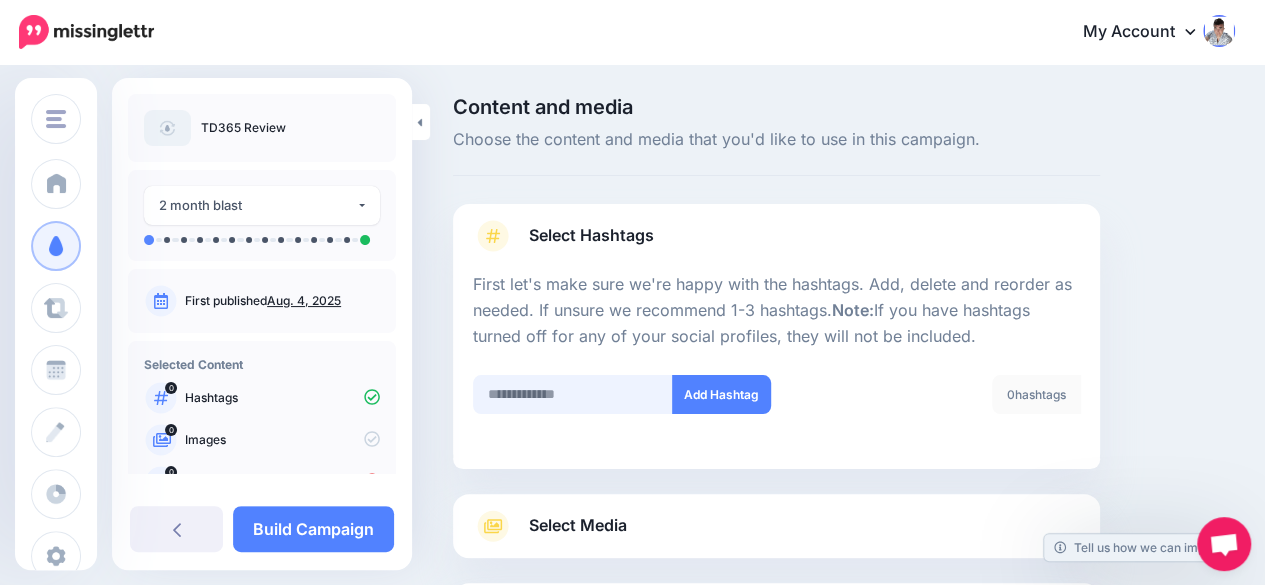 click at bounding box center [573, 394] 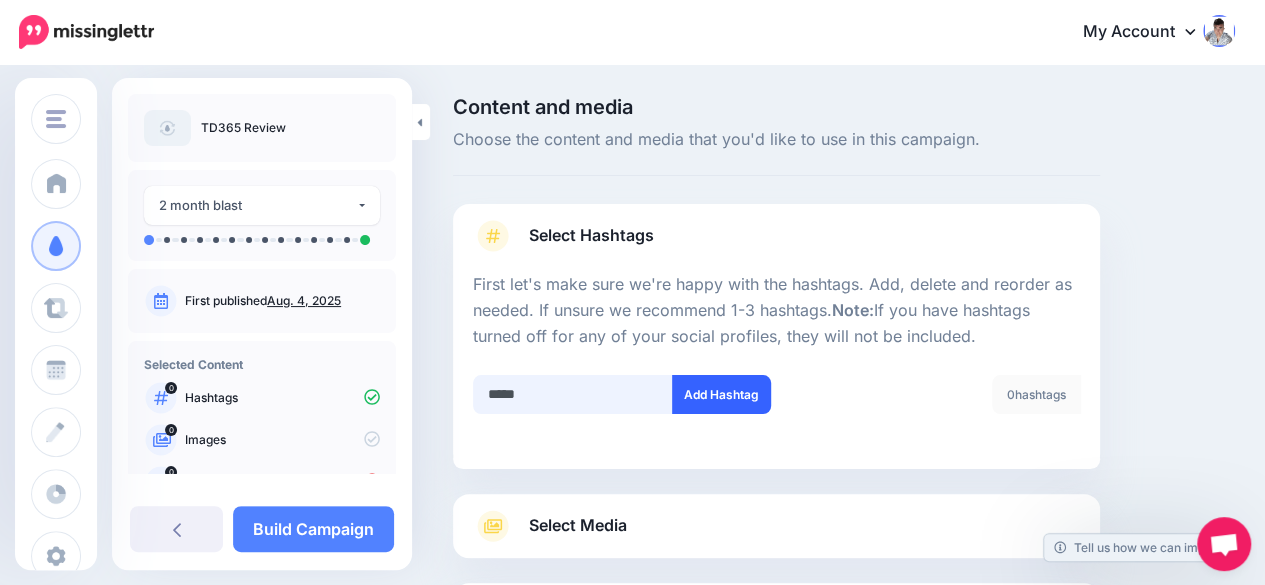 type on "*****" 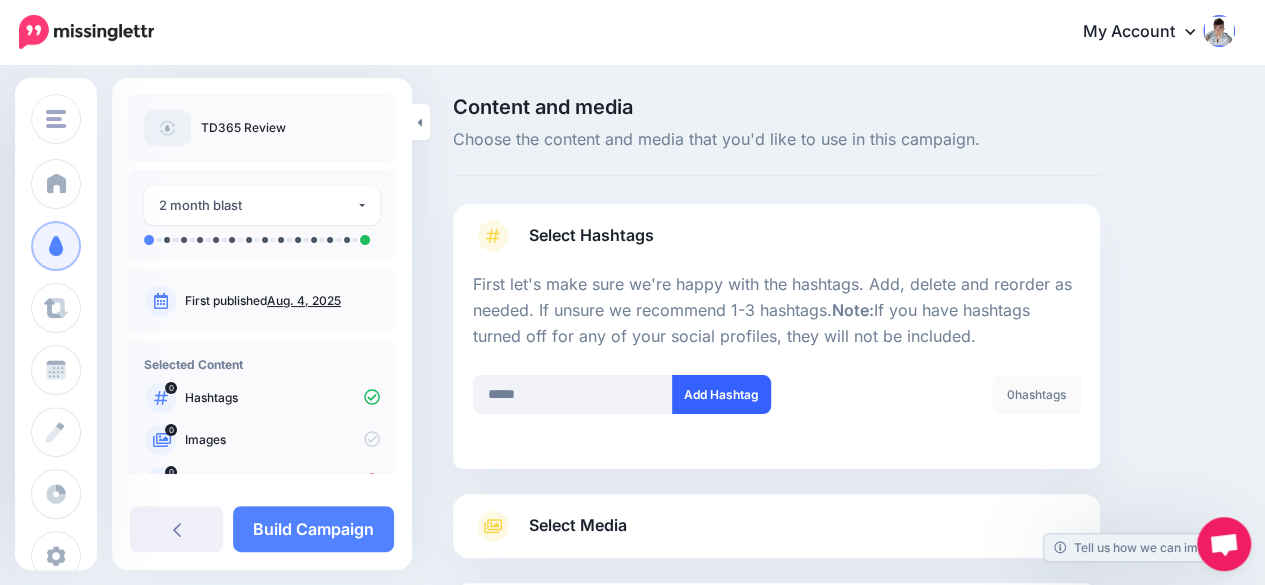 click on "Add Hashtag" at bounding box center (721, 394) 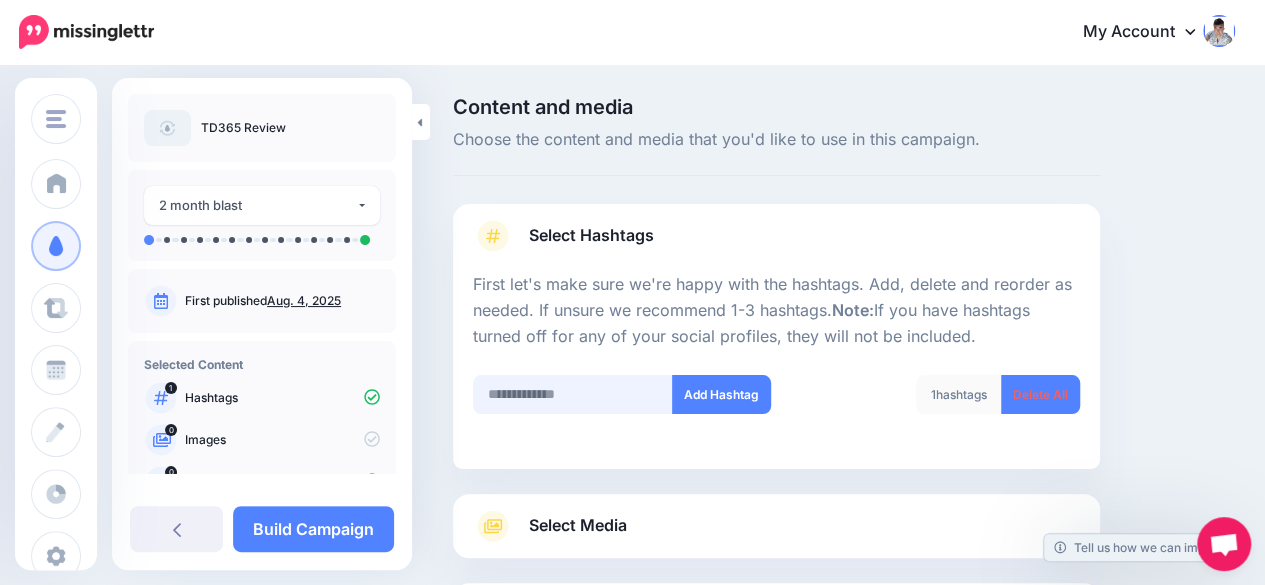 click at bounding box center (573, 394) 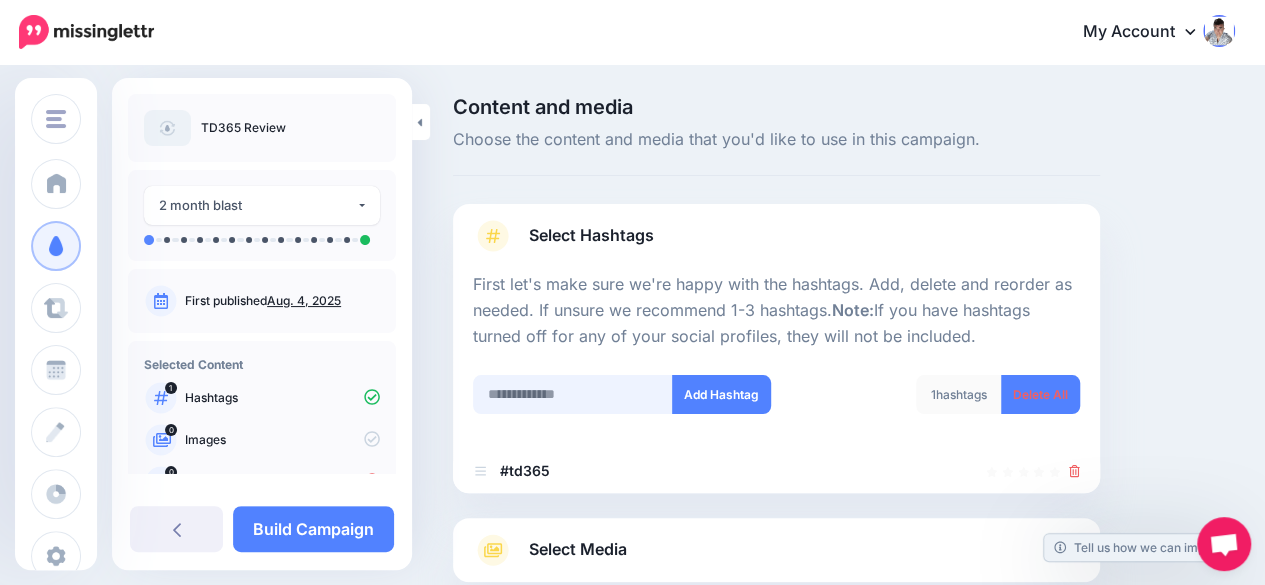 scroll, scrollTop: 219, scrollLeft: 0, axis: vertical 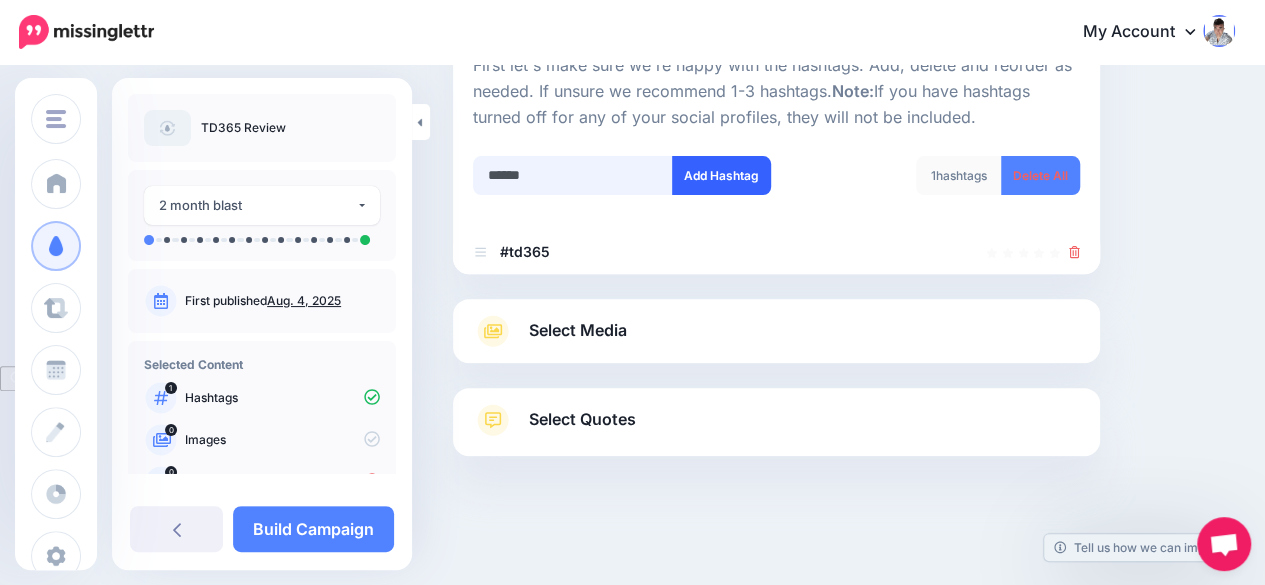type on "******" 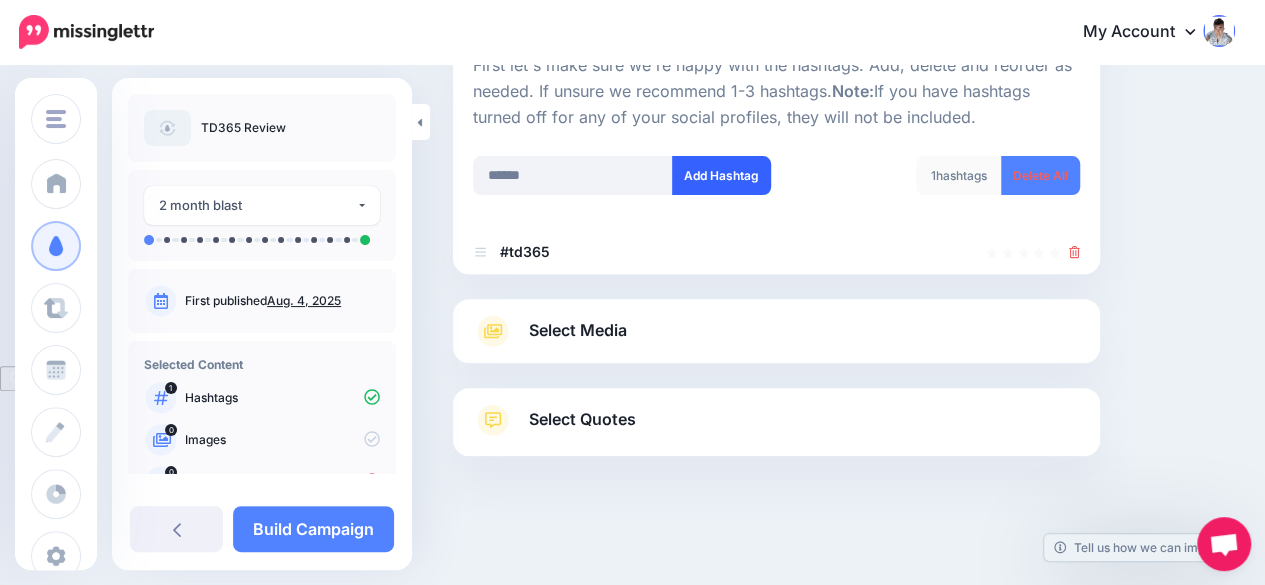 click on "Add Hashtag" at bounding box center [721, 175] 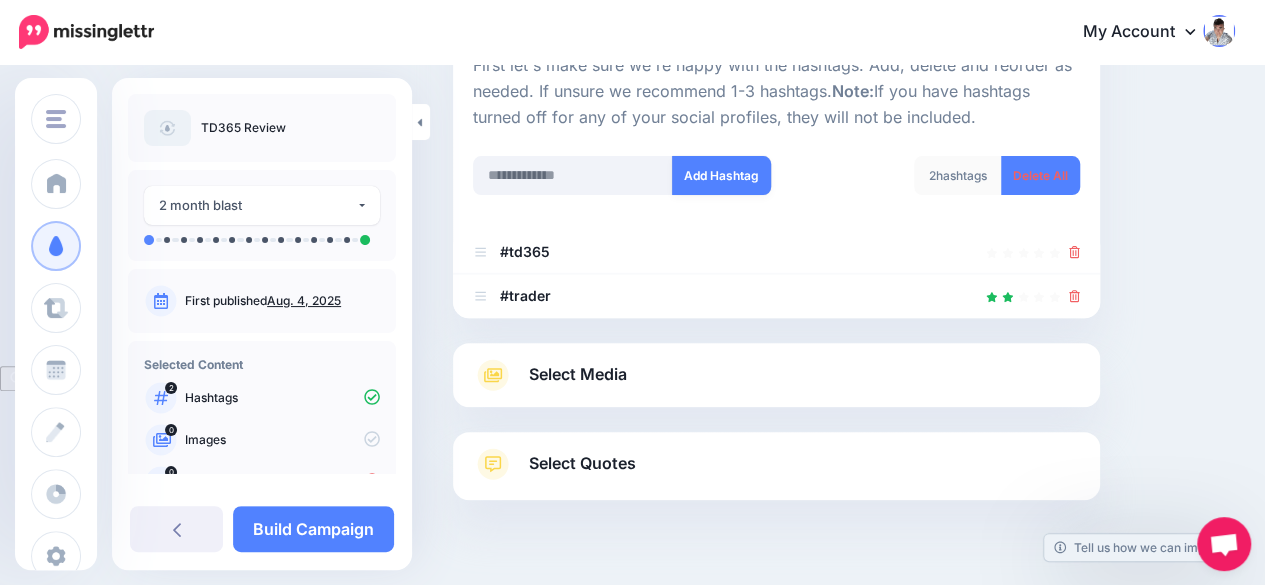 scroll, scrollTop: 263, scrollLeft: 0, axis: vertical 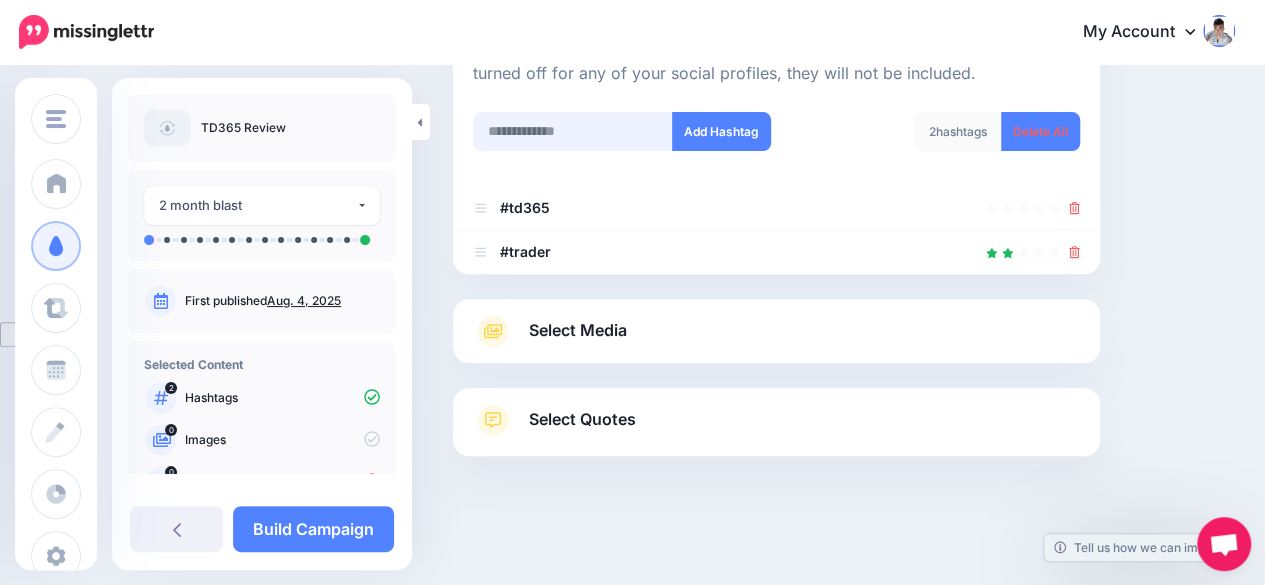 click at bounding box center (573, 131) 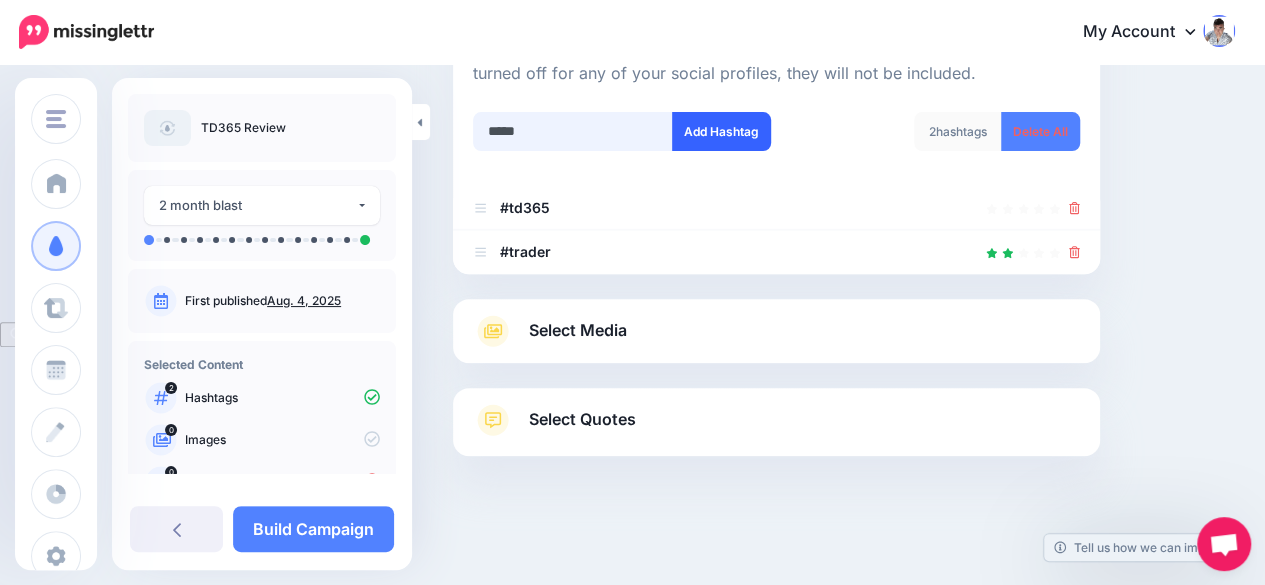 type on "*****" 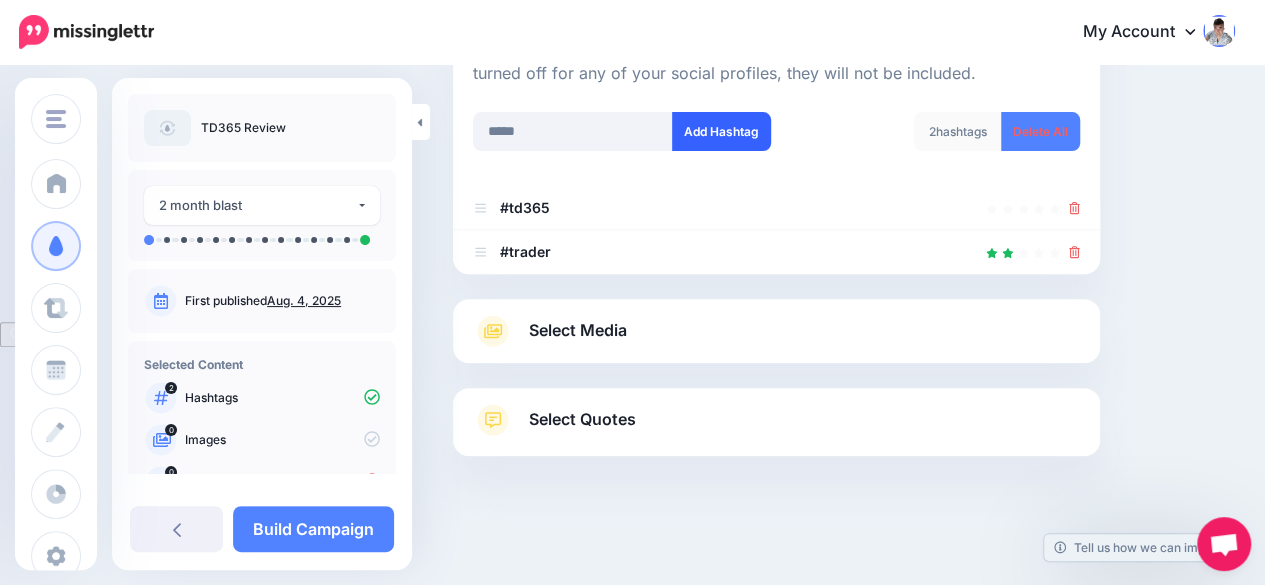 click on "Add Hashtag" at bounding box center [721, 131] 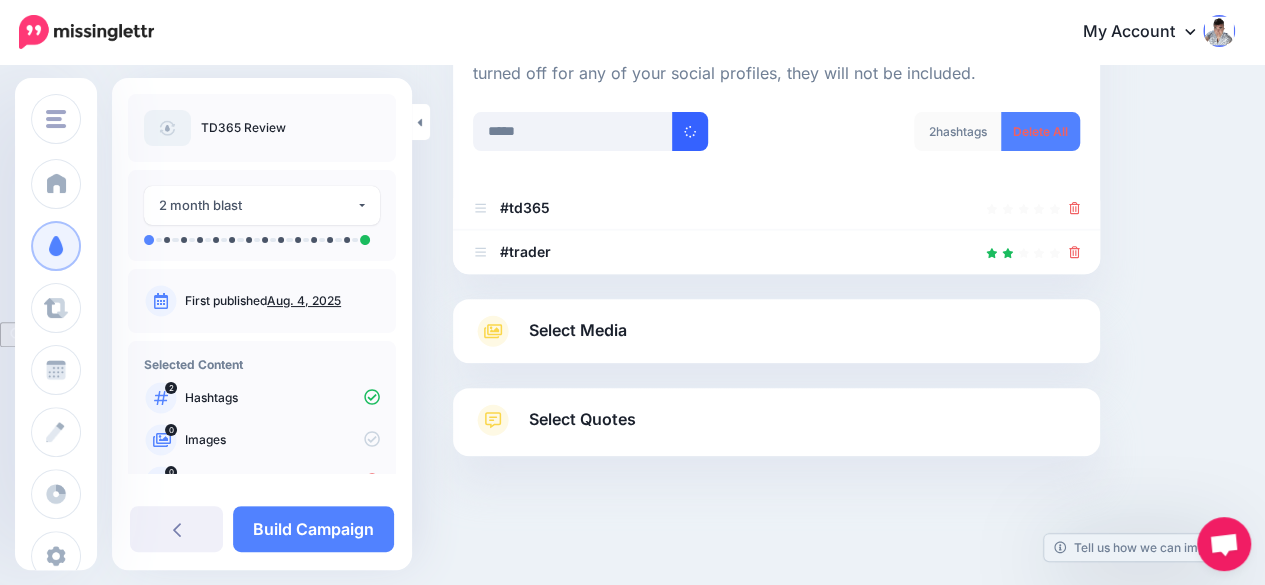 type 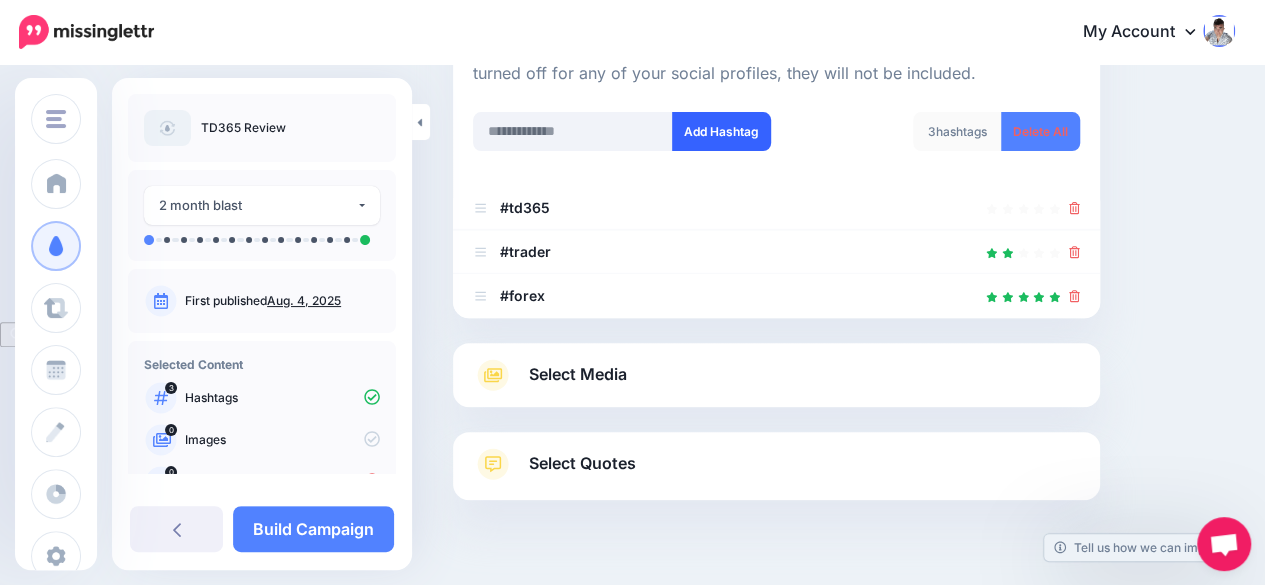 scroll, scrollTop: 307, scrollLeft: 0, axis: vertical 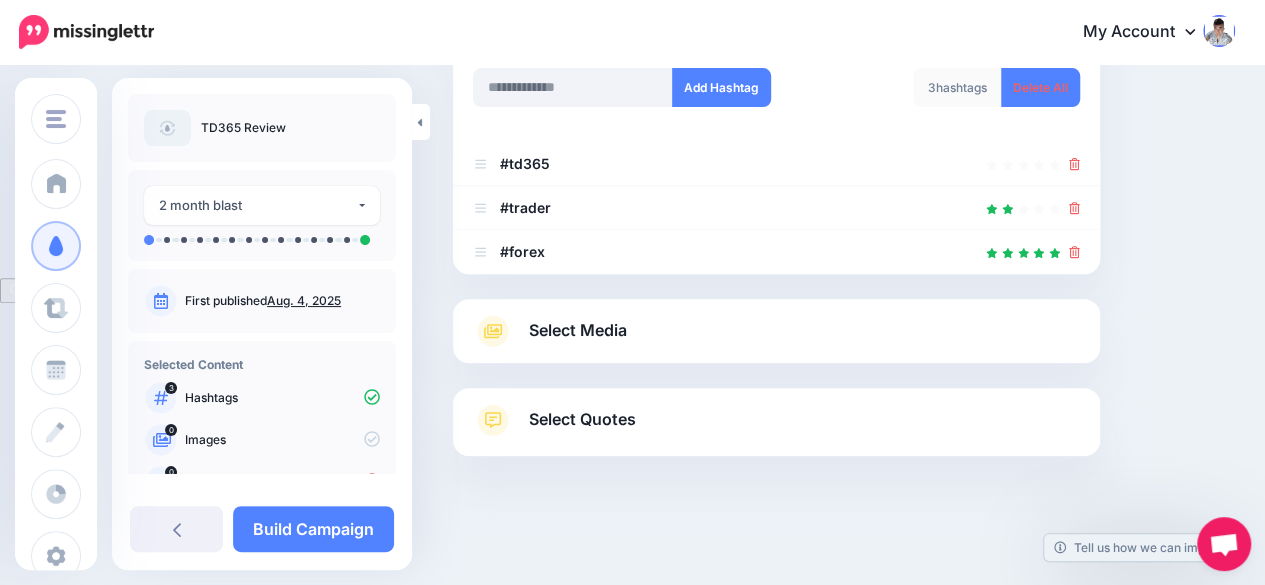 click on "Select Media" at bounding box center [578, 330] 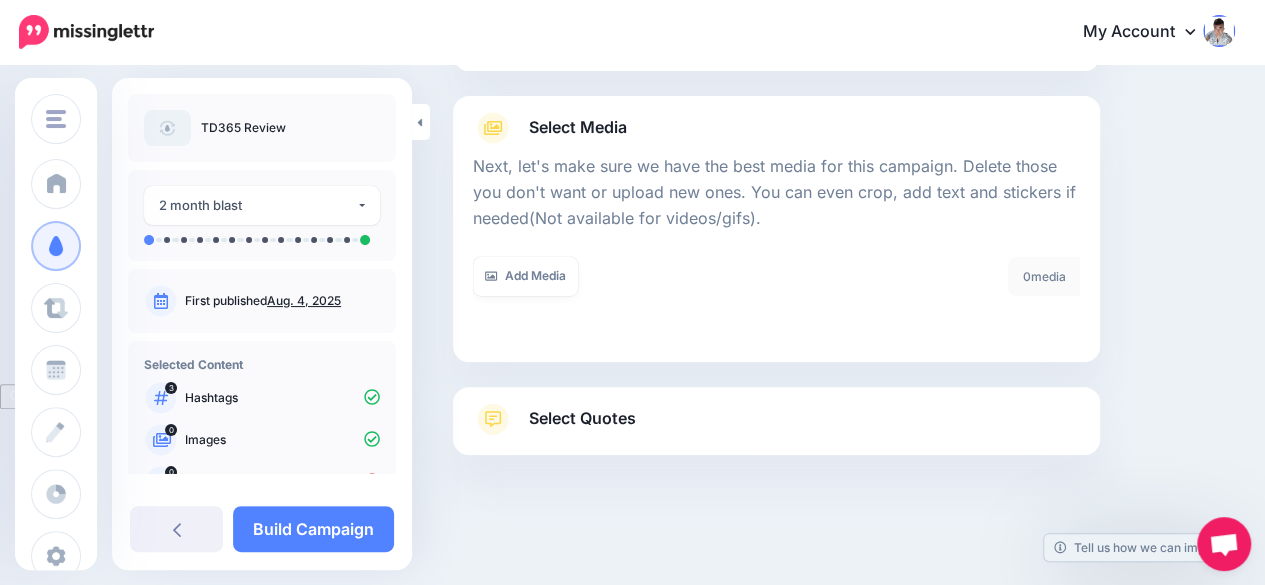 scroll, scrollTop: 200, scrollLeft: 0, axis: vertical 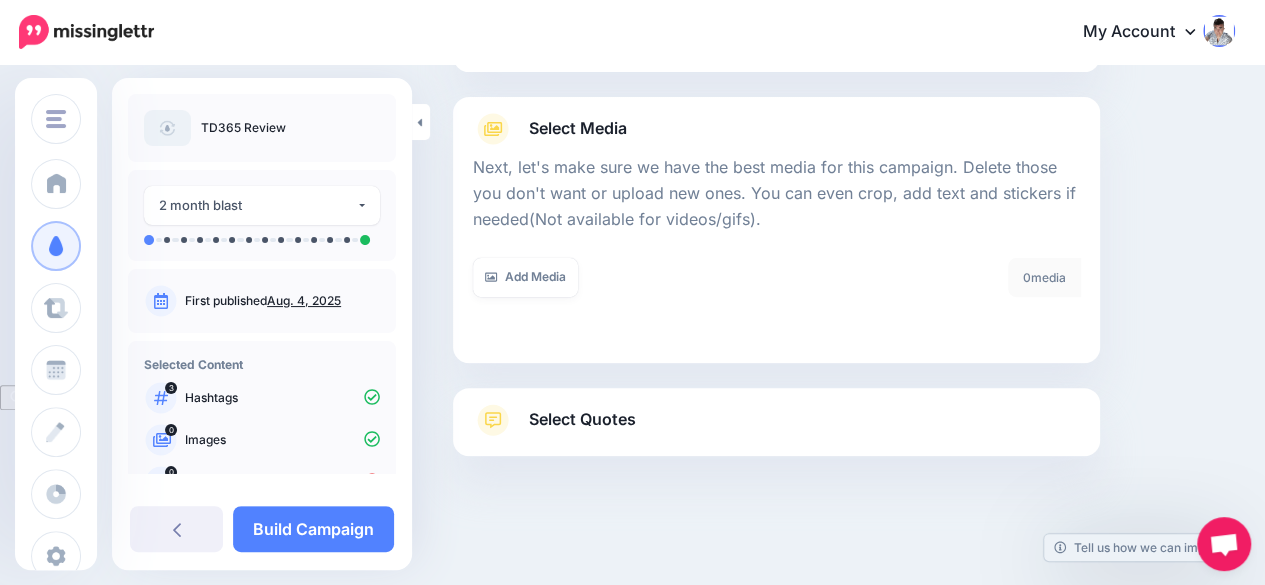 click on "Select Quotes" at bounding box center (582, 419) 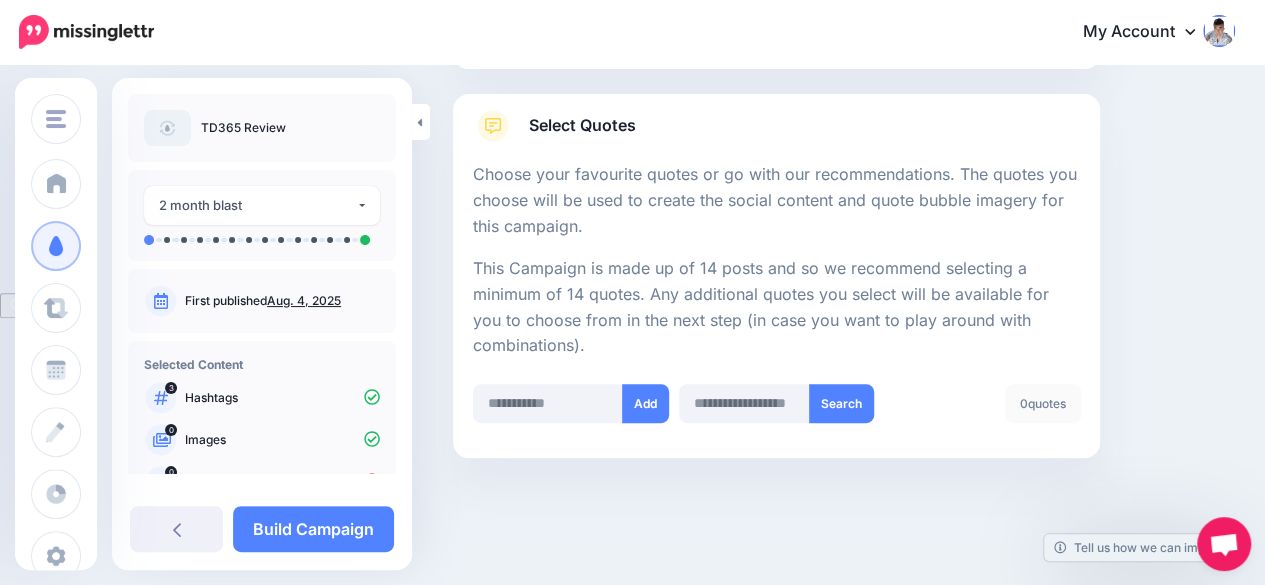 scroll, scrollTop: 294, scrollLeft: 0, axis: vertical 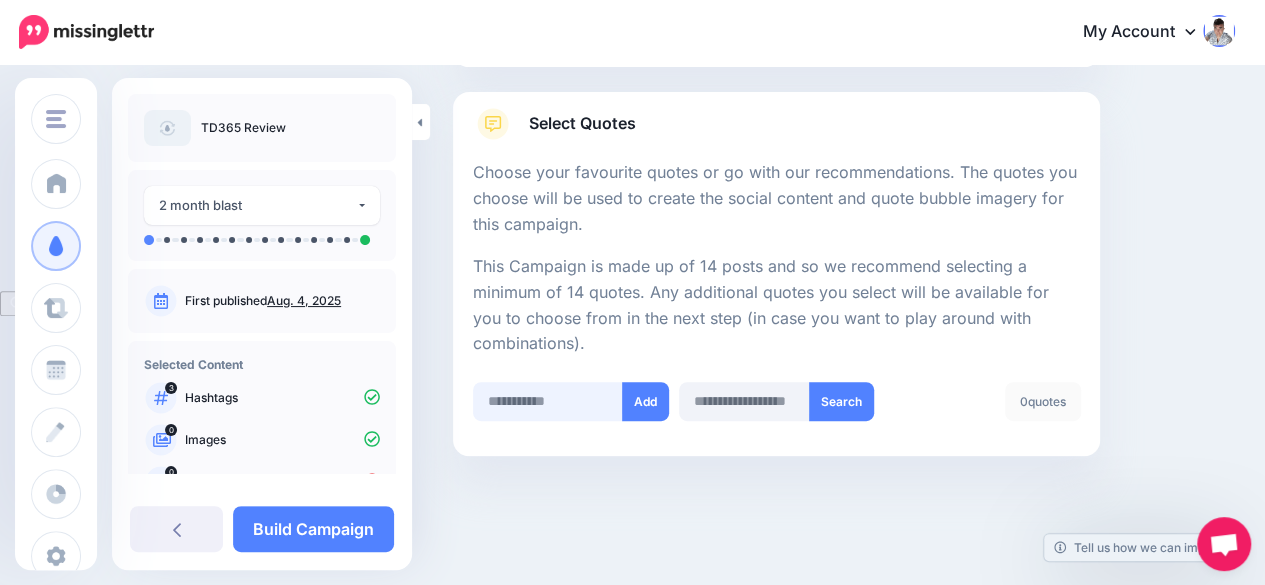 click at bounding box center [548, 401] 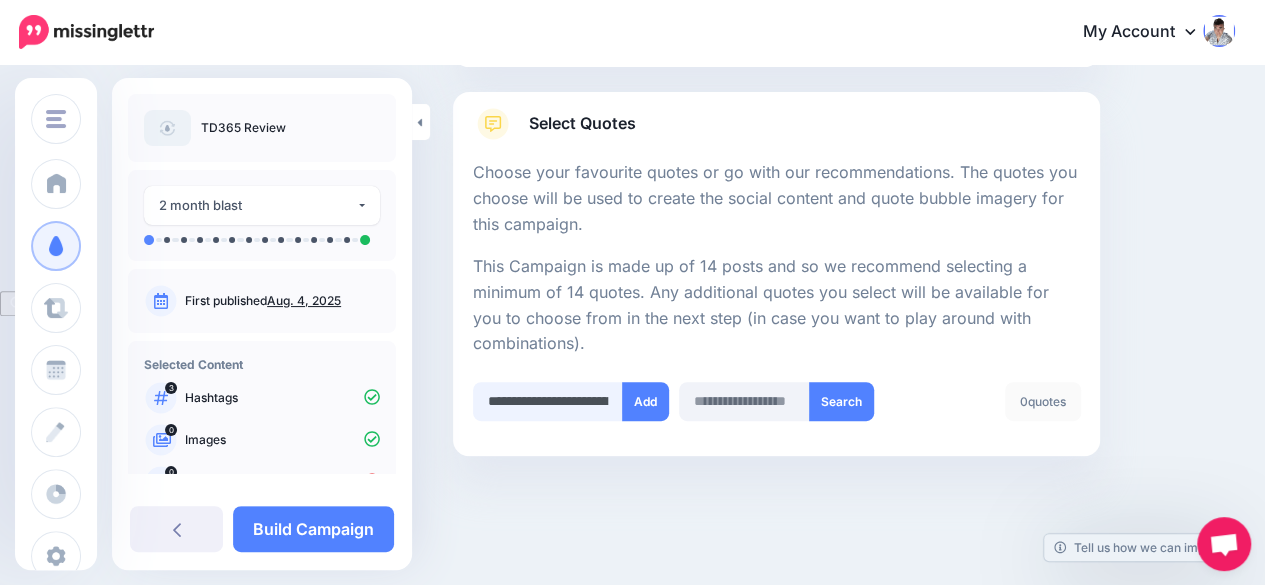 scroll, scrollTop: 0, scrollLeft: 92, axis: horizontal 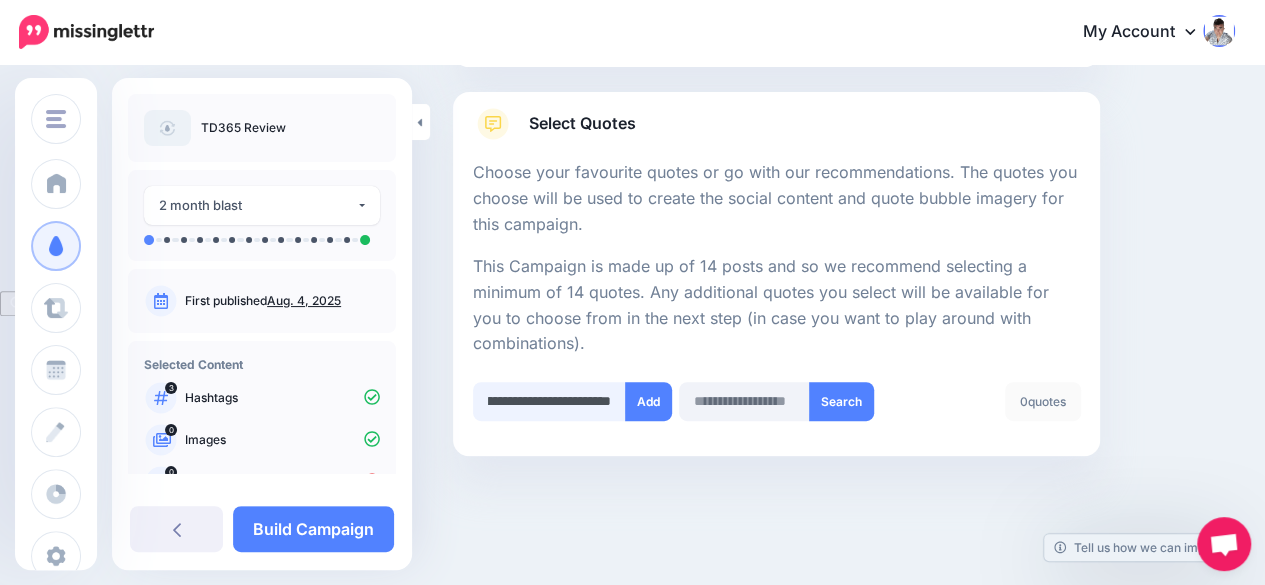 click on "**********" at bounding box center [549, 401] 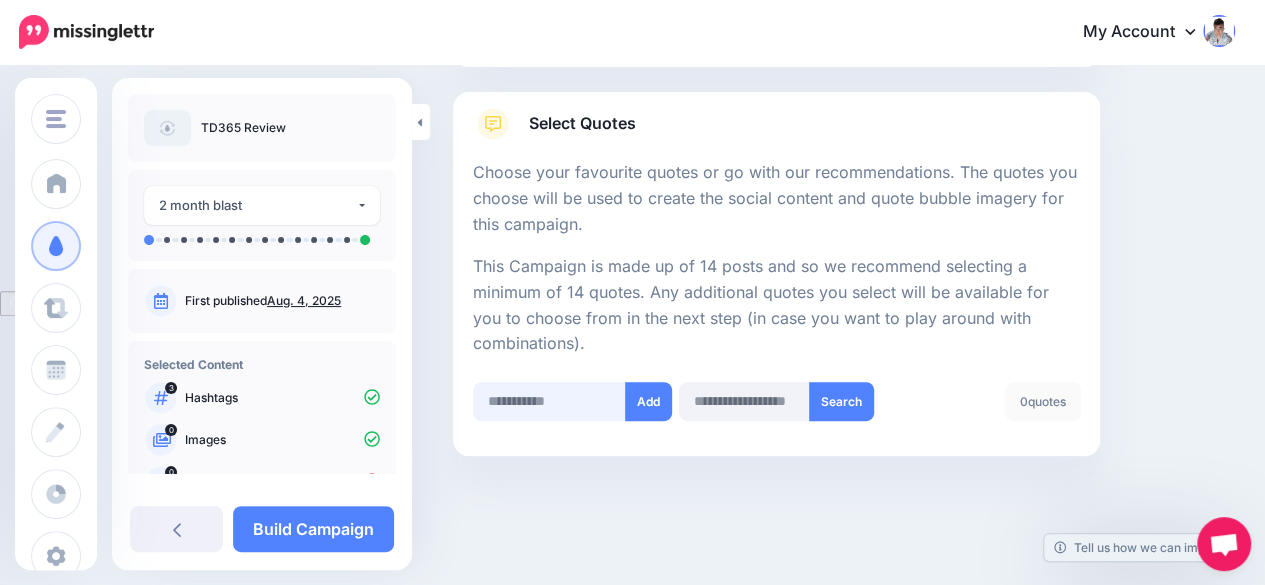 scroll, scrollTop: 0, scrollLeft: 0, axis: both 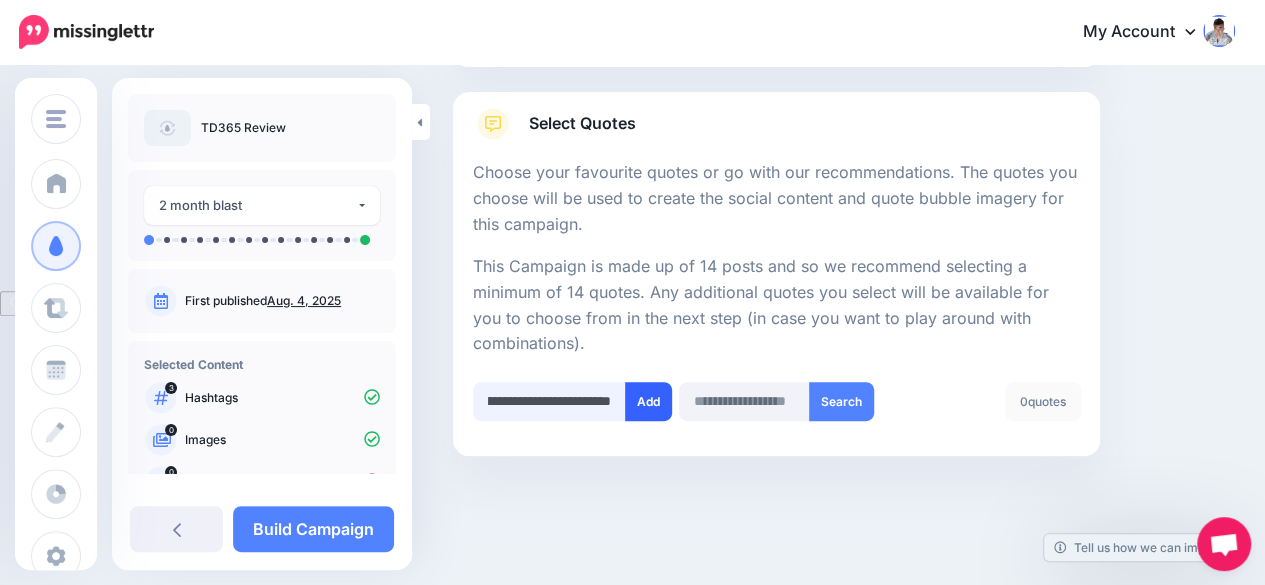 type on "**********" 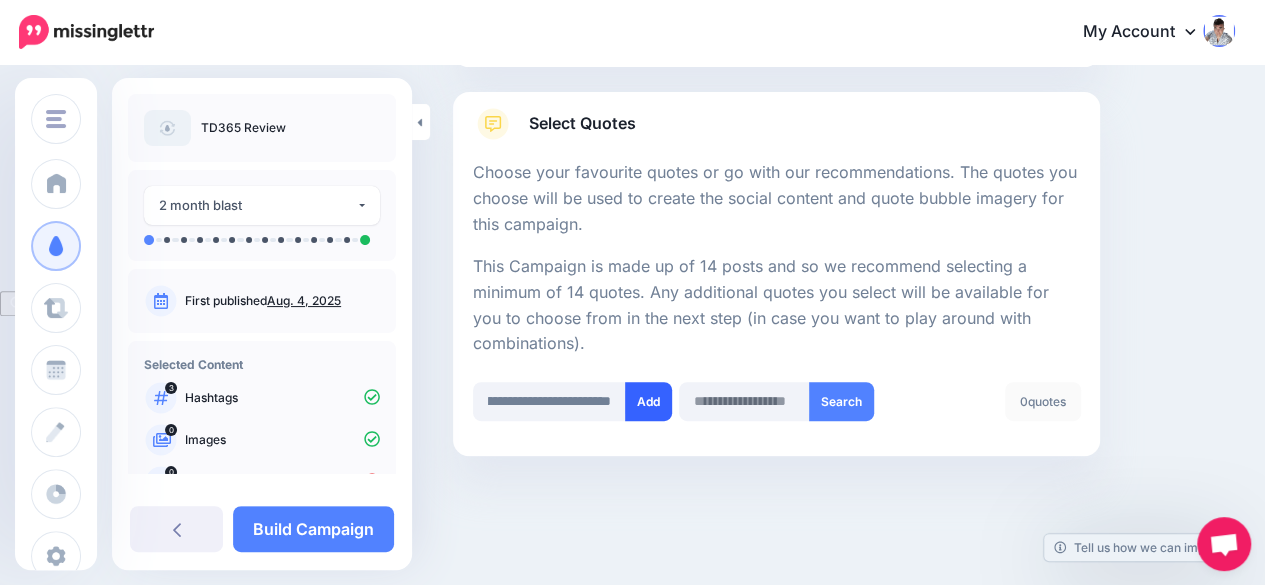 click on "Add" at bounding box center [648, 401] 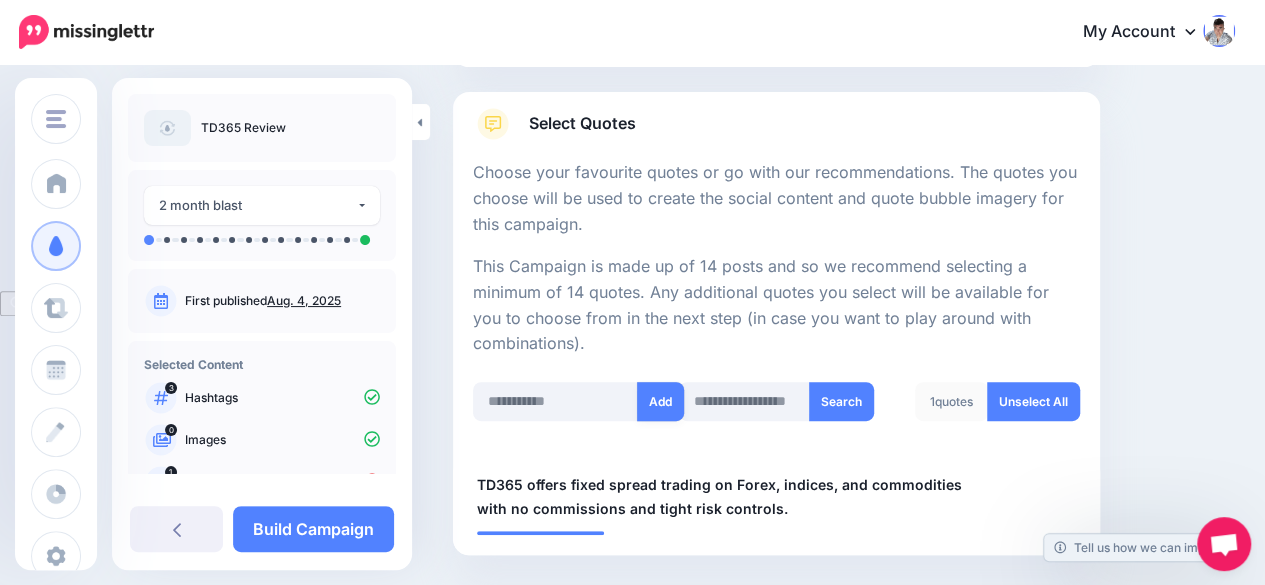 scroll, scrollTop: 394, scrollLeft: 0, axis: vertical 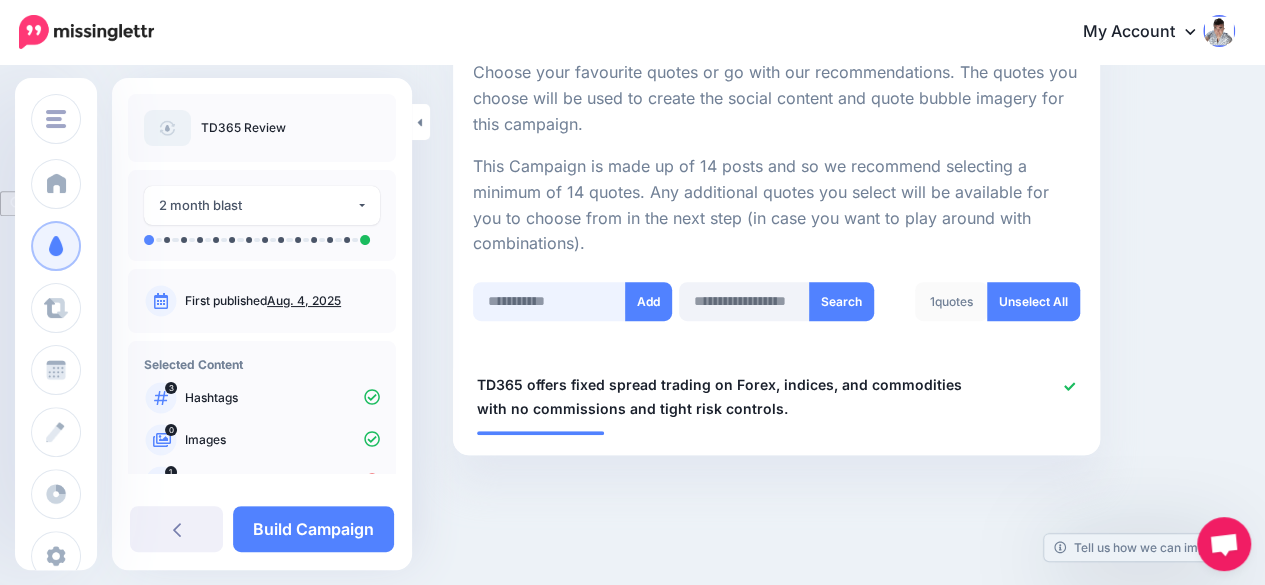click at bounding box center (549, 301) 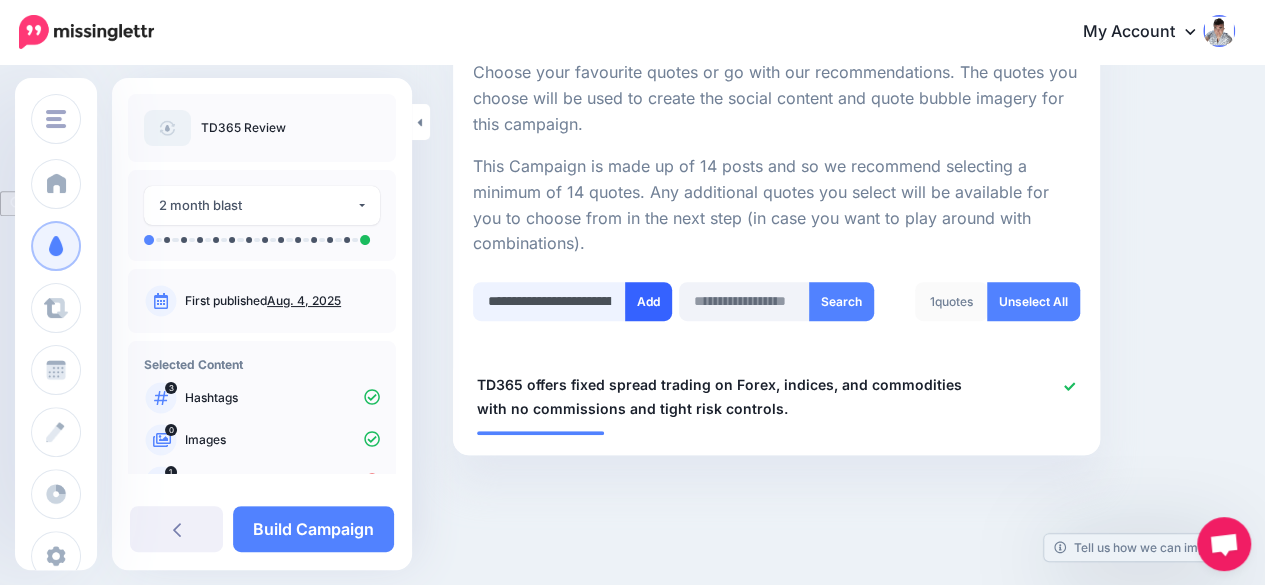 scroll, scrollTop: 0, scrollLeft: 707, axis: horizontal 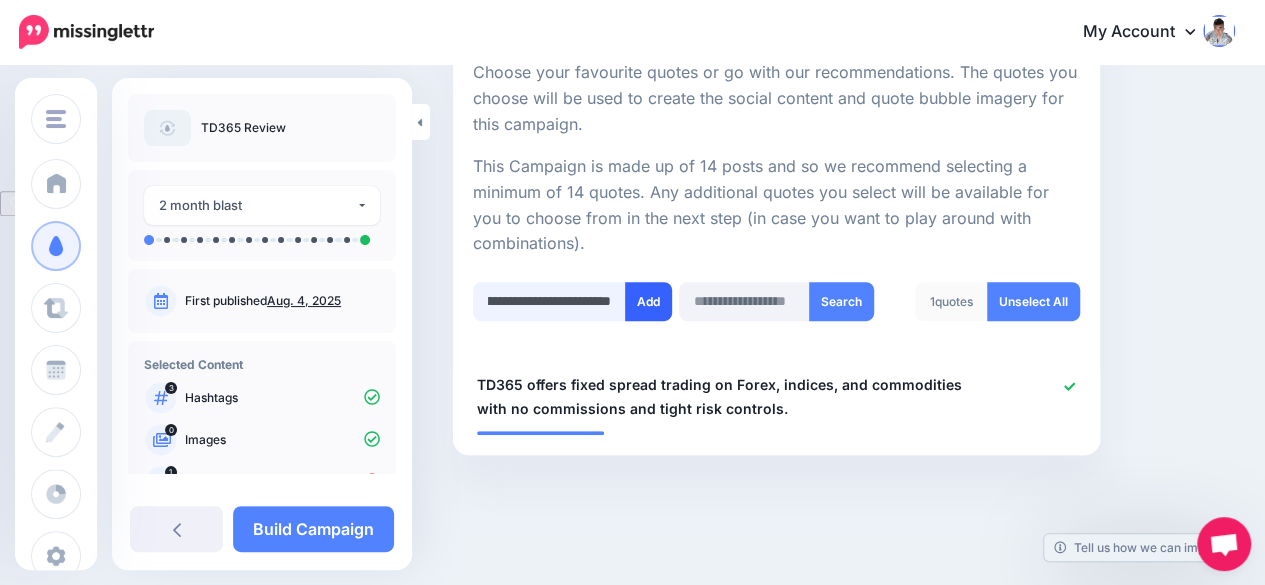 type on "**********" 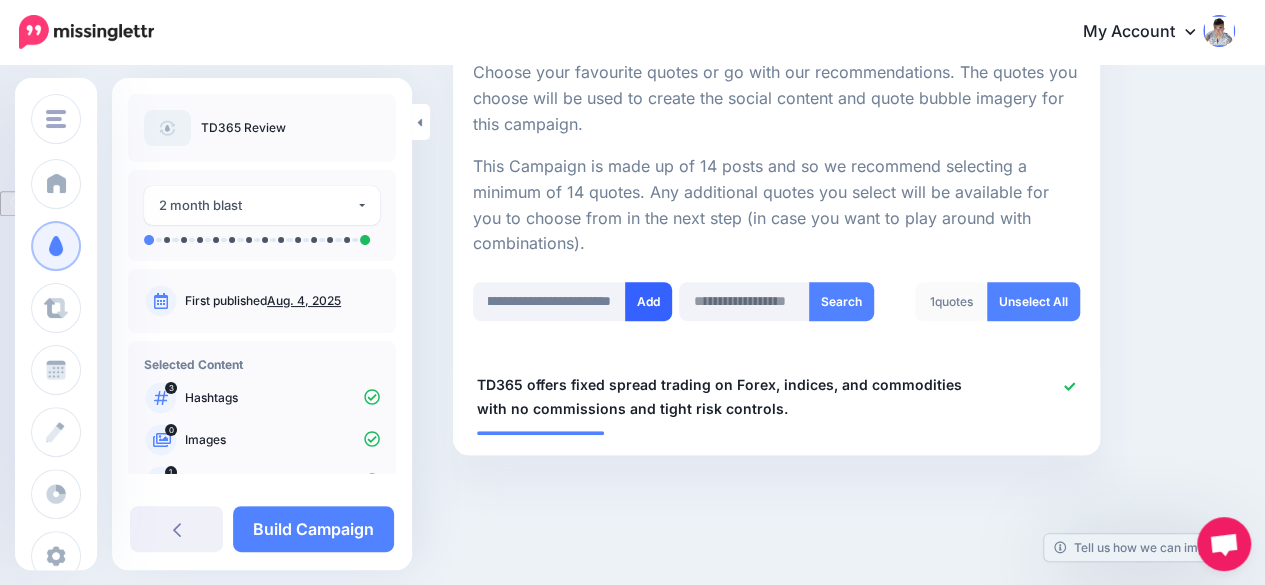 scroll, scrollTop: 0, scrollLeft: 0, axis: both 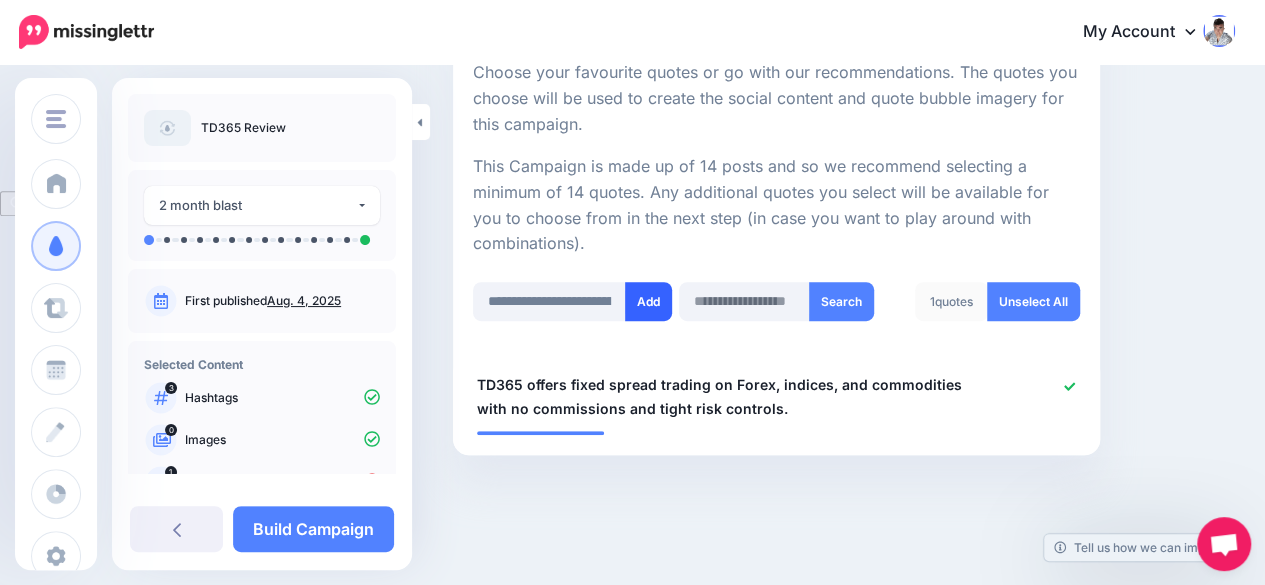 click on "Add" at bounding box center (648, 301) 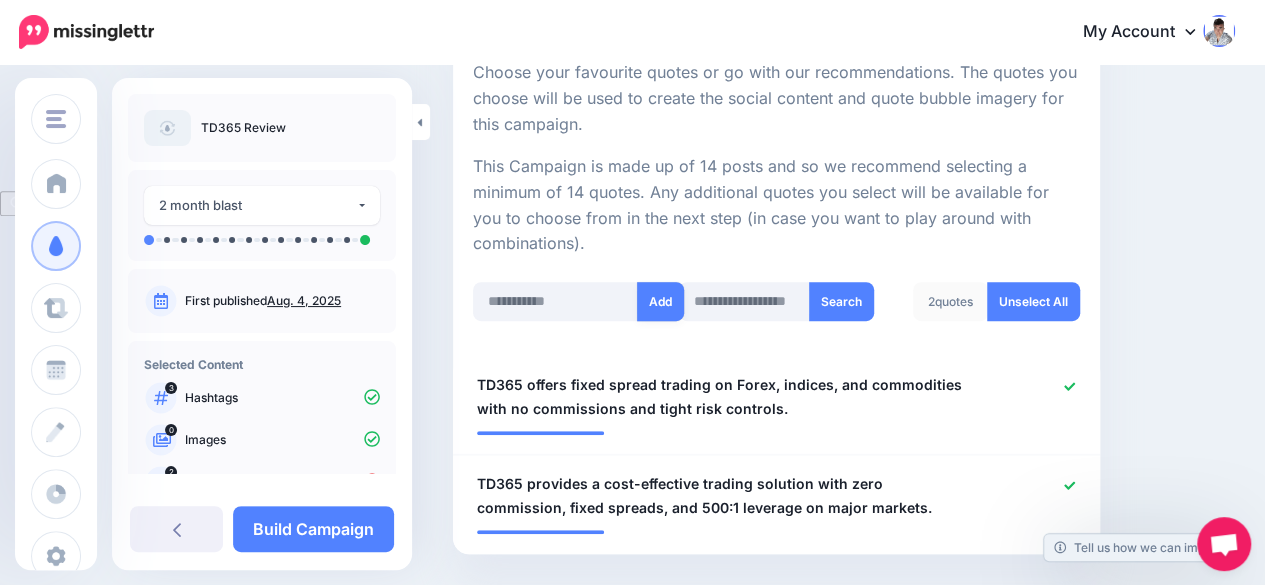 scroll, scrollTop: 492, scrollLeft: 0, axis: vertical 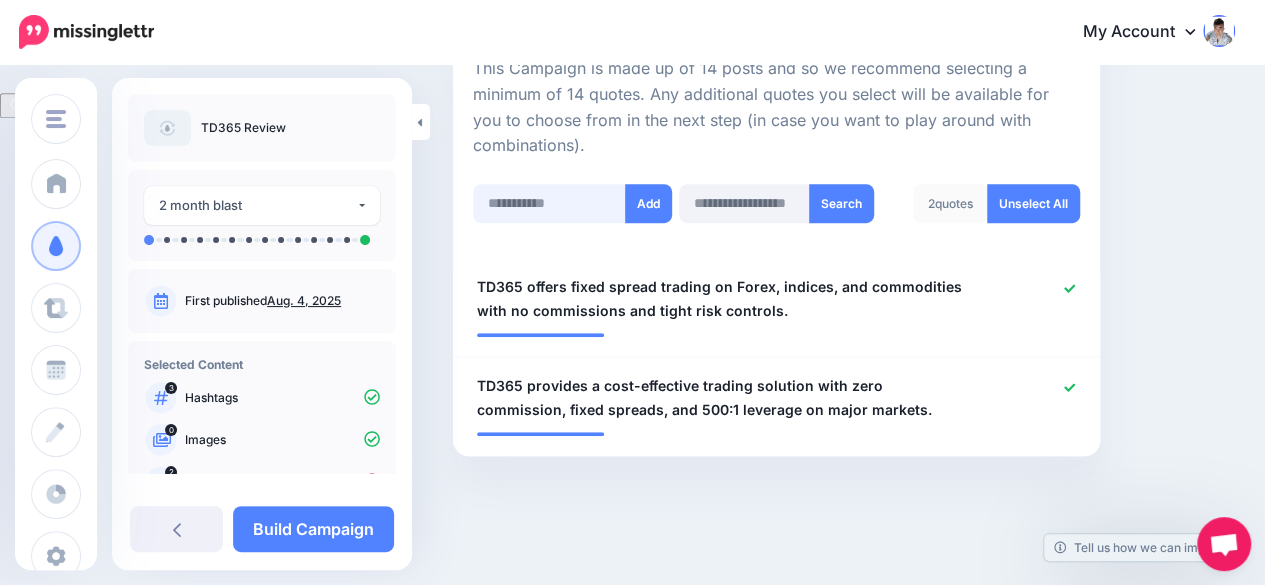 click at bounding box center (549, 203) 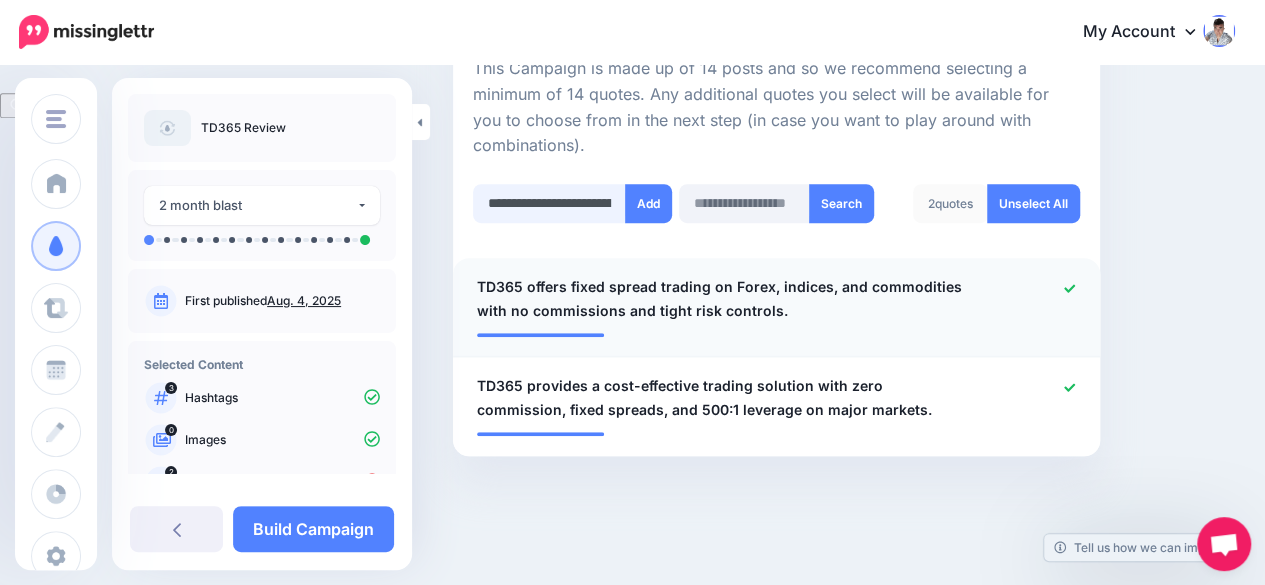 scroll, scrollTop: 0, scrollLeft: 688, axis: horizontal 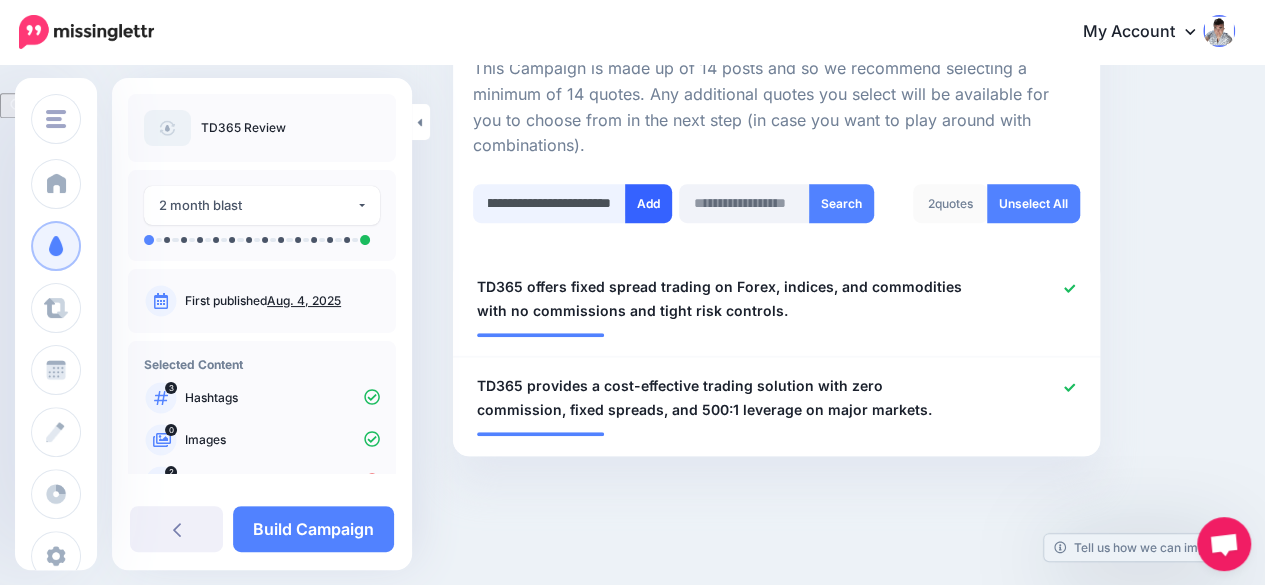 type on "**********" 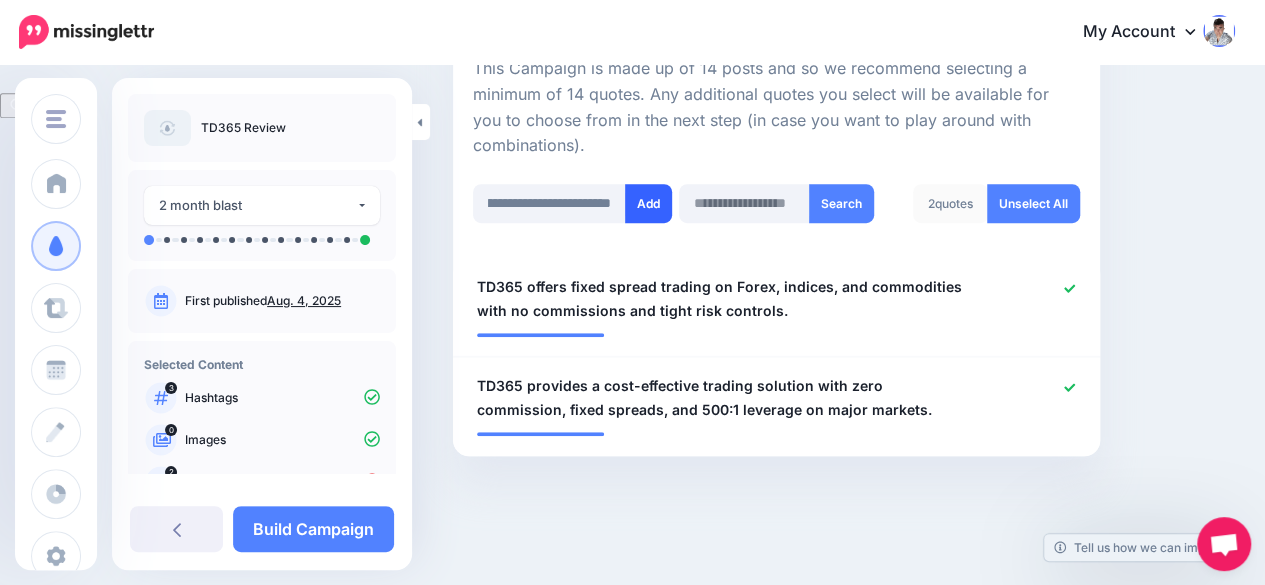 scroll, scrollTop: 0, scrollLeft: 0, axis: both 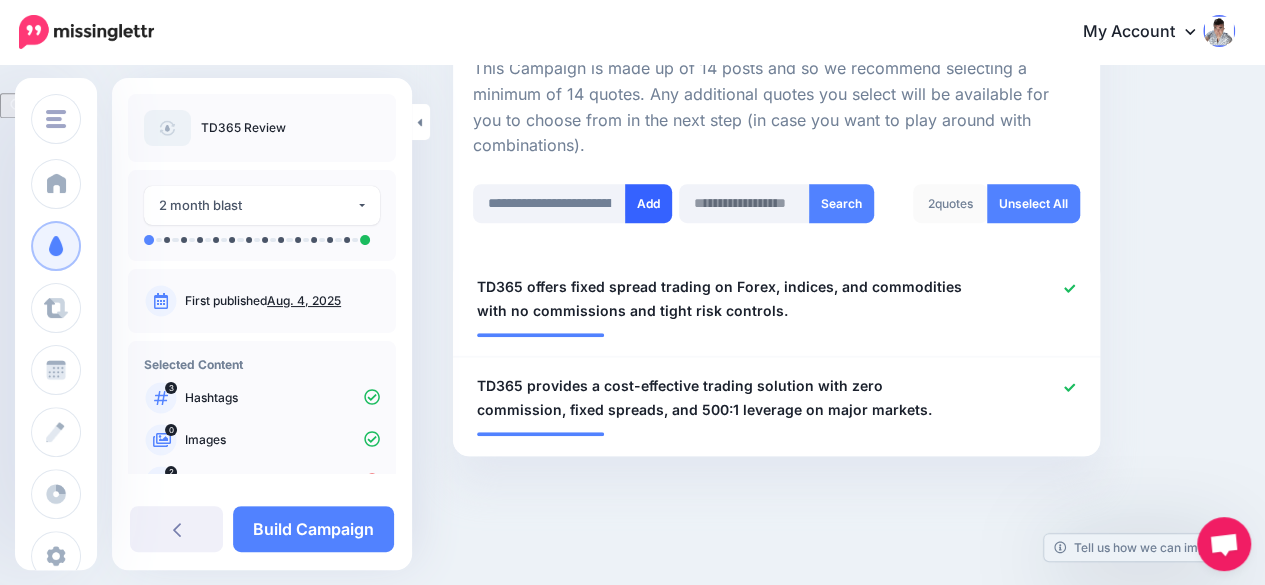 click on "Add" at bounding box center (648, 203) 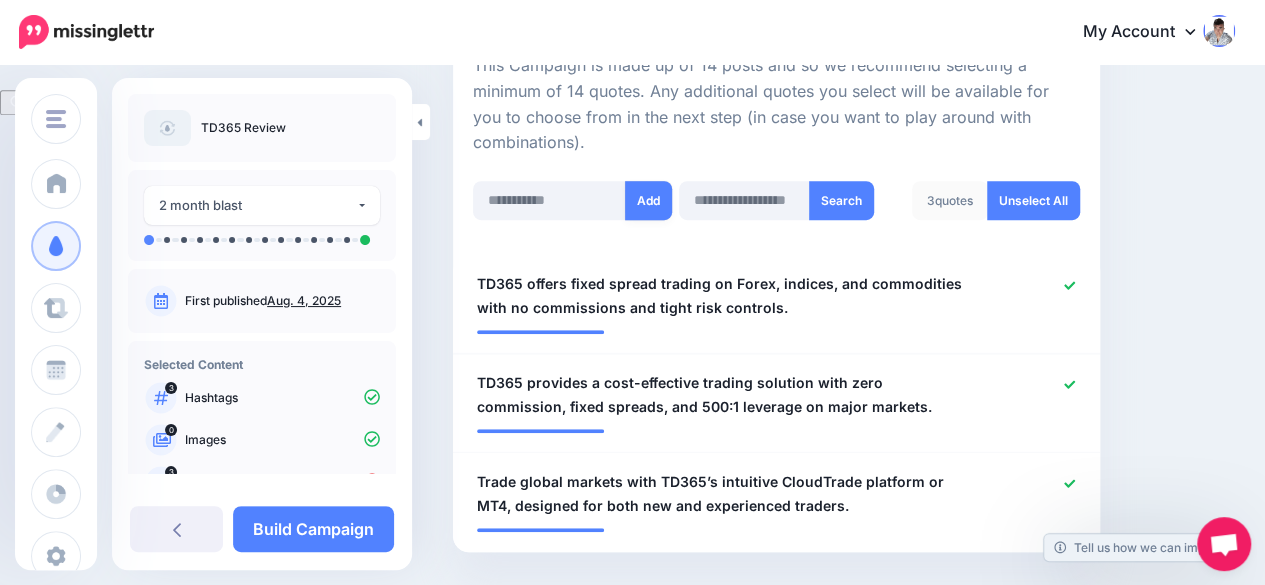 scroll, scrollTop: 492, scrollLeft: 0, axis: vertical 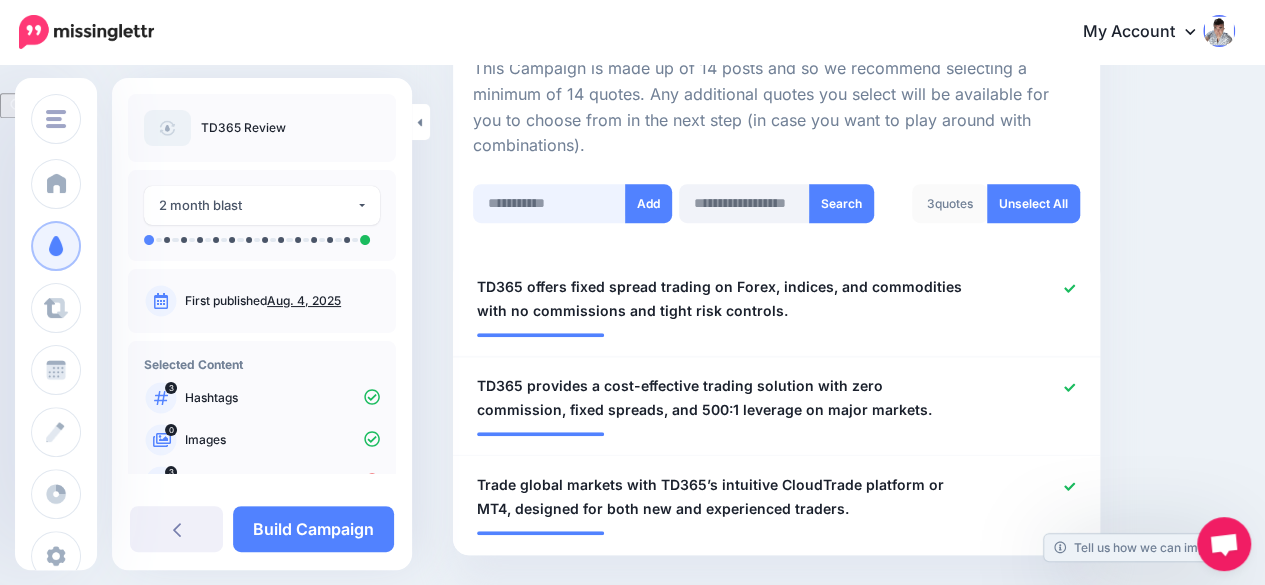 click at bounding box center [549, 203] 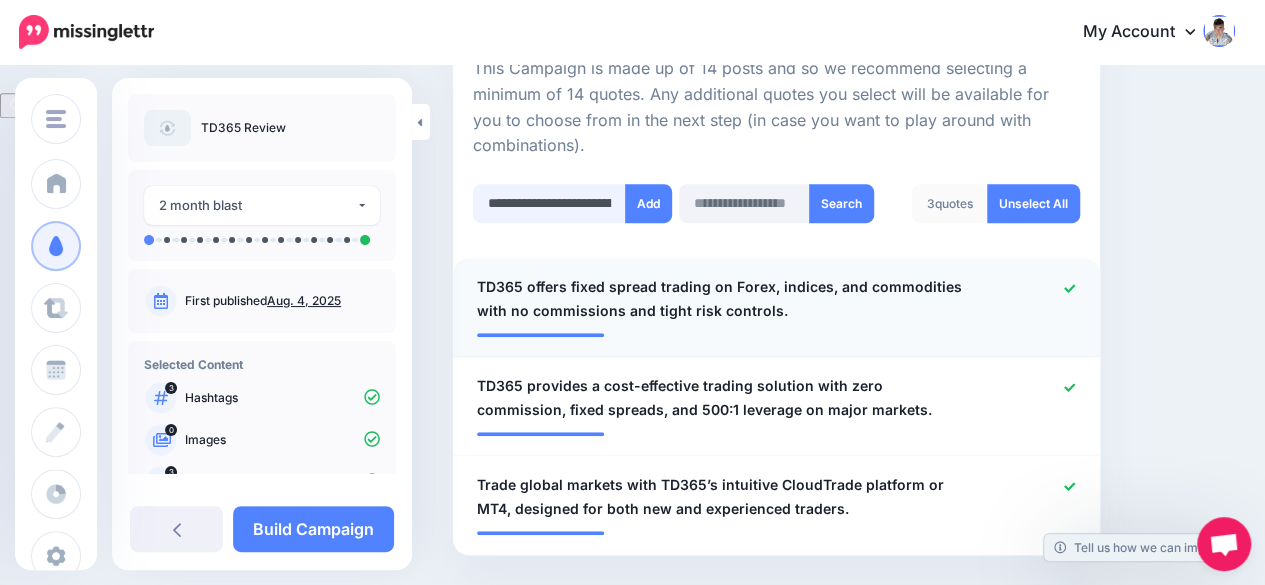 scroll, scrollTop: 0, scrollLeft: 688, axis: horizontal 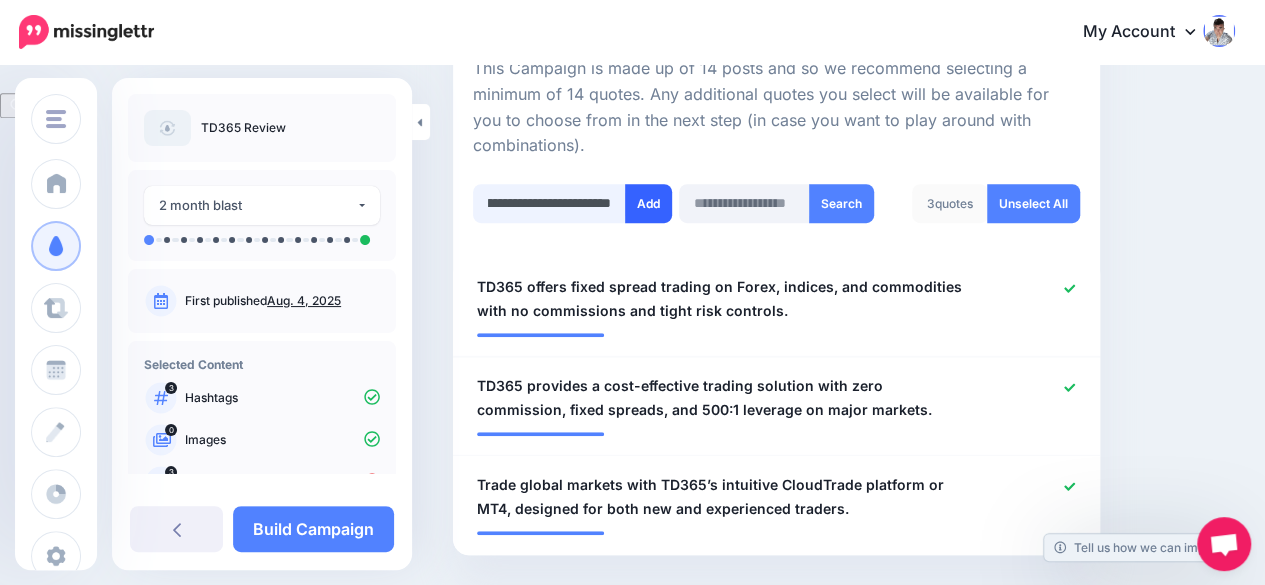 type on "**********" 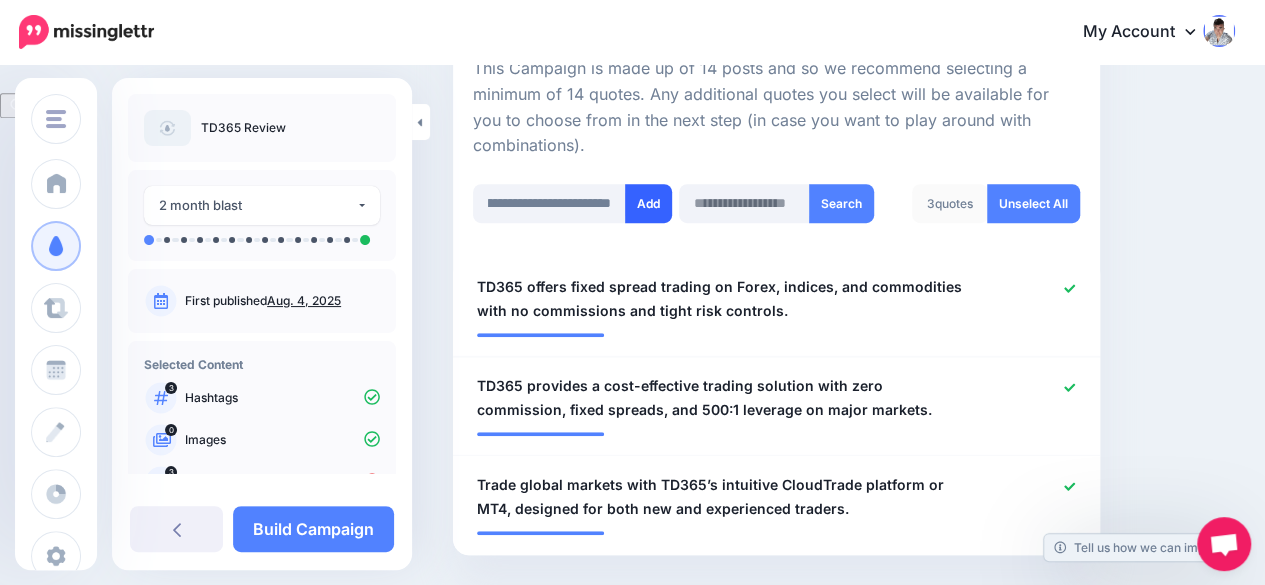 scroll, scrollTop: 0, scrollLeft: 0, axis: both 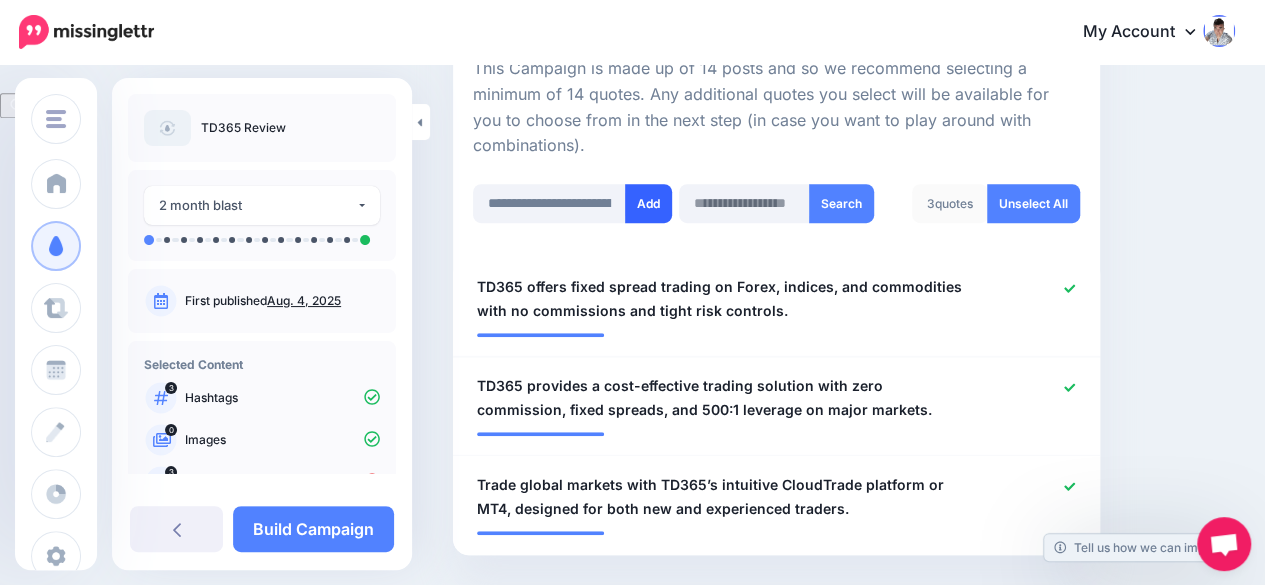 click on "Add" at bounding box center (648, 203) 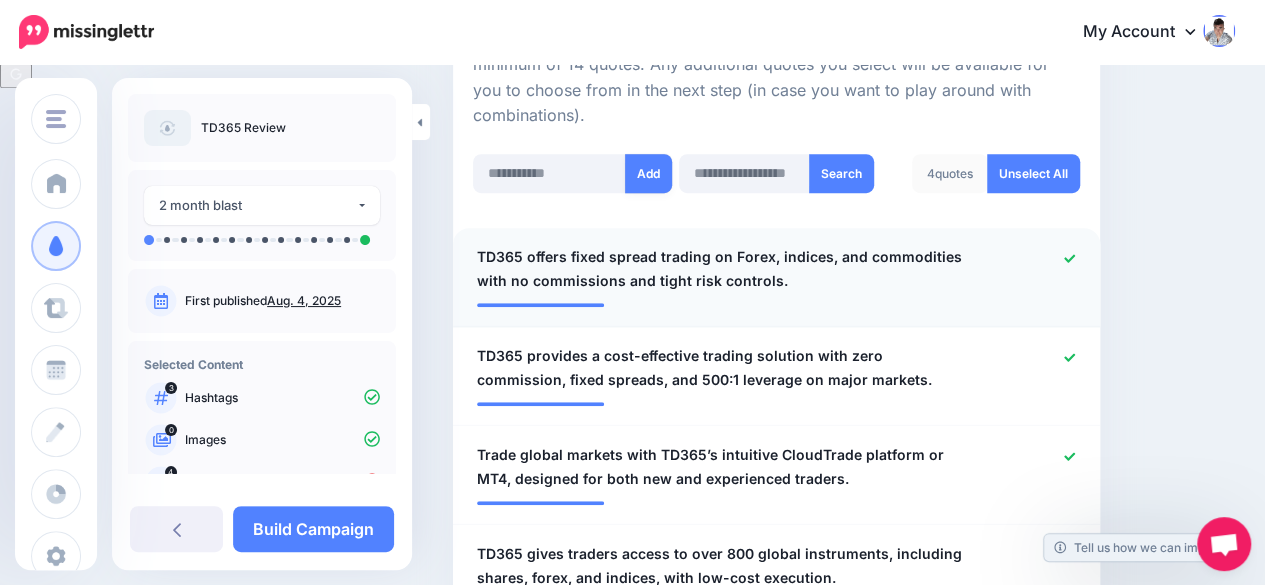 scroll, scrollTop: 490, scrollLeft: 0, axis: vertical 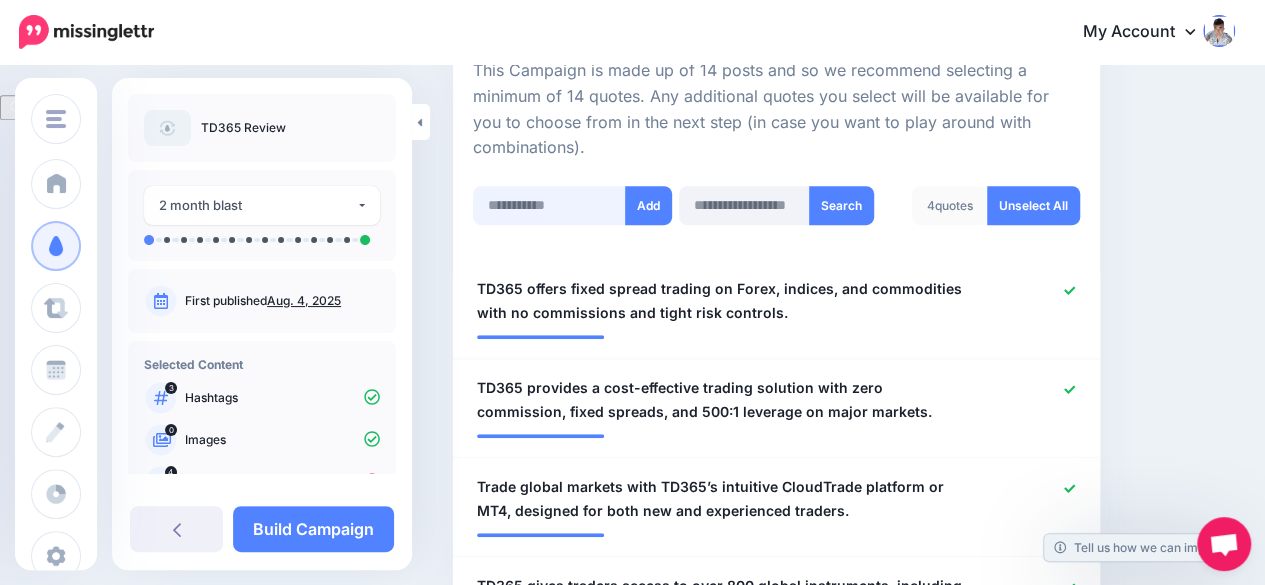 click at bounding box center [549, 205] 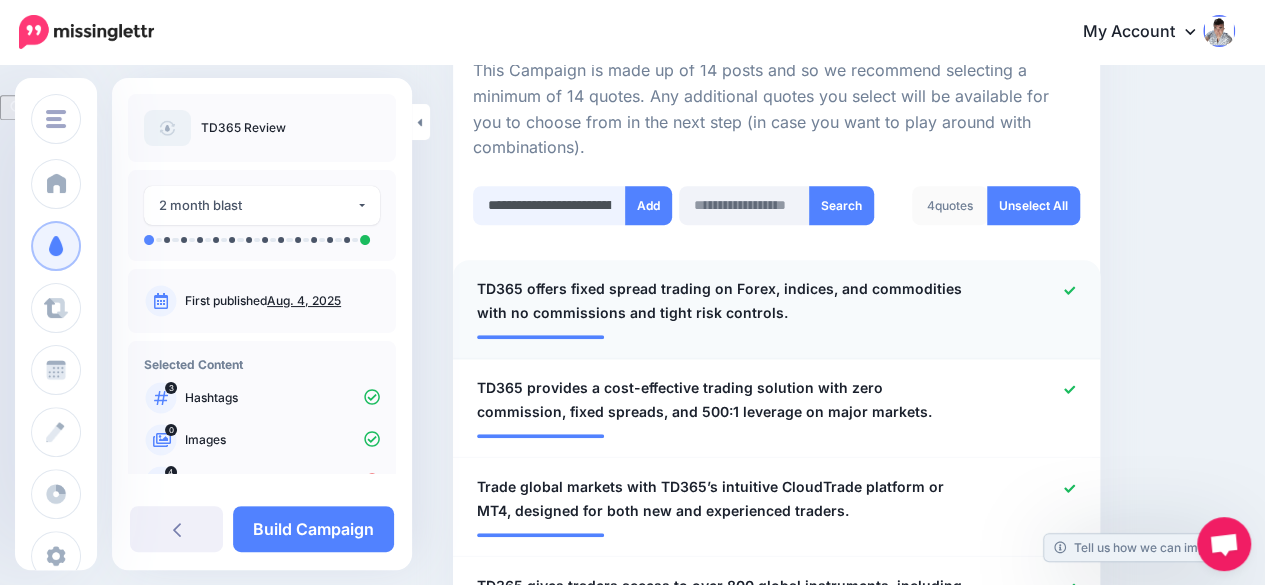 scroll, scrollTop: 0, scrollLeft: 601, axis: horizontal 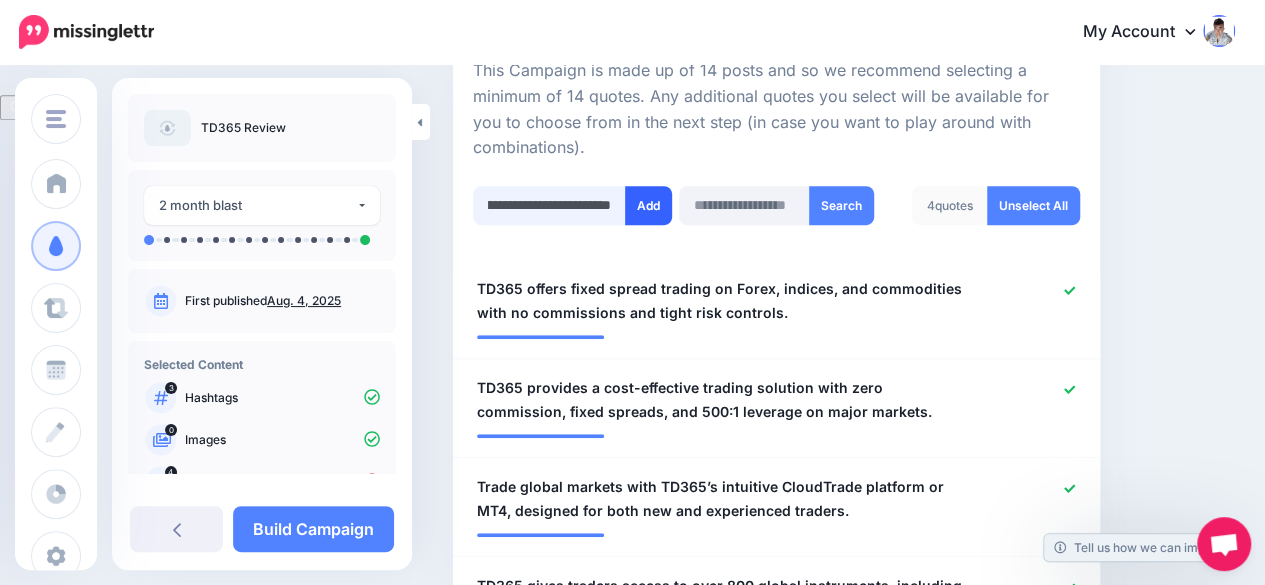 type on "**********" 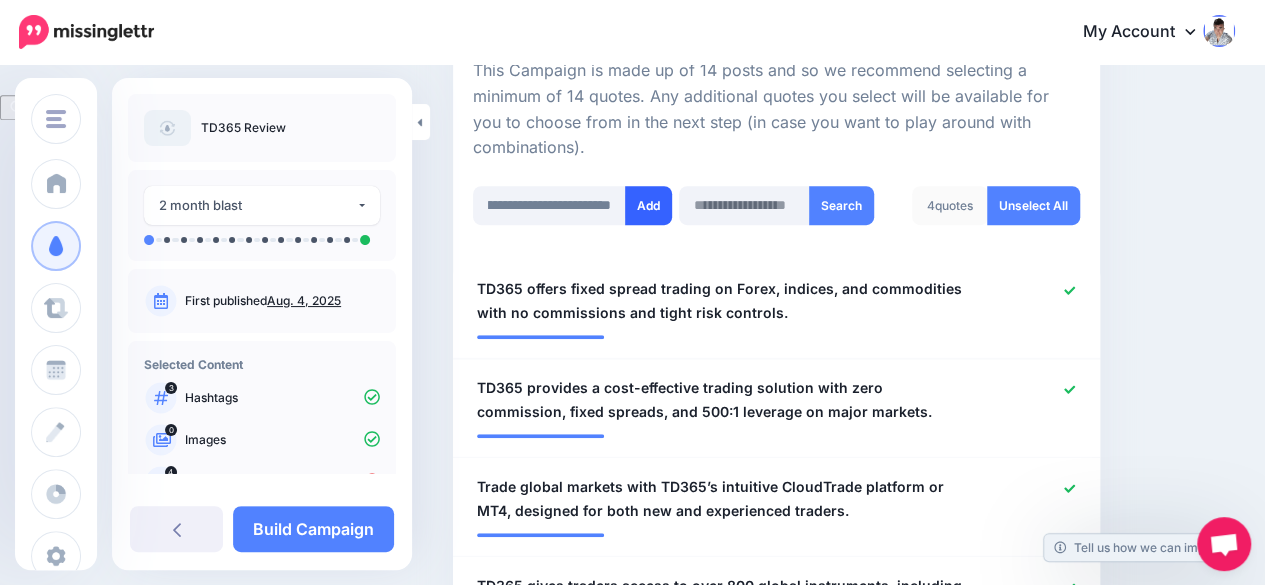 click on "Add" at bounding box center [648, 205] 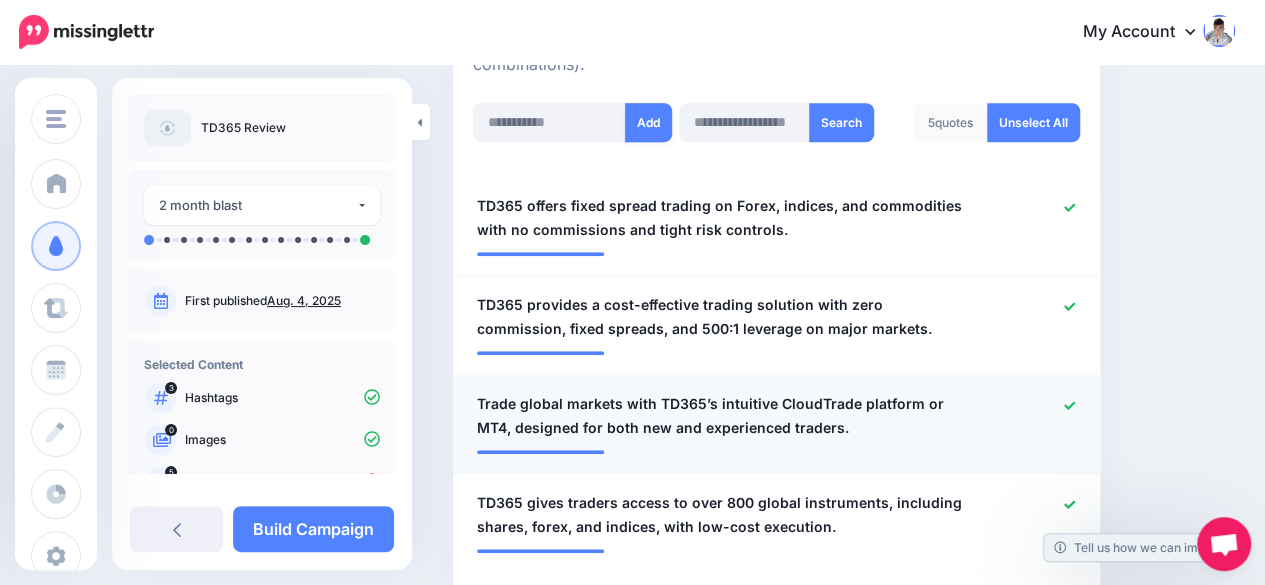 scroll, scrollTop: 550, scrollLeft: 0, axis: vertical 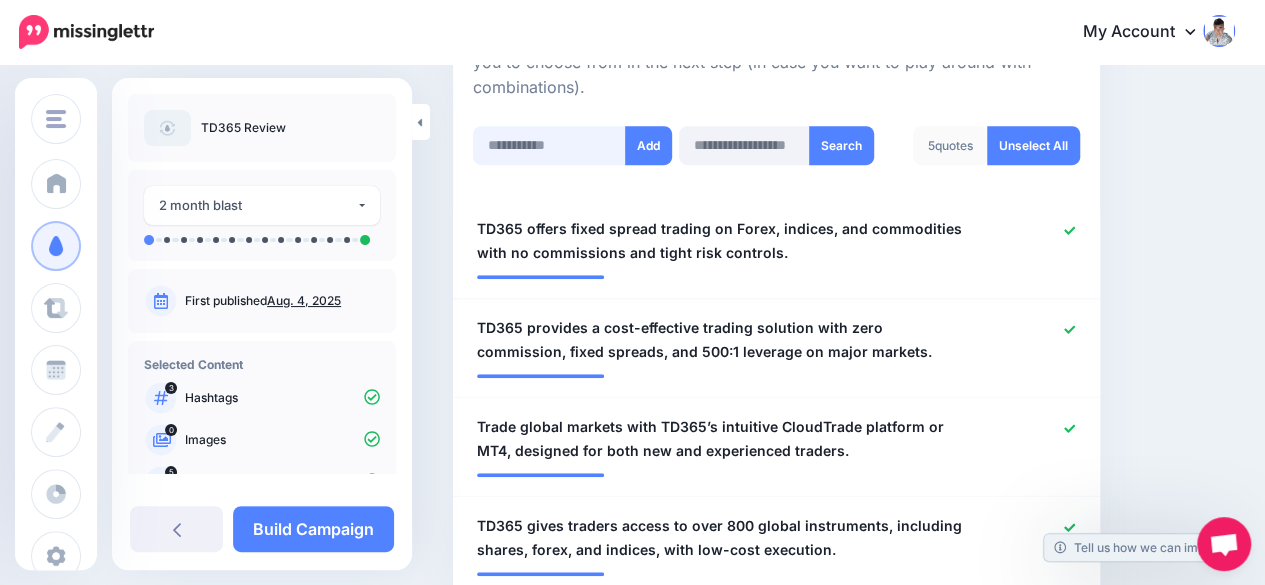 click at bounding box center [549, 145] 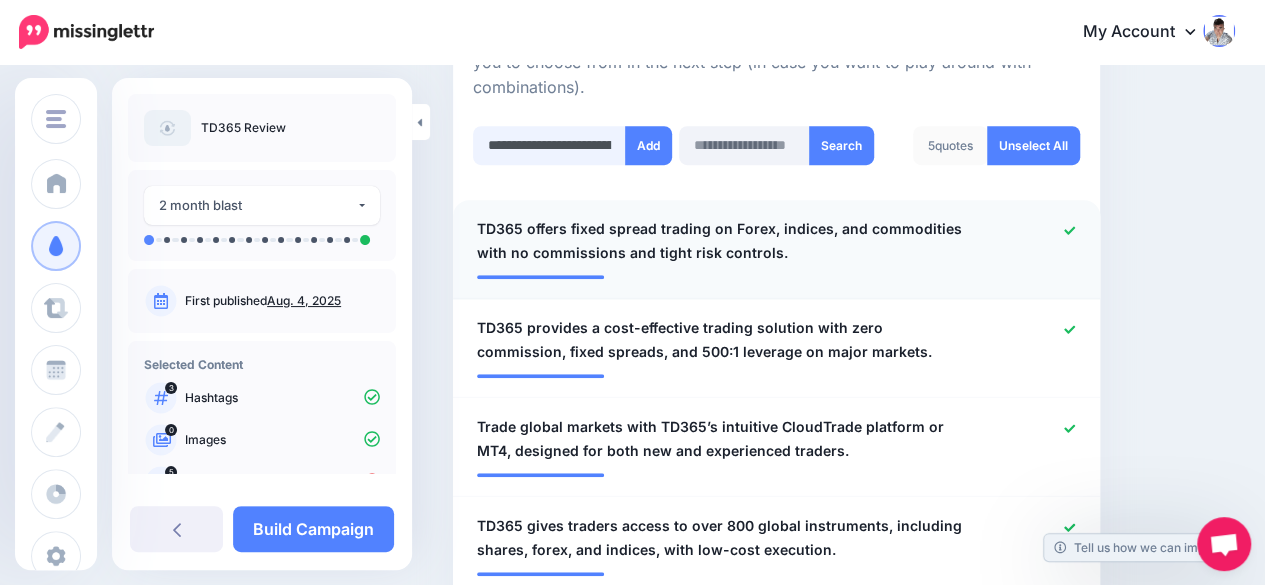 scroll, scrollTop: 0, scrollLeft: 665, axis: horizontal 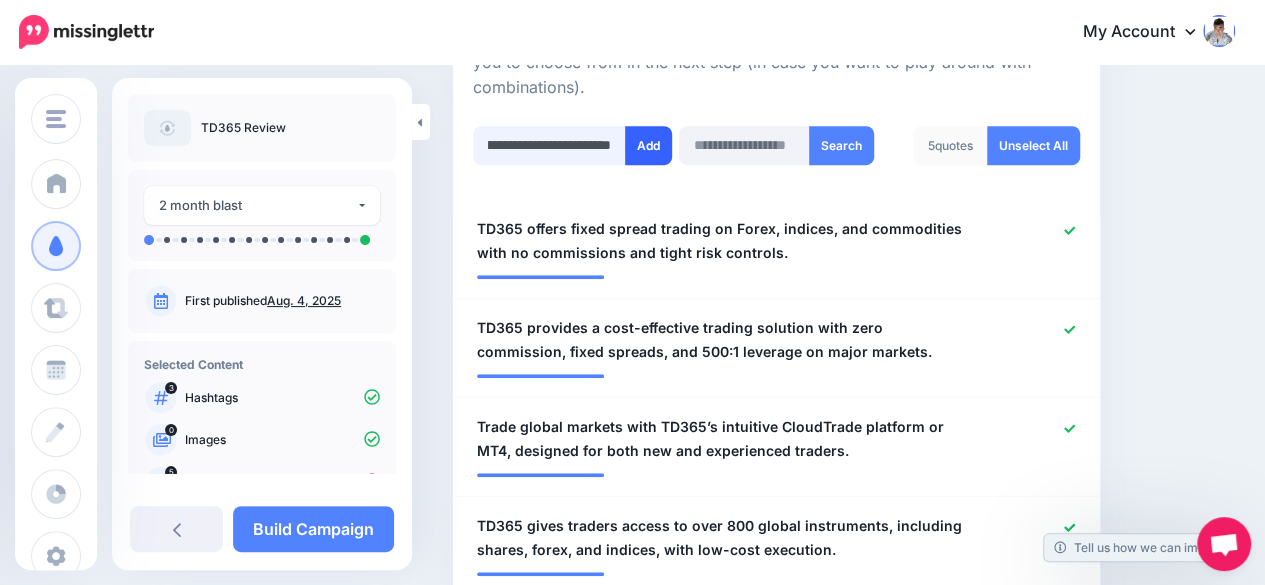 type on "**********" 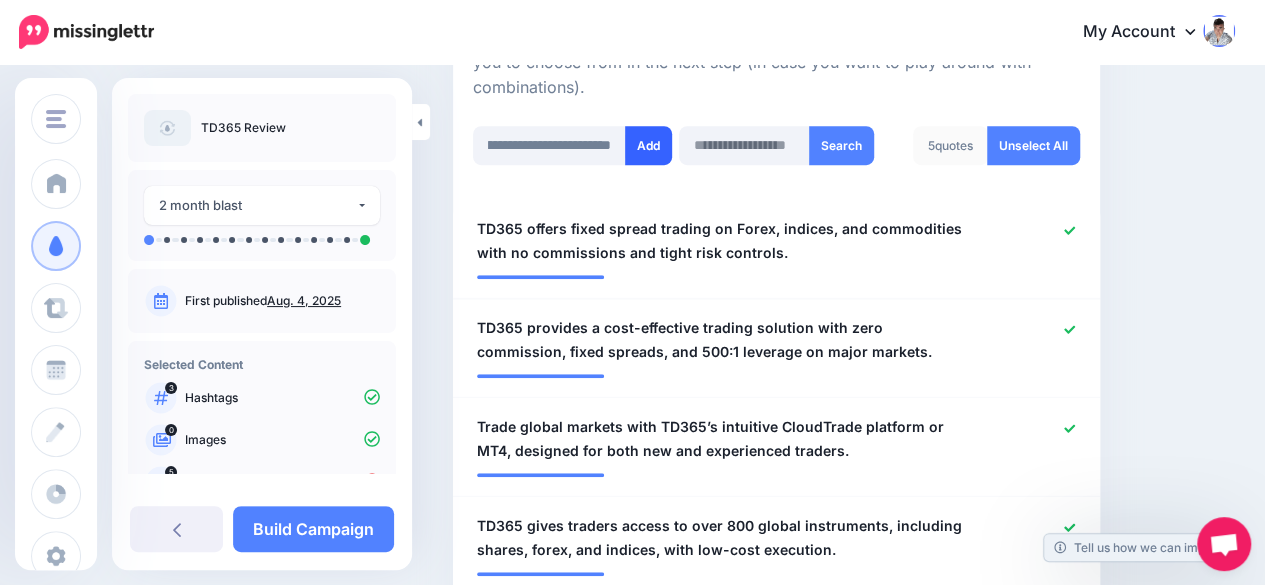 scroll, scrollTop: 0, scrollLeft: 0, axis: both 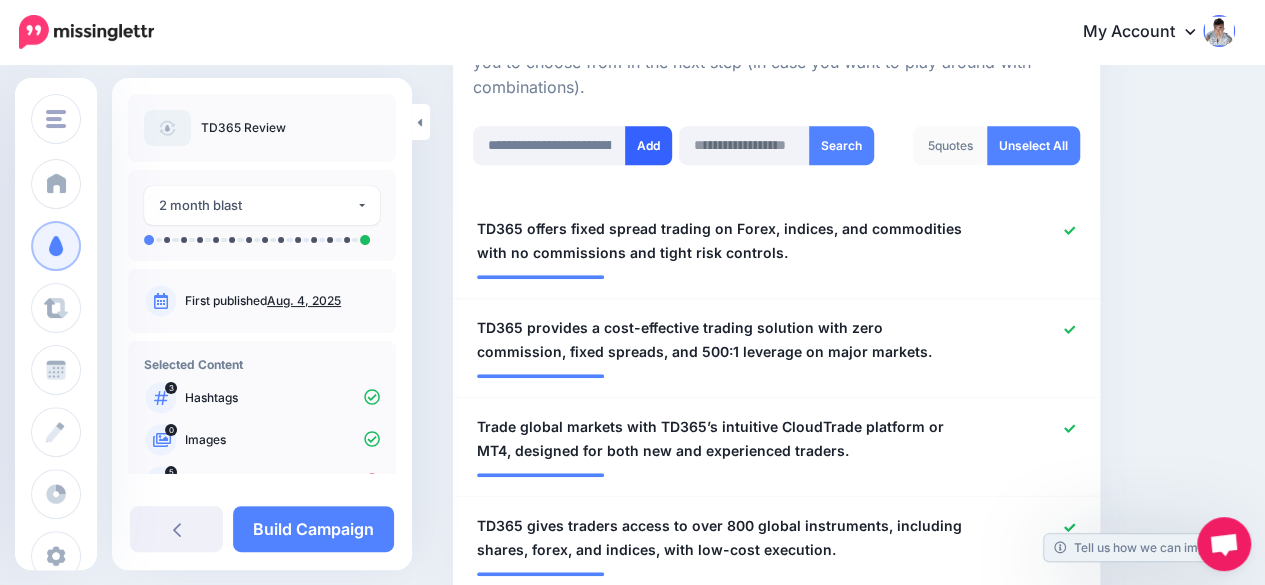 click on "Add" at bounding box center [648, 145] 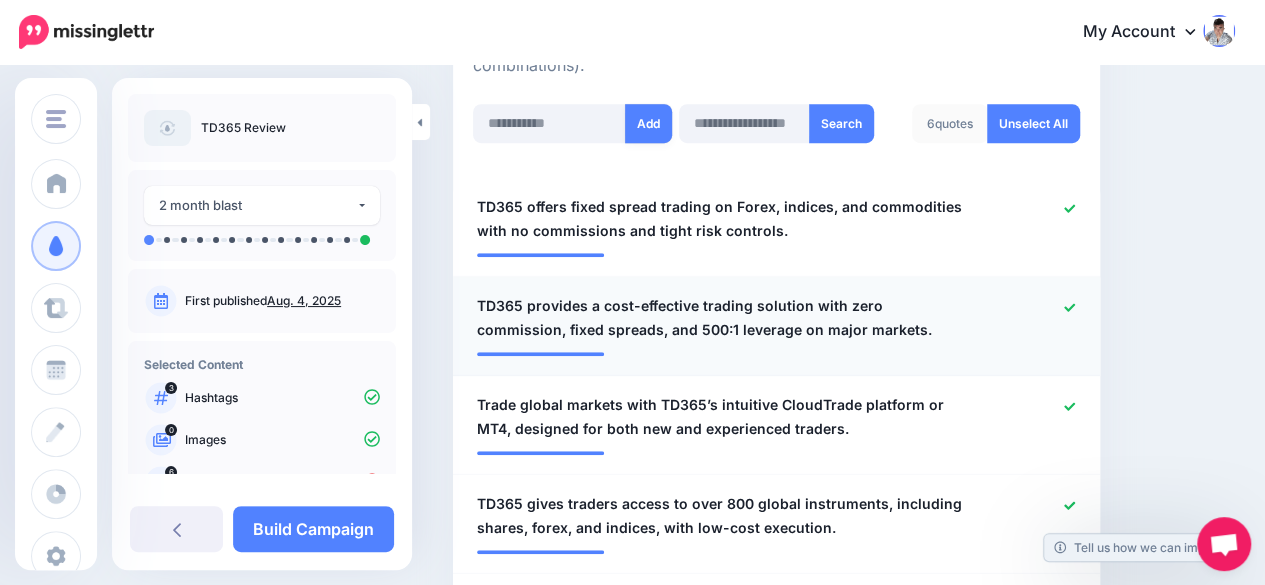 scroll, scrollTop: 550, scrollLeft: 0, axis: vertical 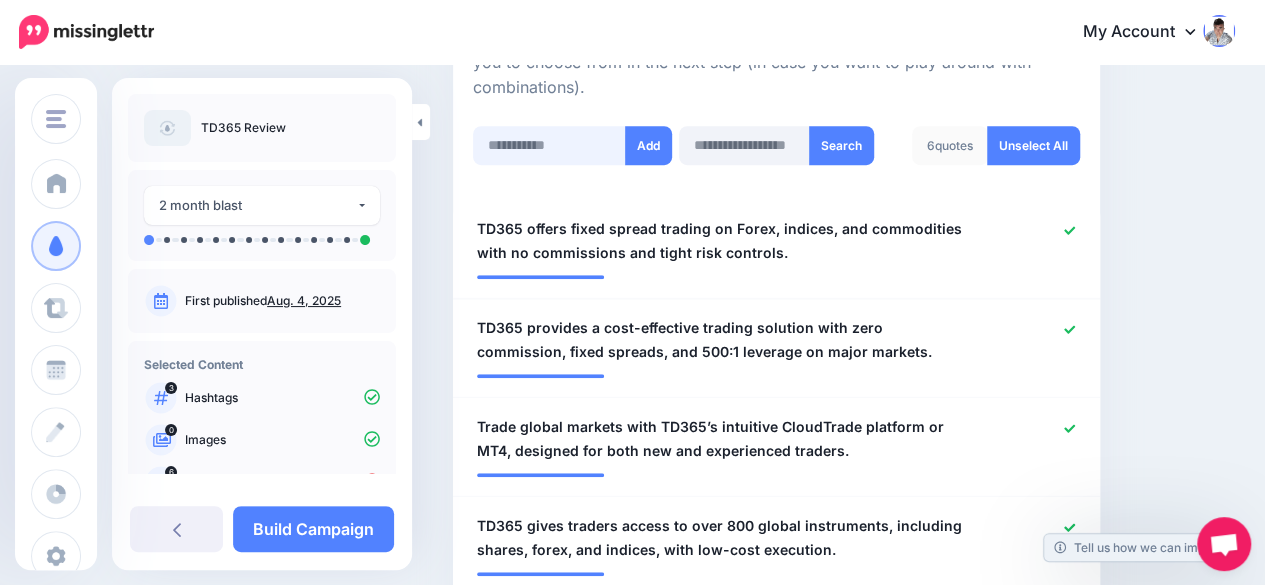 click at bounding box center [549, 145] 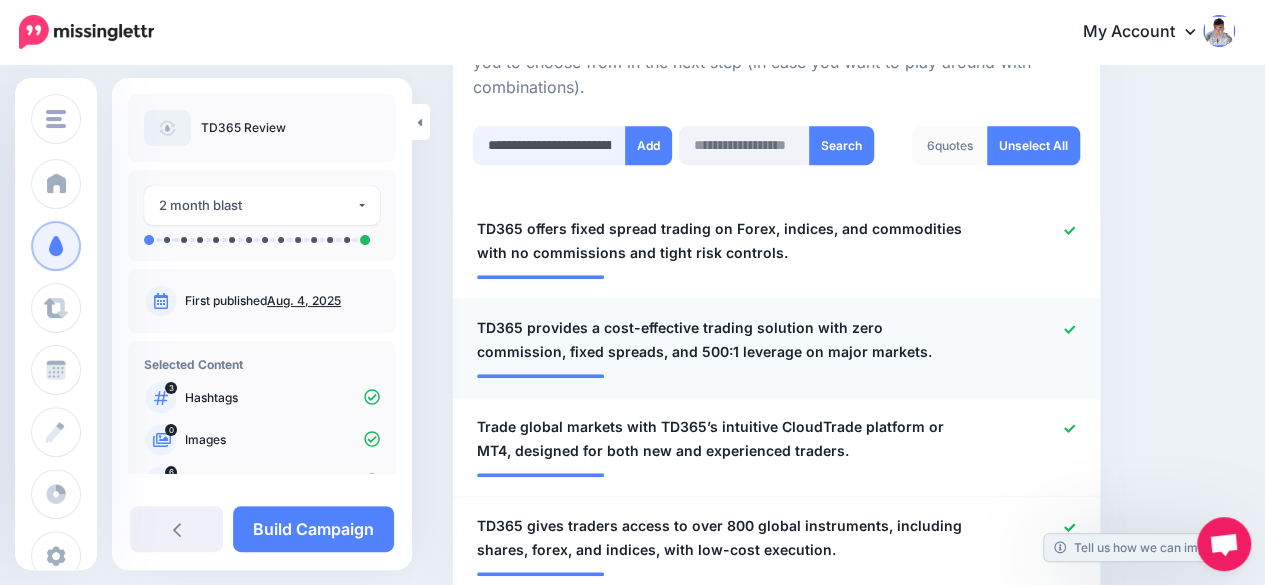 scroll, scrollTop: 0, scrollLeft: 586, axis: horizontal 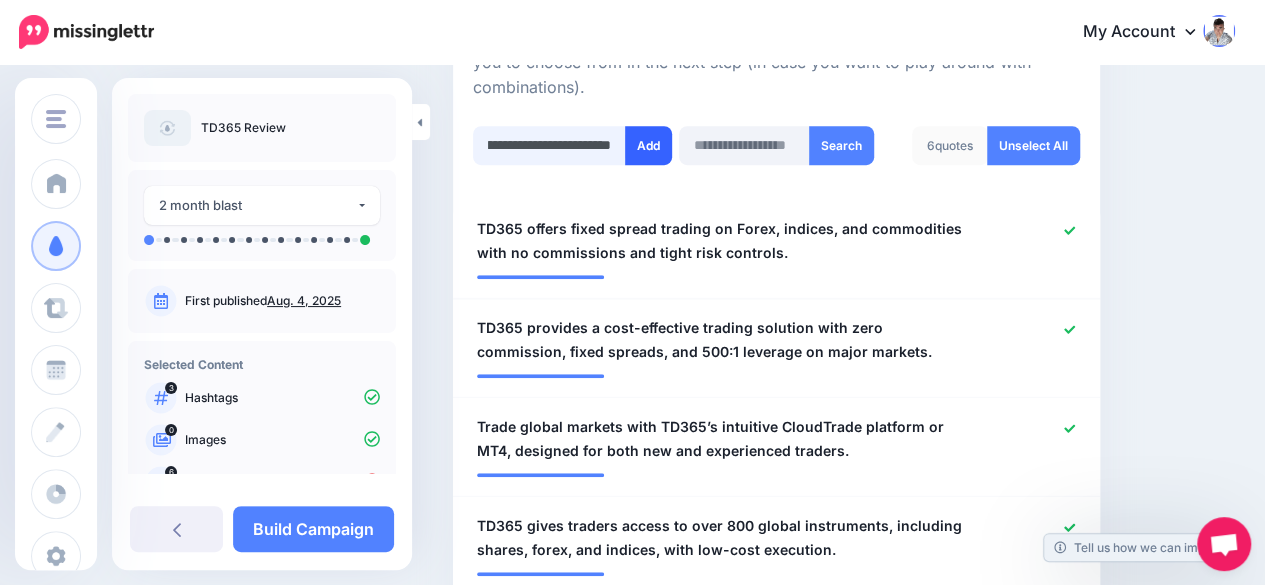 type on "**********" 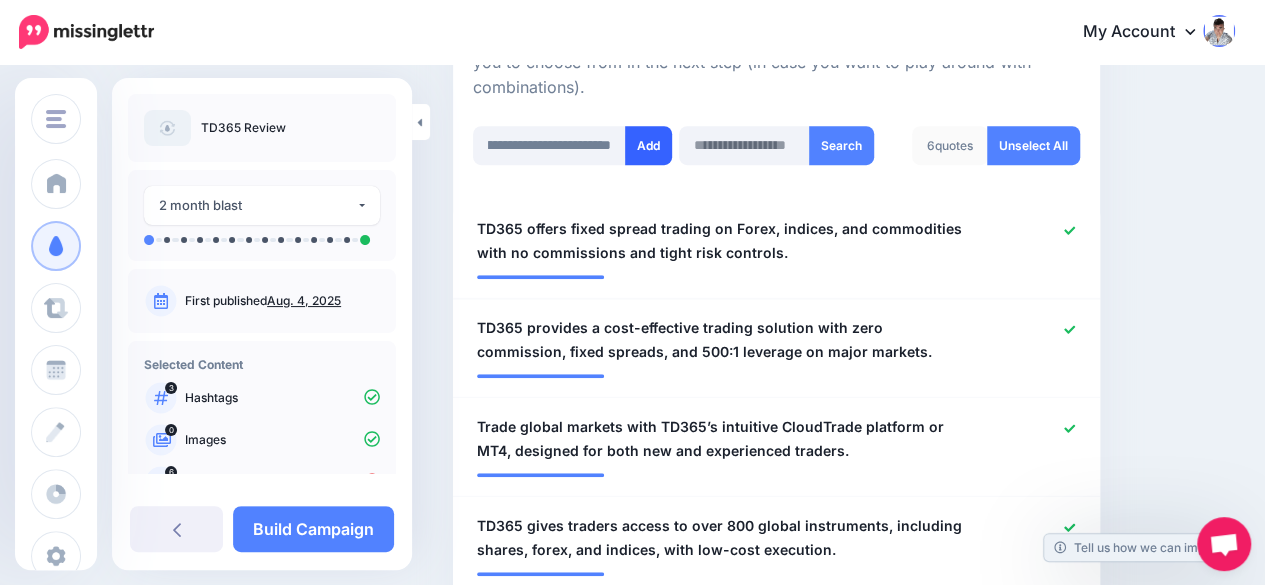 scroll, scrollTop: 0, scrollLeft: 0, axis: both 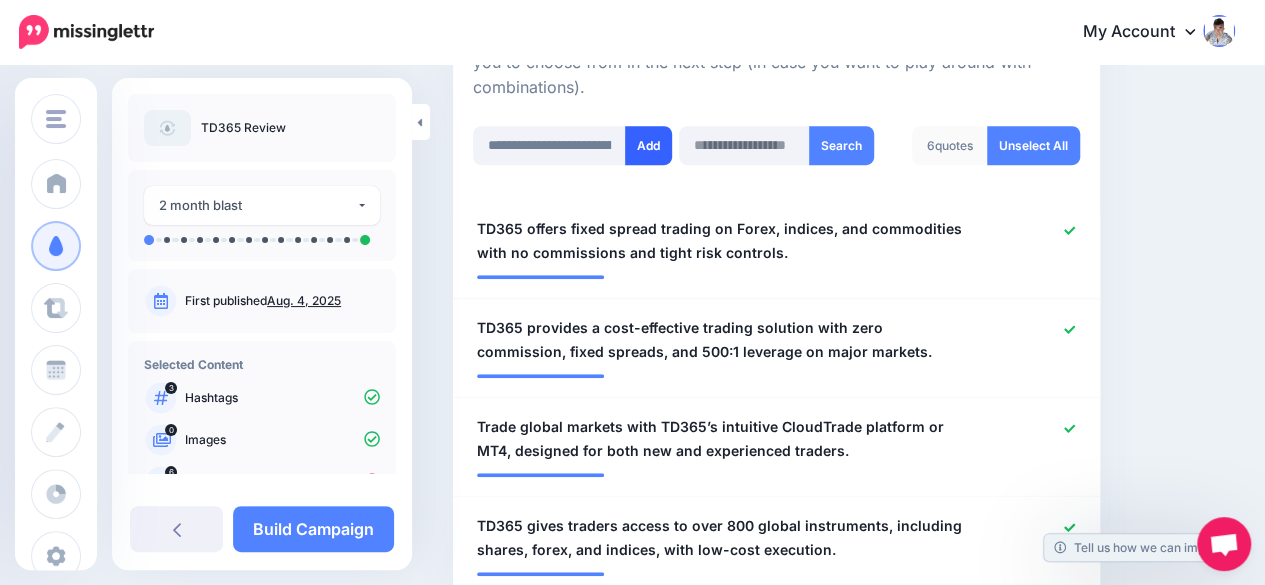 click on "Add" at bounding box center (648, 145) 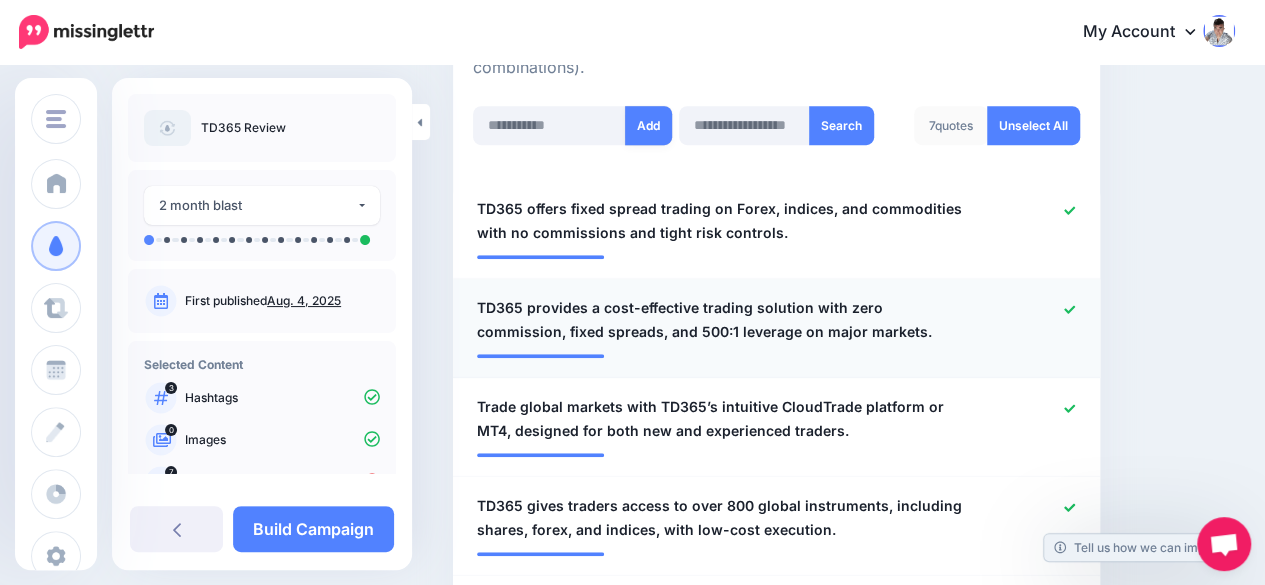 scroll, scrollTop: 550, scrollLeft: 0, axis: vertical 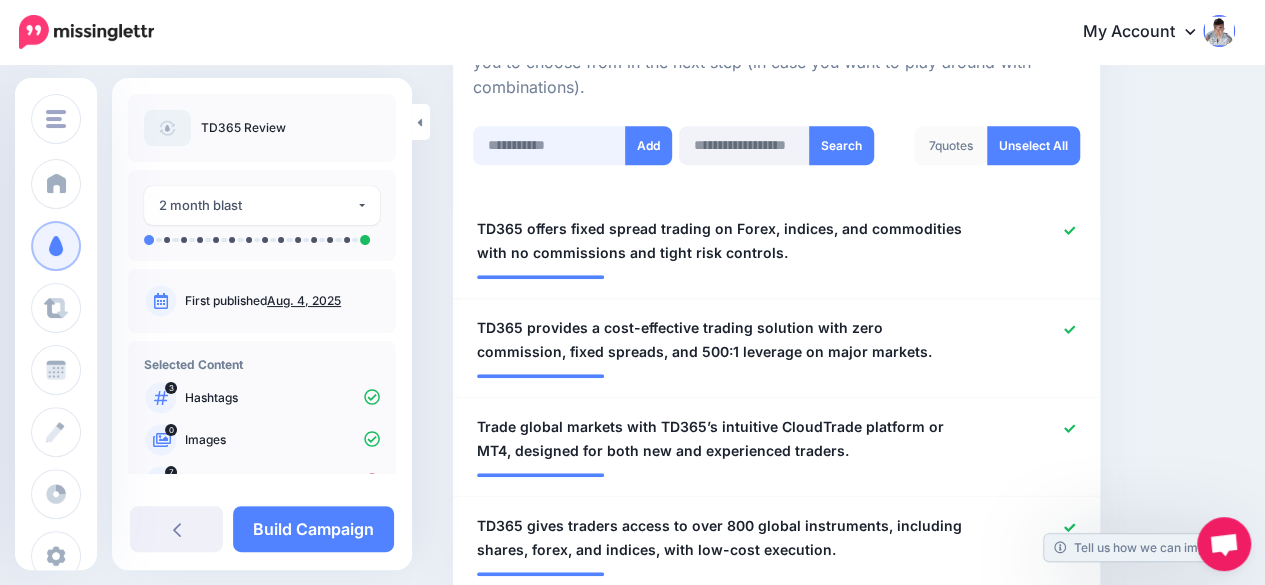 click at bounding box center (549, 145) 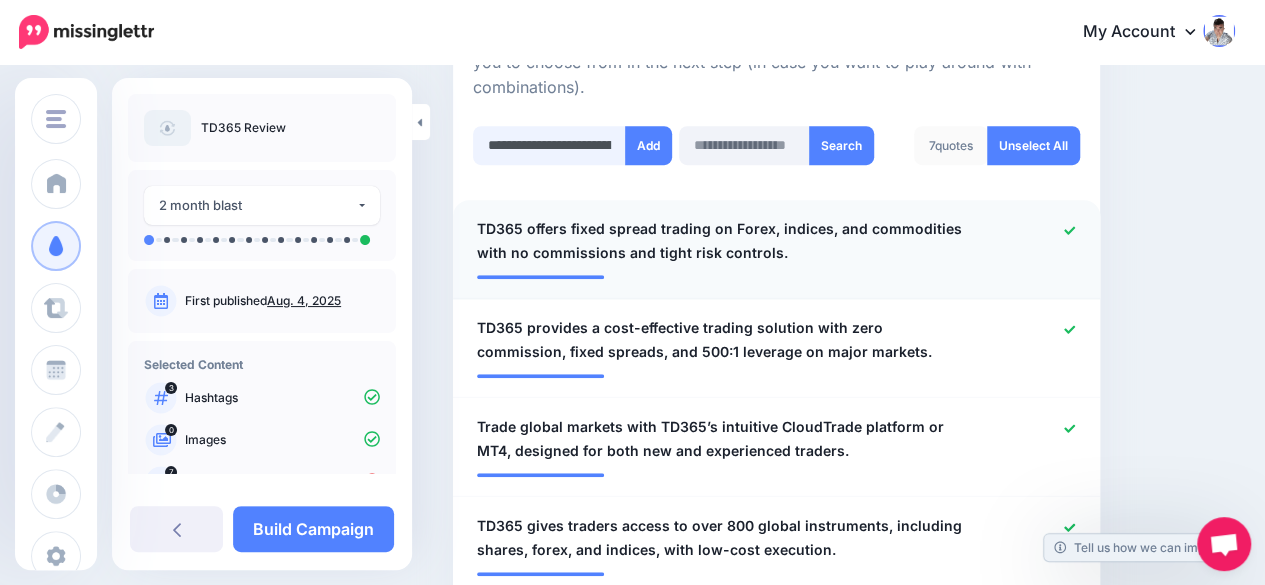 scroll, scrollTop: 0, scrollLeft: 662, axis: horizontal 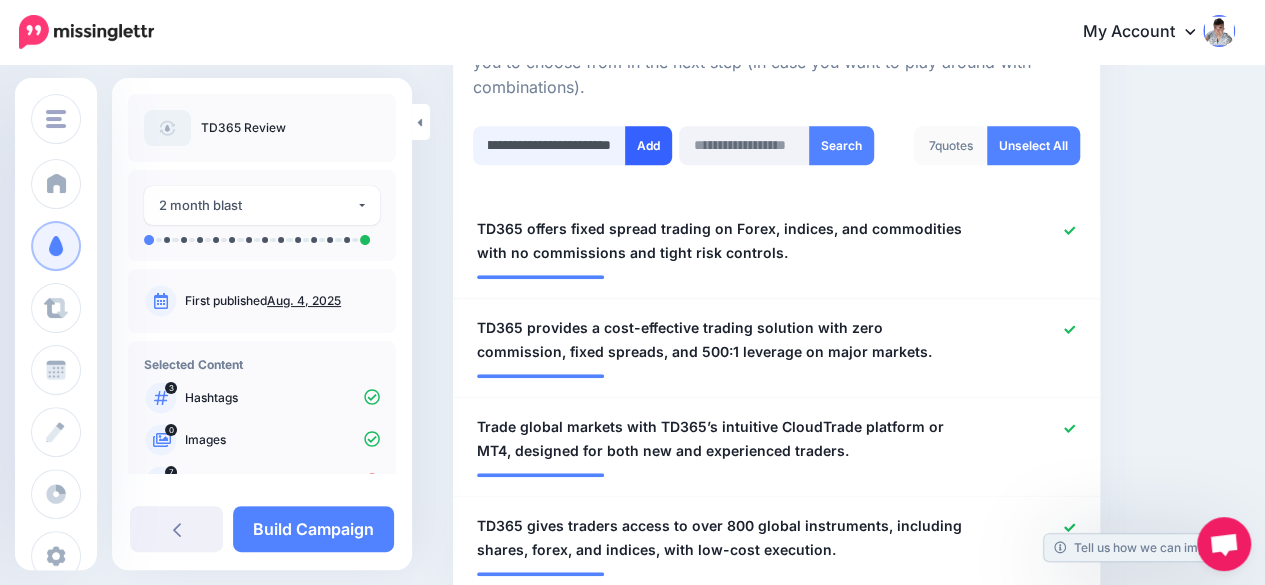 type on "**********" 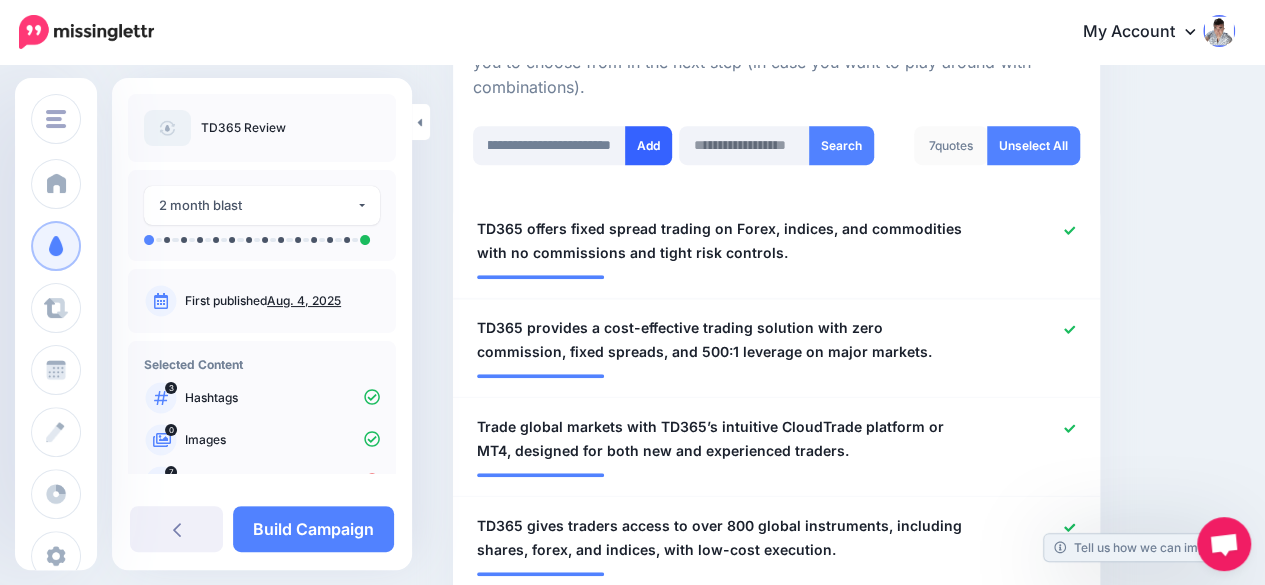 click on "Add" at bounding box center [648, 145] 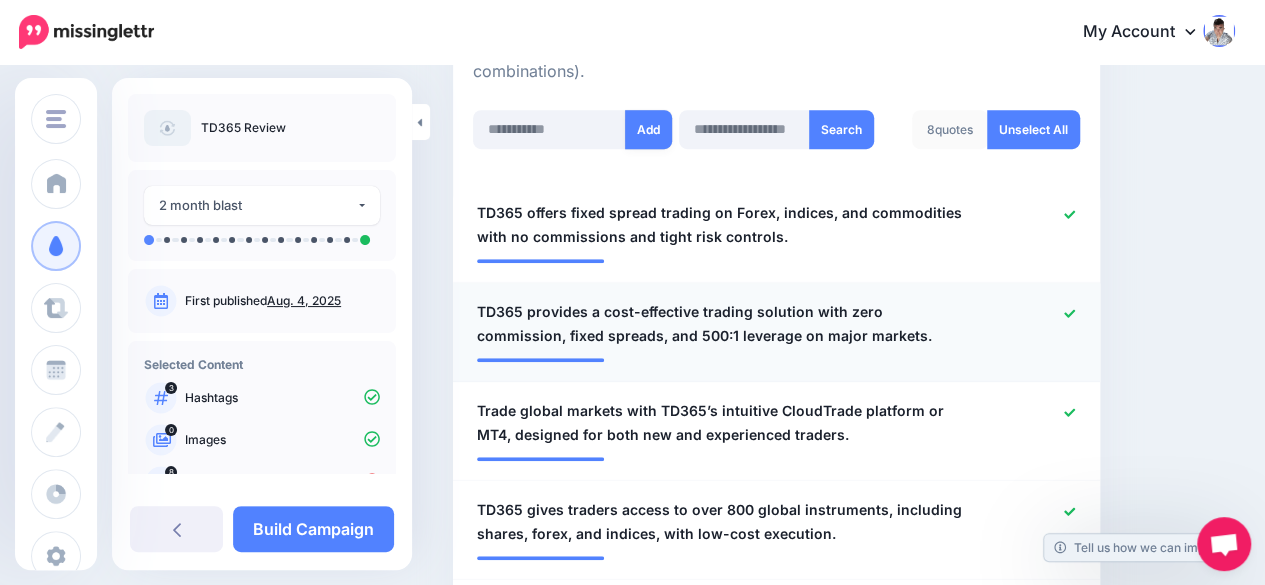 scroll, scrollTop: 550, scrollLeft: 0, axis: vertical 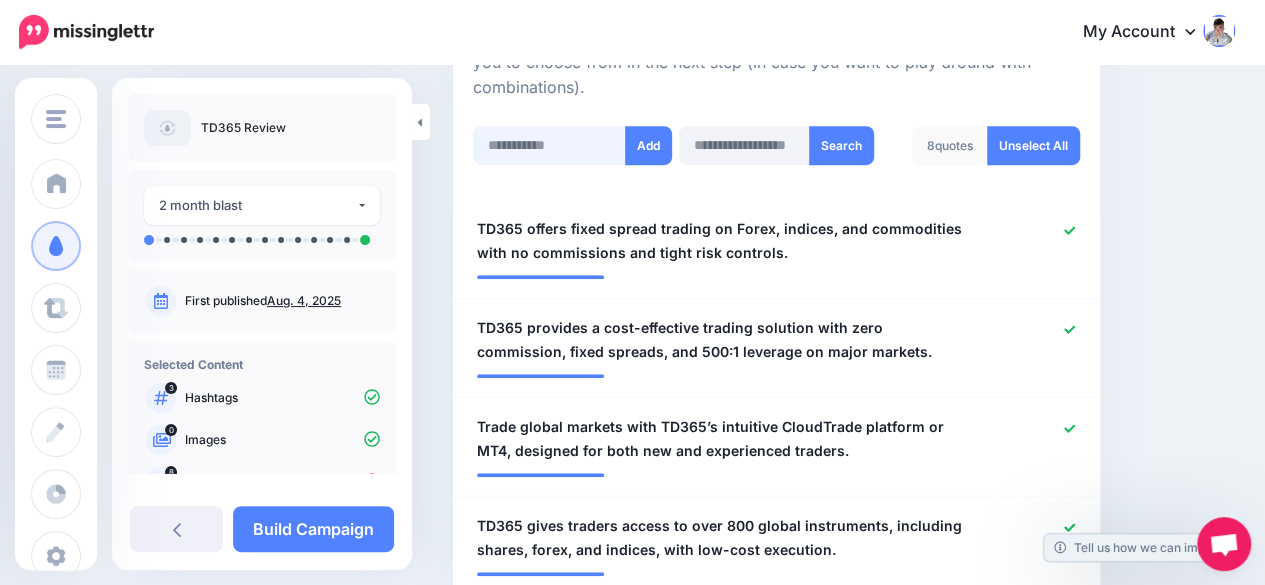 click at bounding box center (549, 145) 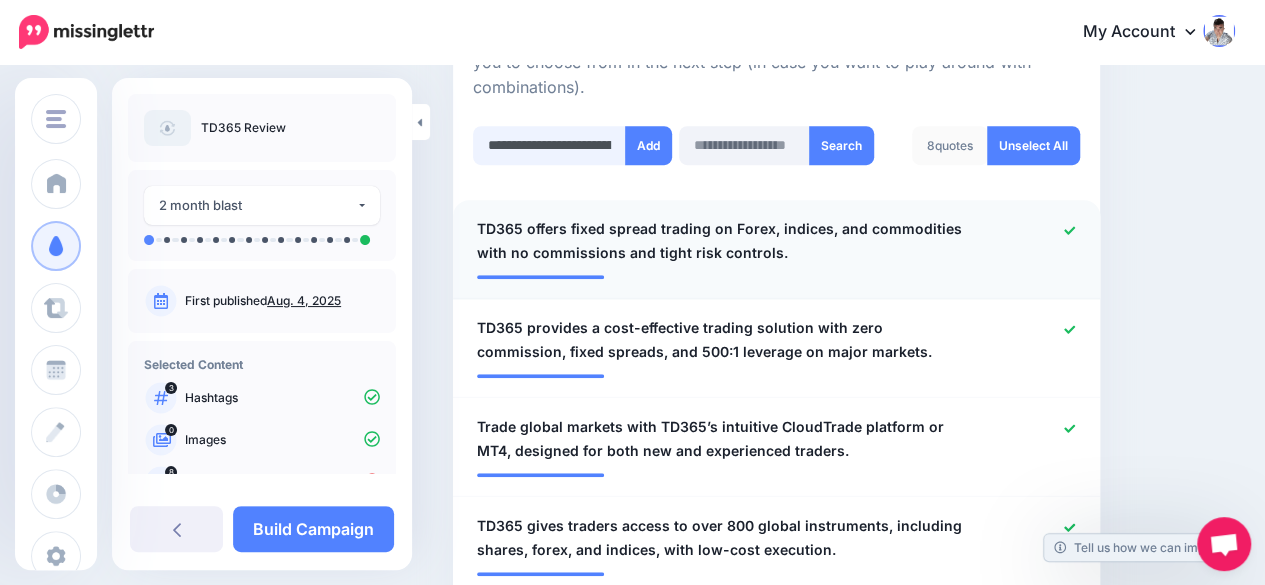 scroll, scrollTop: 0, scrollLeft: 582, axis: horizontal 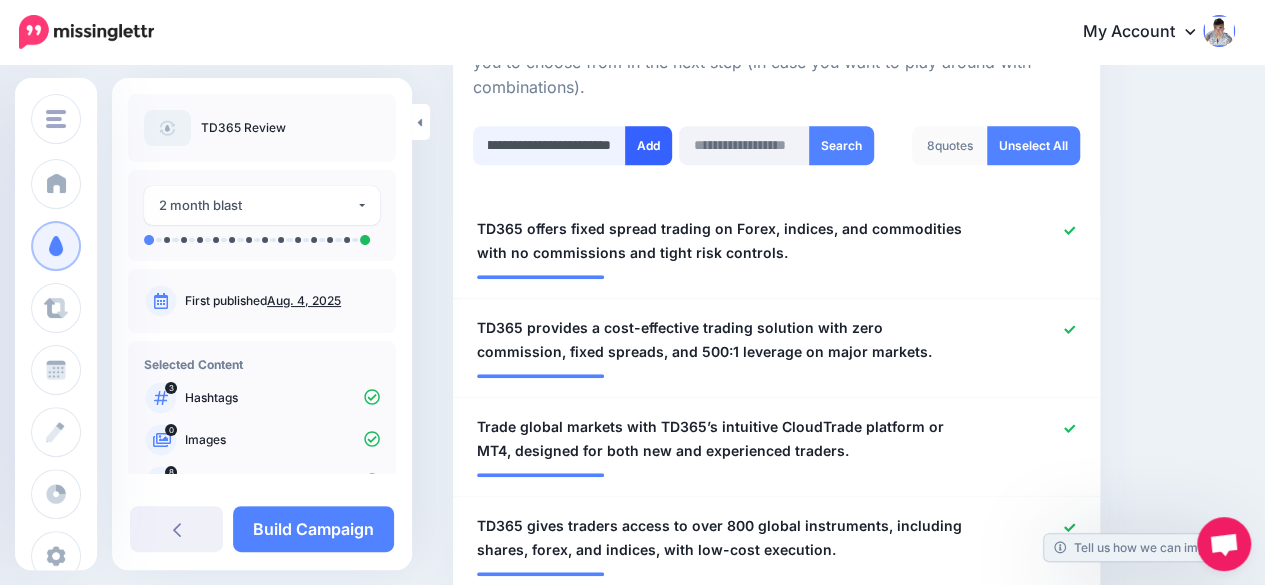 type on "**********" 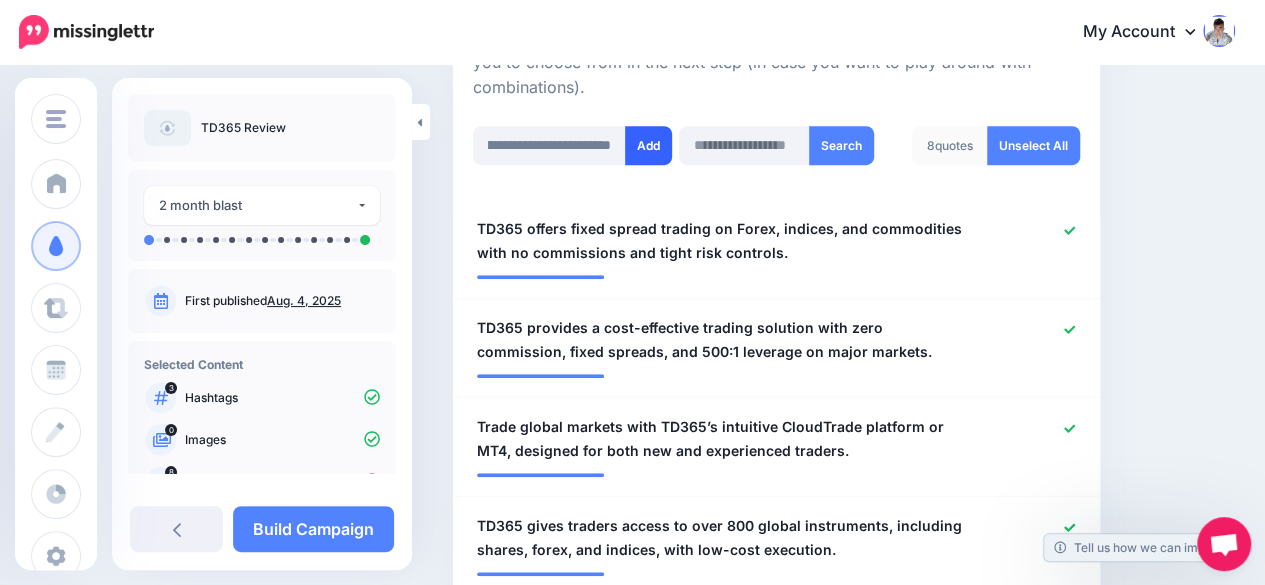 click on "Add" at bounding box center (648, 145) 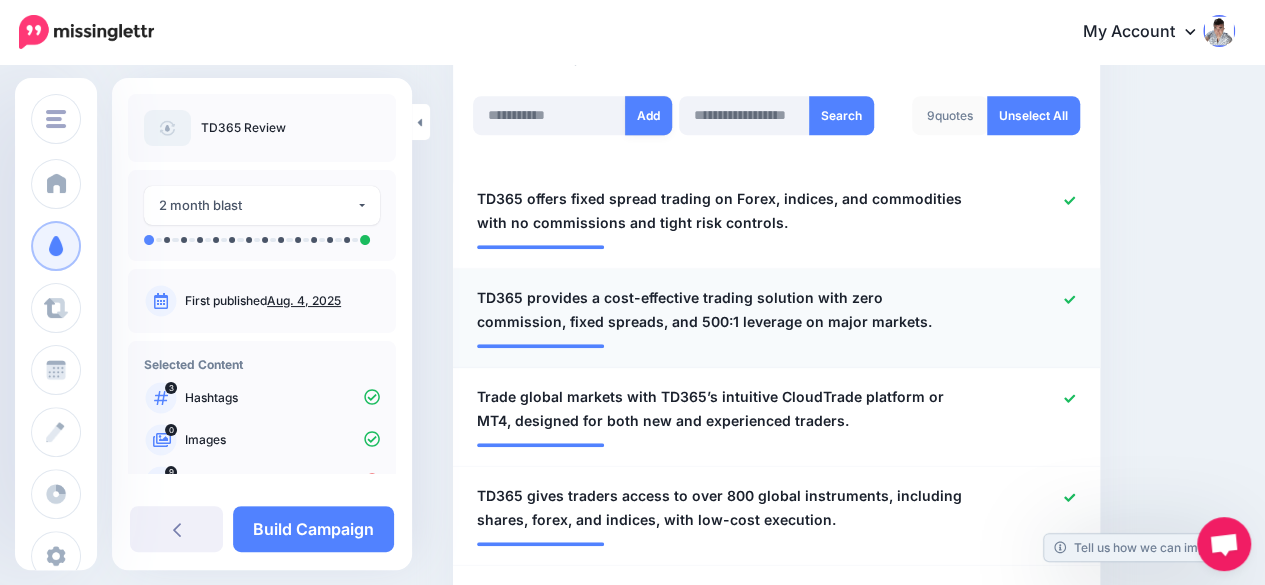 scroll, scrollTop: 550, scrollLeft: 0, axis: vertical 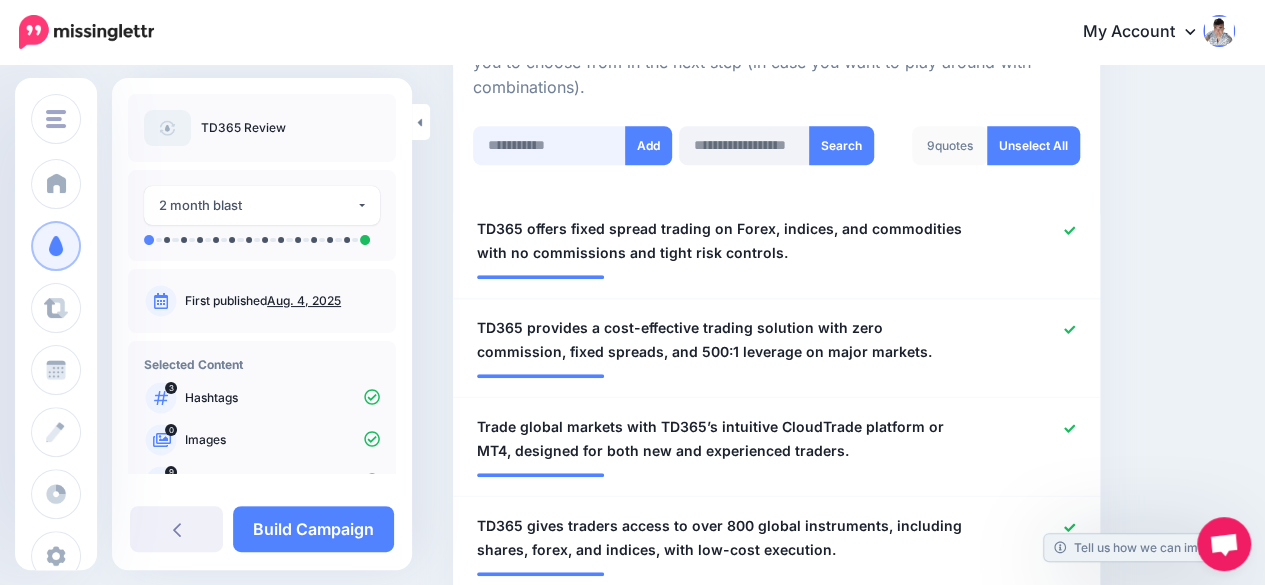 click at bounding box center [549, 145] 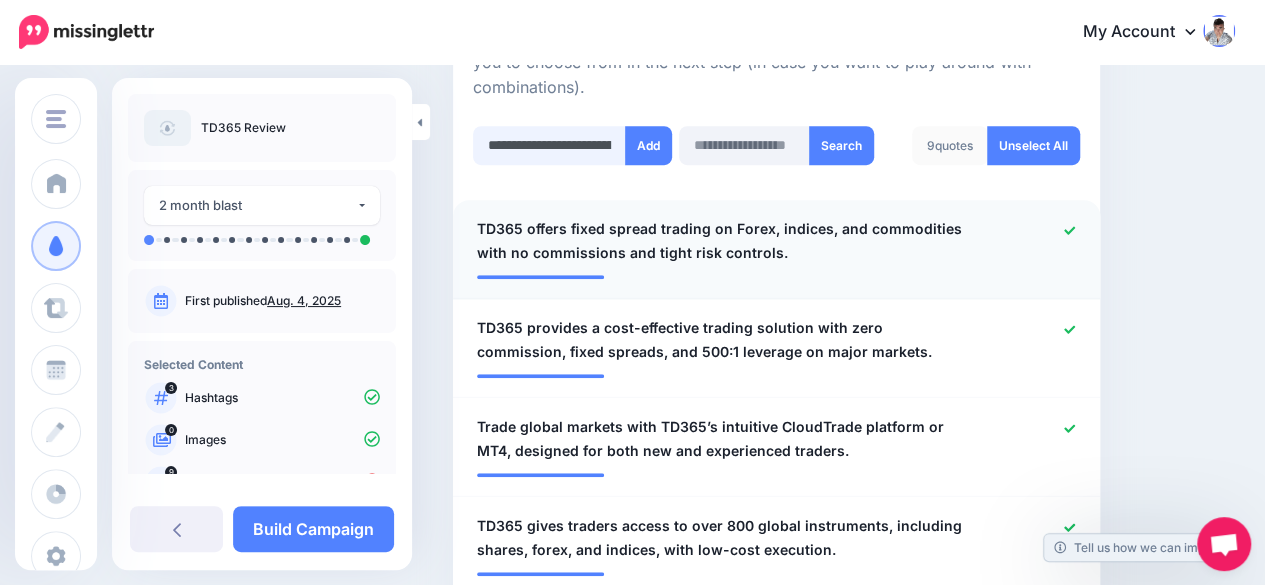 scroll, scrollTop: 0, scrollLeft: 558, axis: horizontal 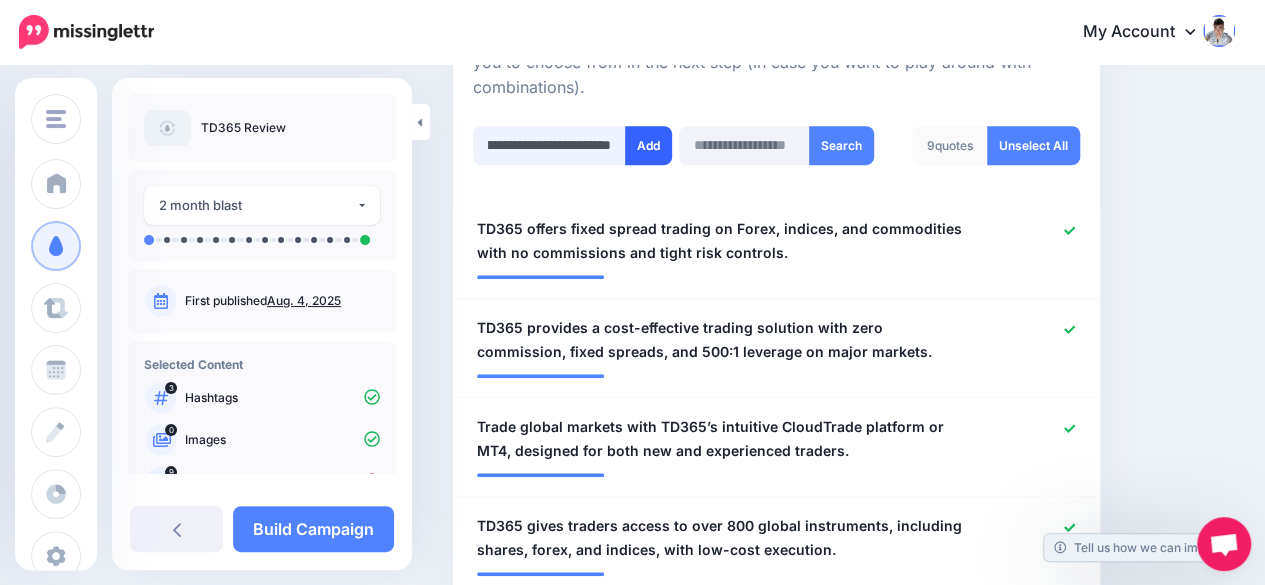 type on "**********" 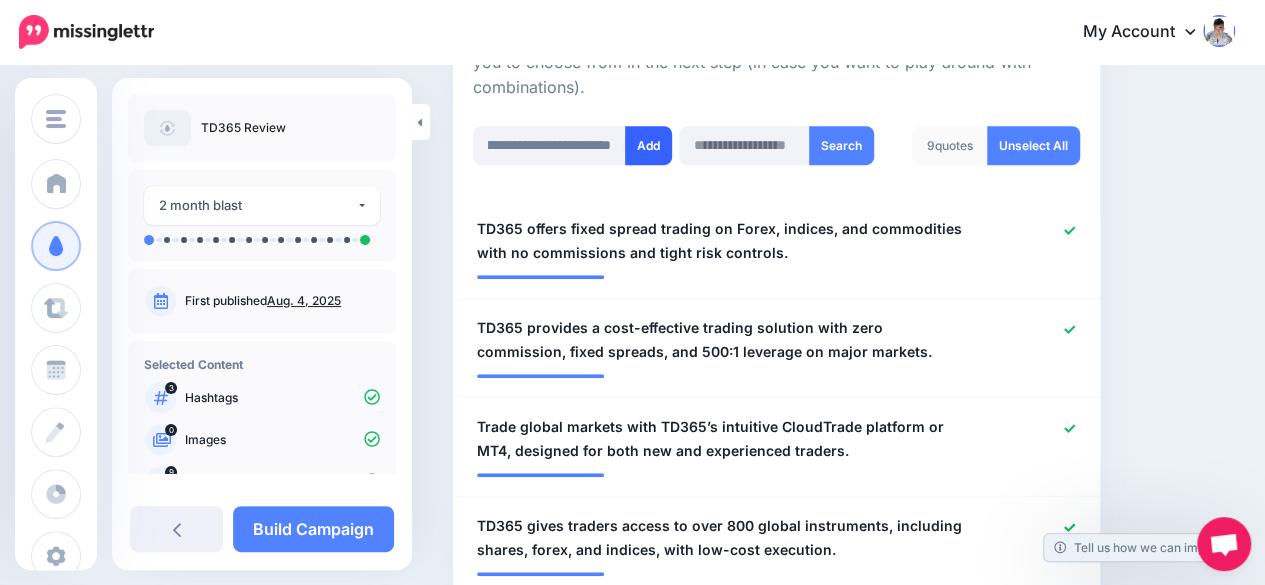 scroll, scrollTop: 0, scrollLeft: 0, axis: both 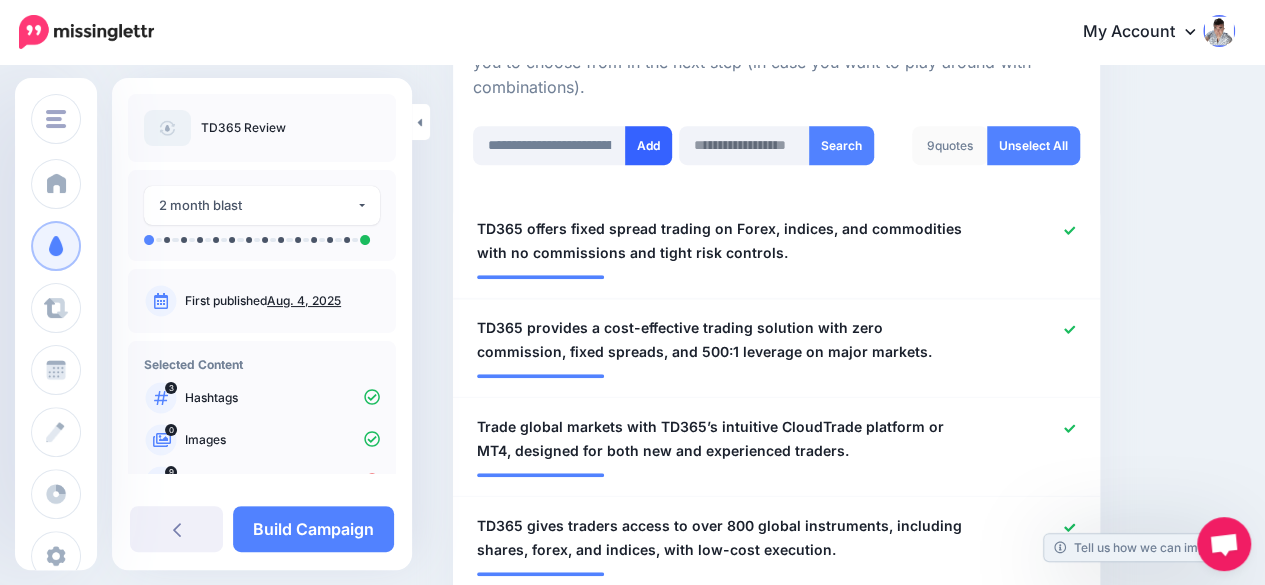 click on "Add" at bounding box center (648, 145) 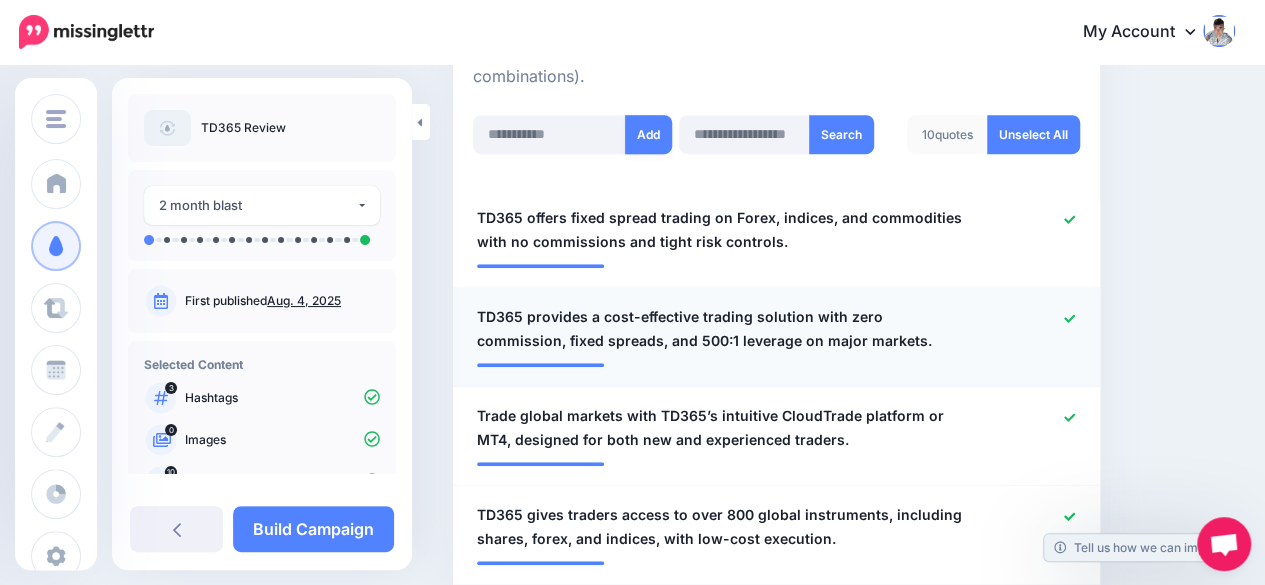 scroll, scrollTop: 550, scrollLeft: 0, axis: vertical 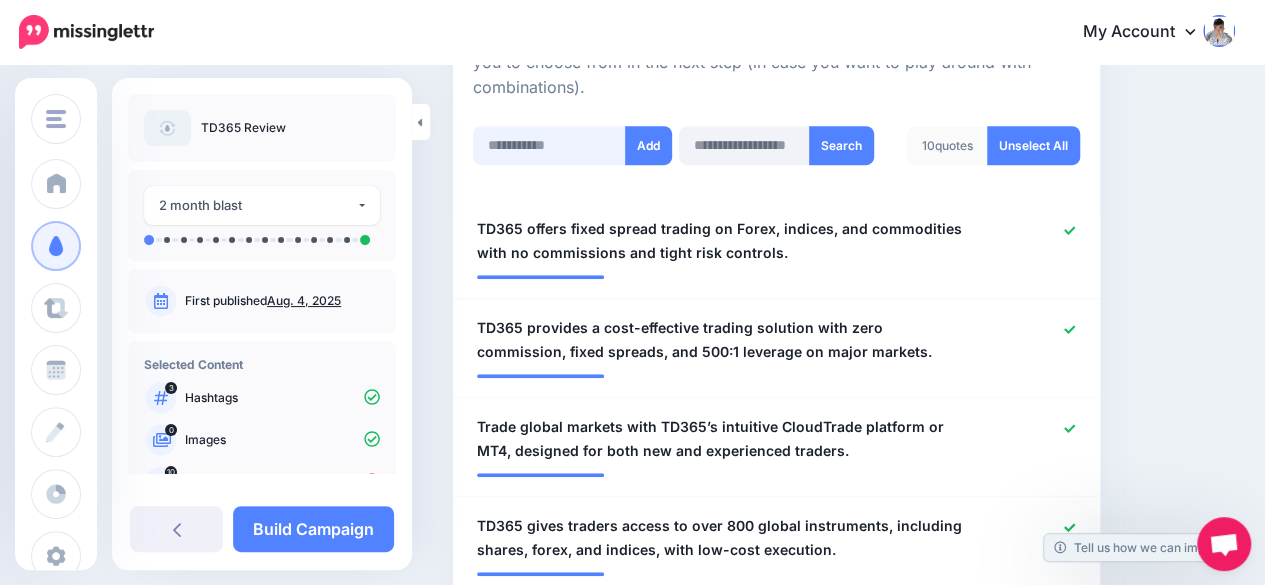 click at bounding box center [549, 145] 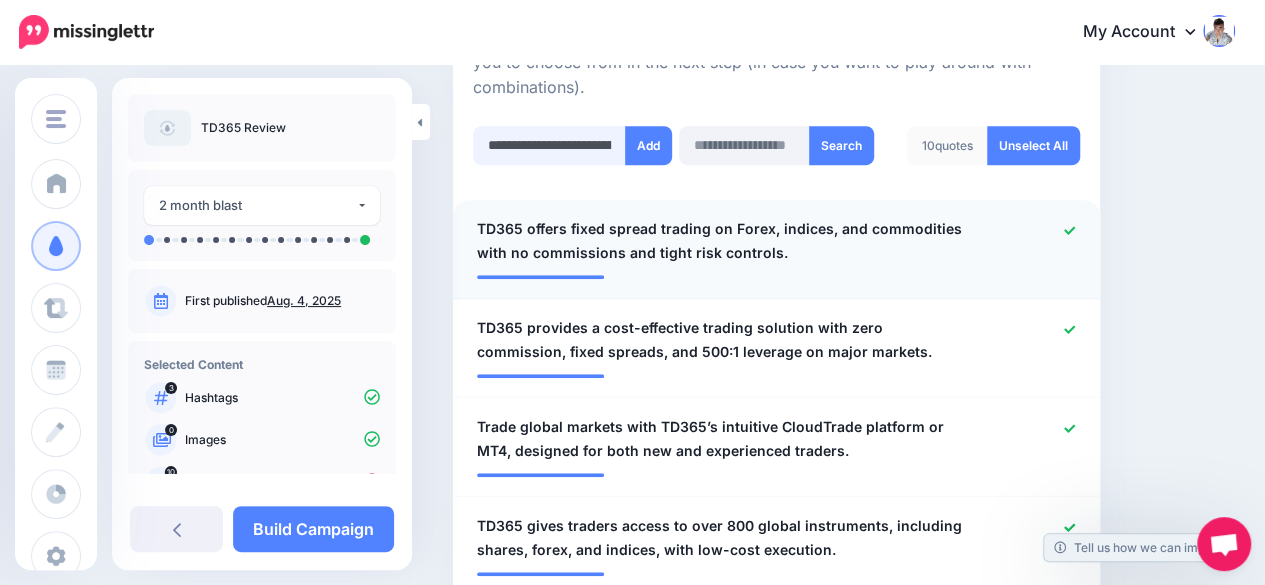 scroll, scrollTop: 0, scrollLeft: 658, axis: horizontal 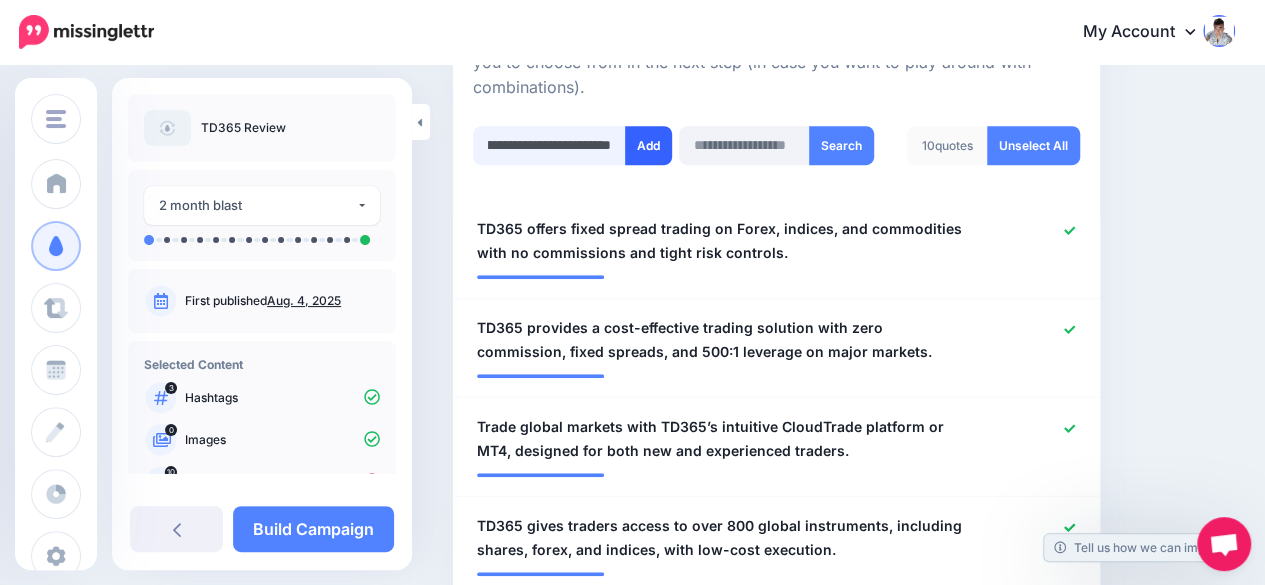 type on "**********" 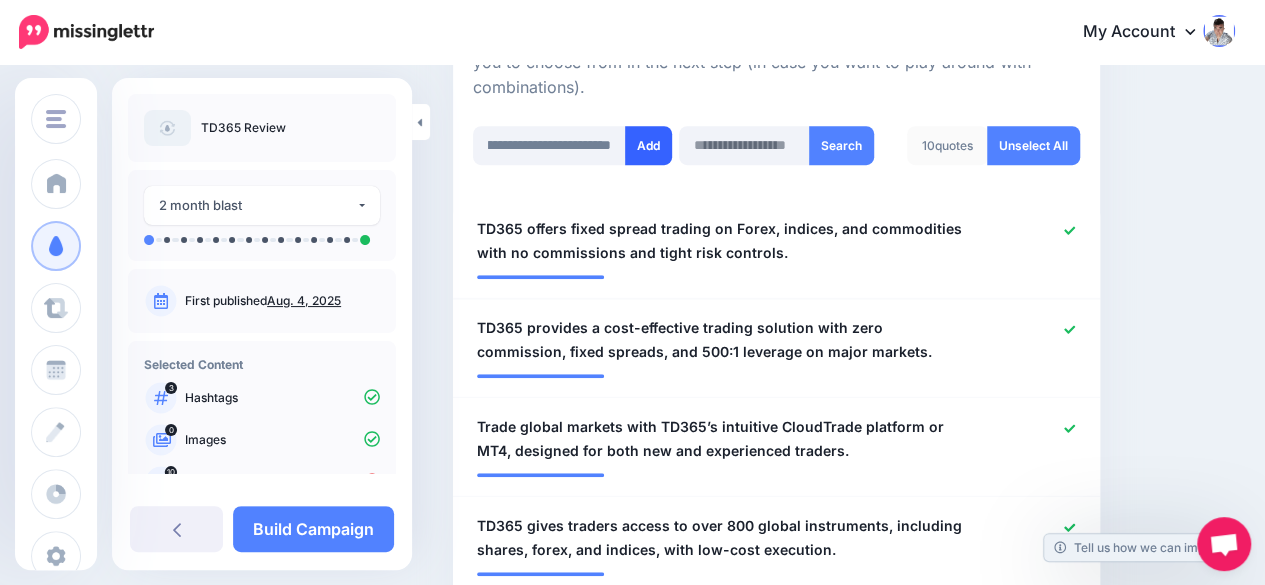 scroll, scrollTop: 0, scrollLeft: 0, axis: both 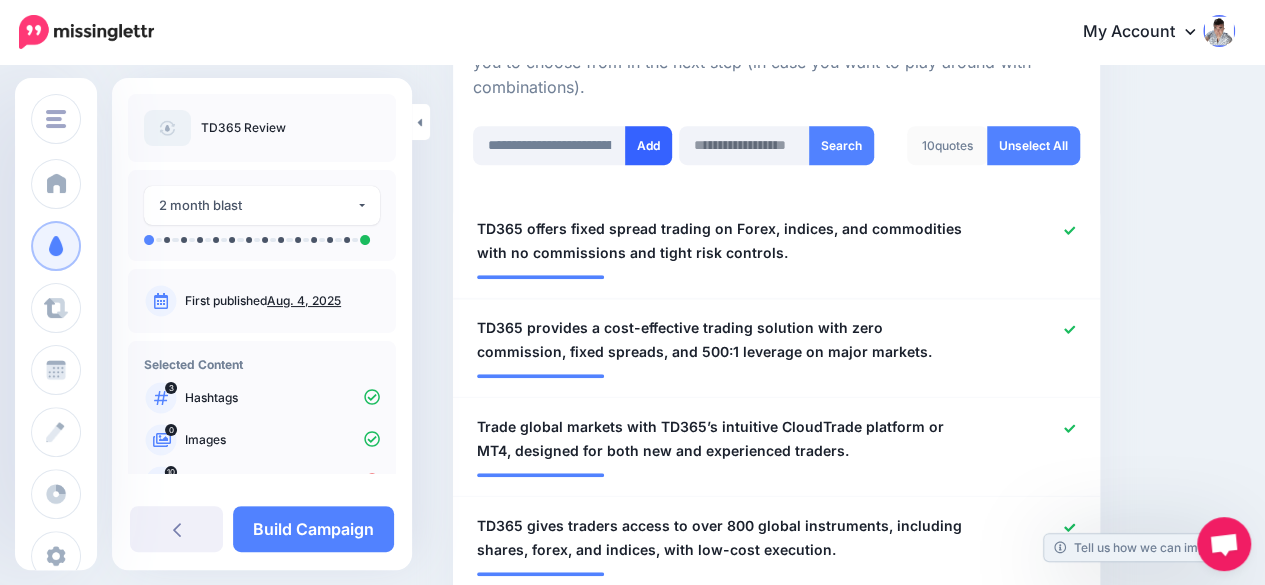 click on "Add" at bounding box center [648, 145] 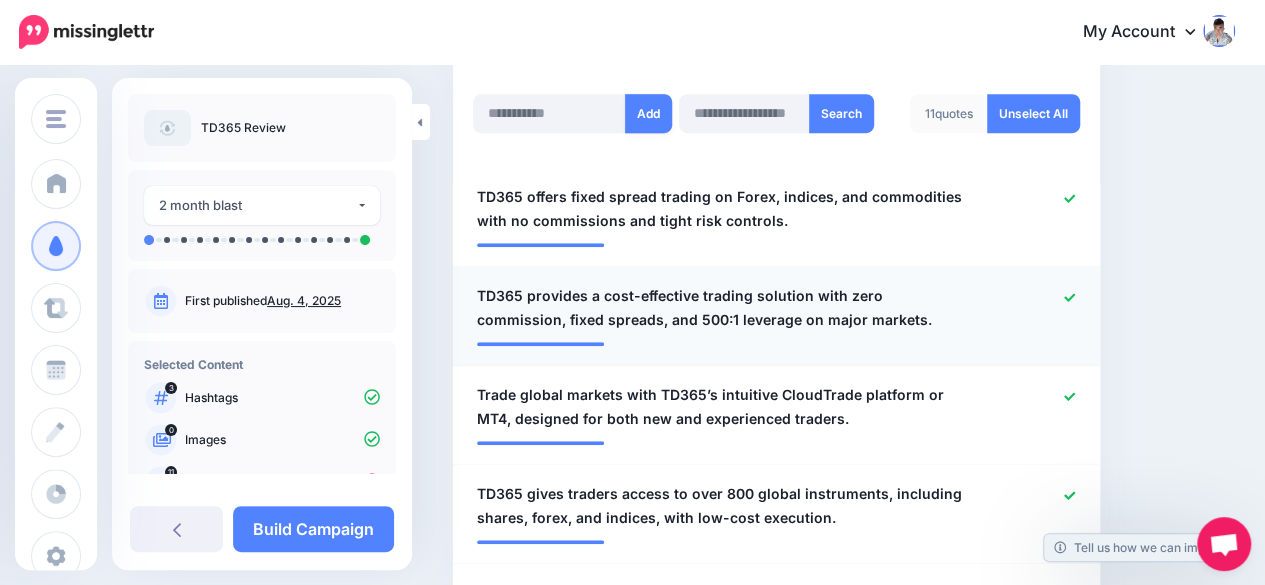 scroll, scrollTop: 550, scrollLeft: 0, axis: vertical 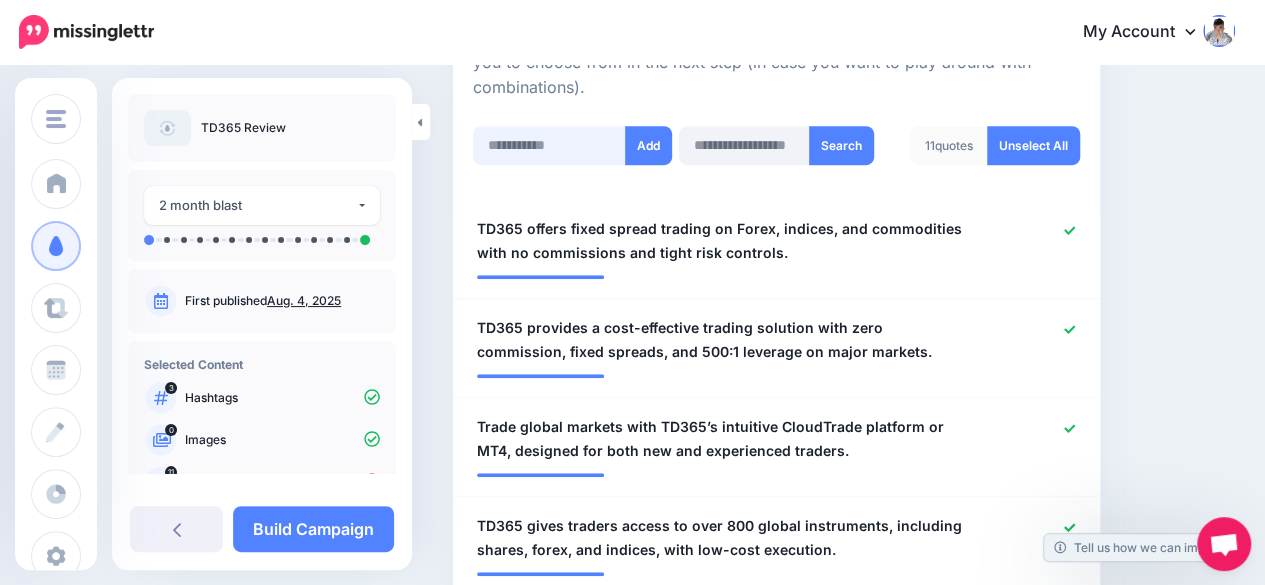 click at bounding box center [549, 145] 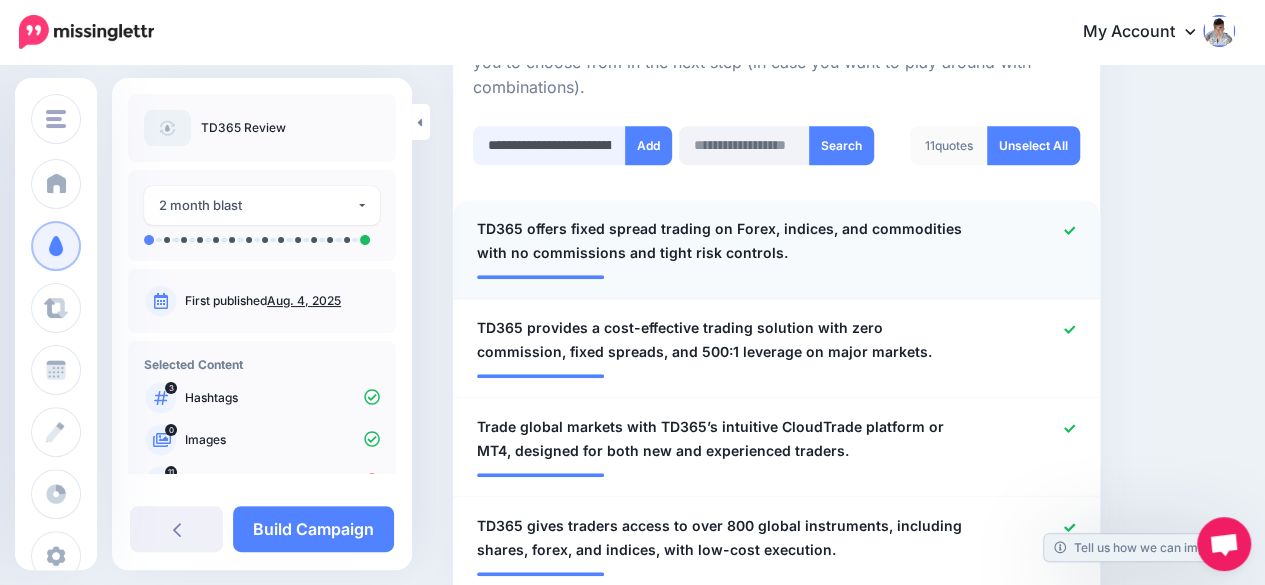 scroll, scrollTop: 0, scrollLeft: 637, axis: horizontal 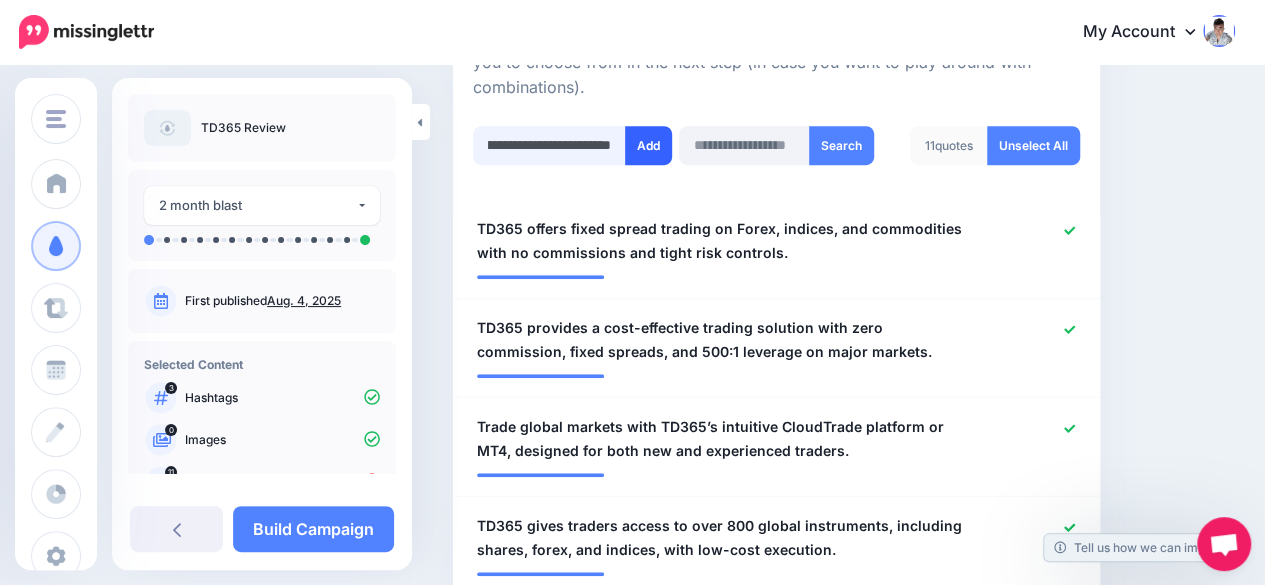 type on "**********" 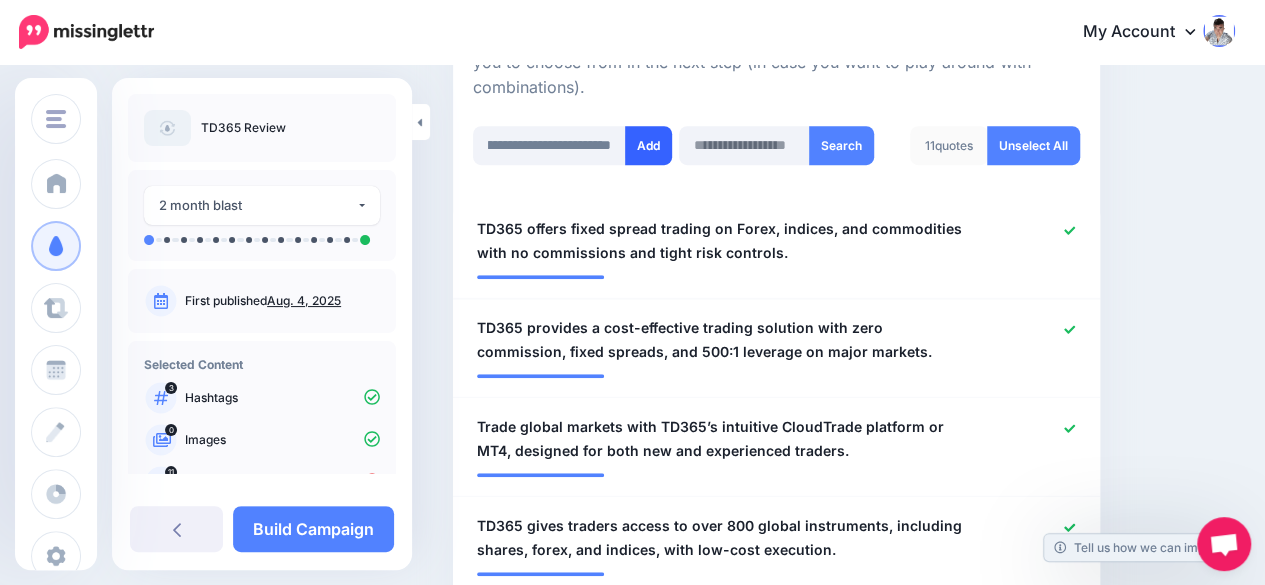 scroll, scrollTop: 0, scrollLeft: 0, axis: both 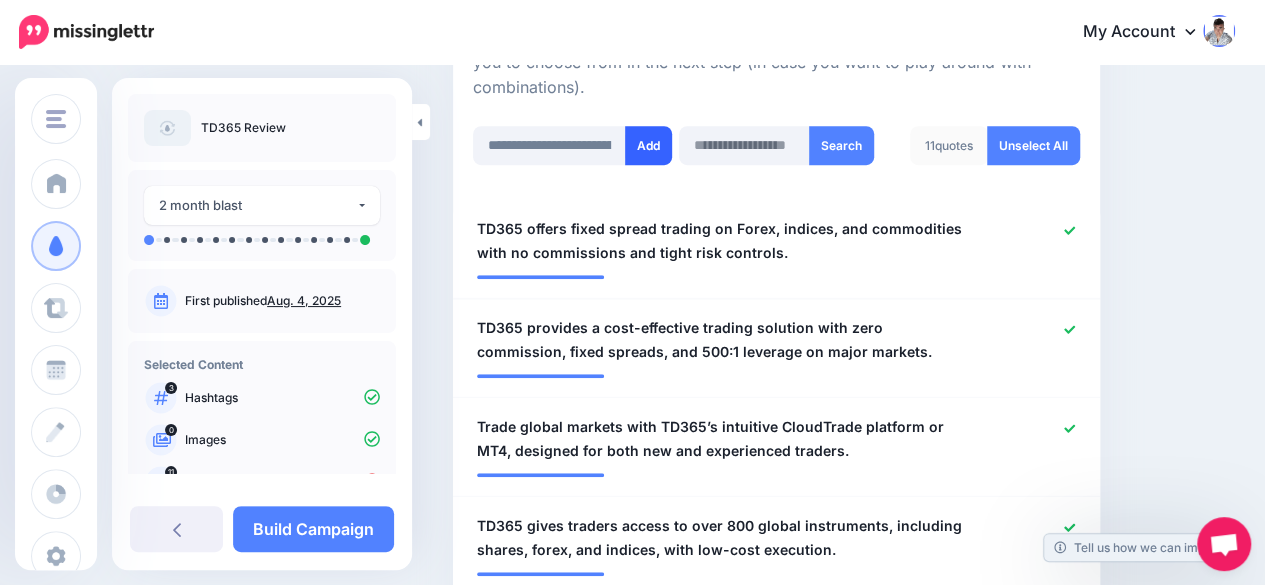 click on "Add" at bounding box center [648, 145] 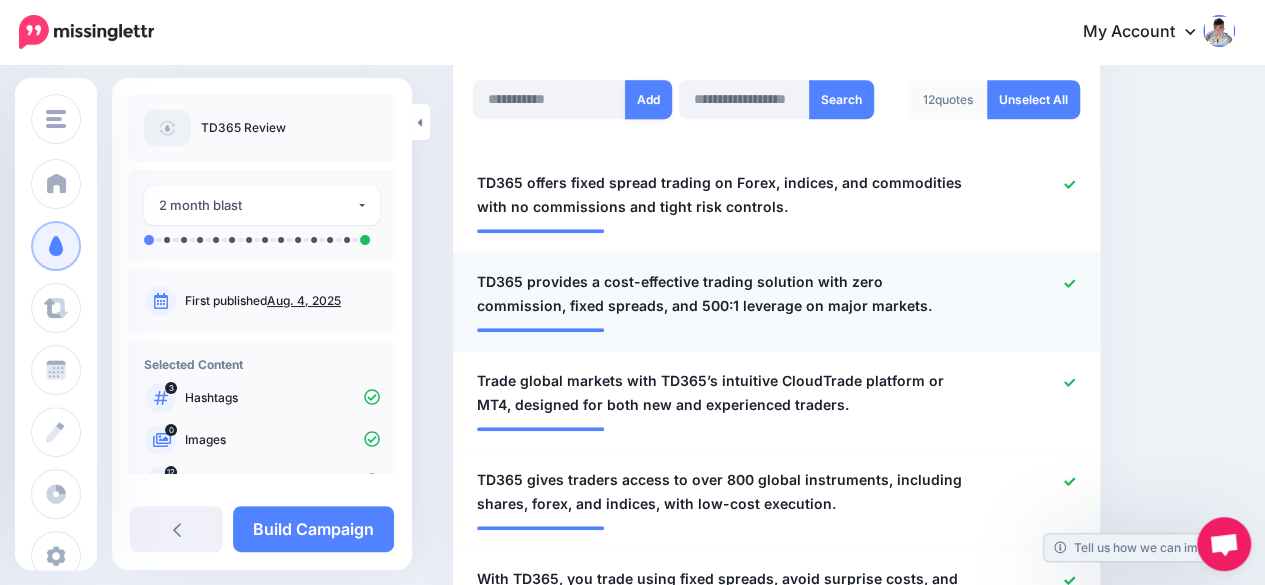 scroll, scrollTop: 550, scrollLeft: 0, axis: vertical 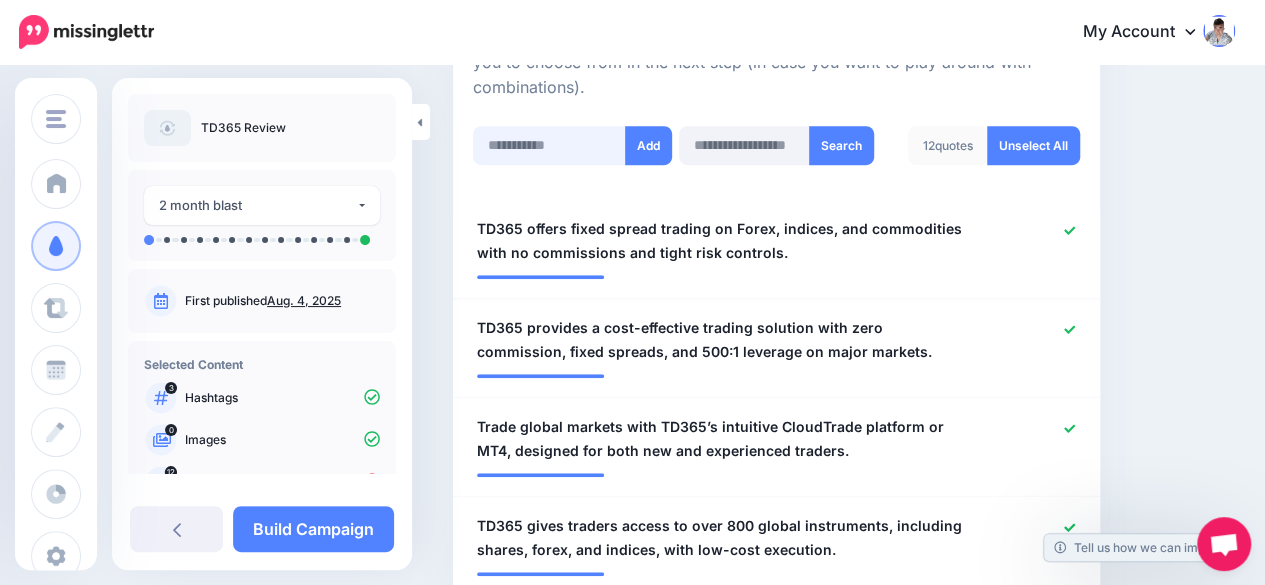click at bounding box center [549, 145] 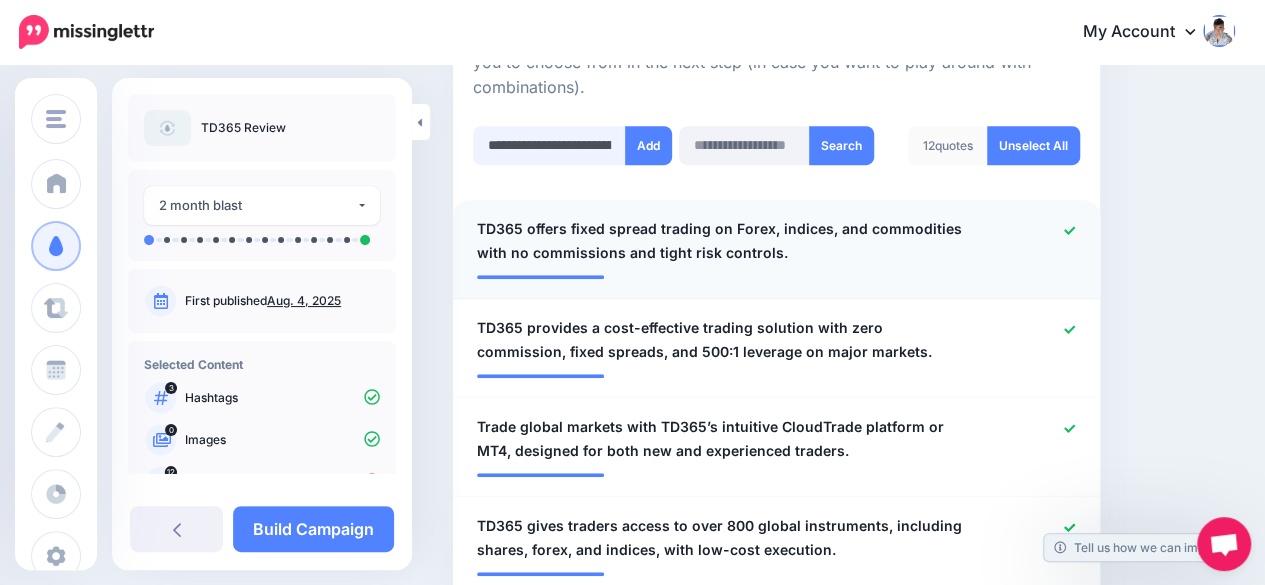 scroll, scrollTop: 0, scrollLeft: 595, axis: horizontal 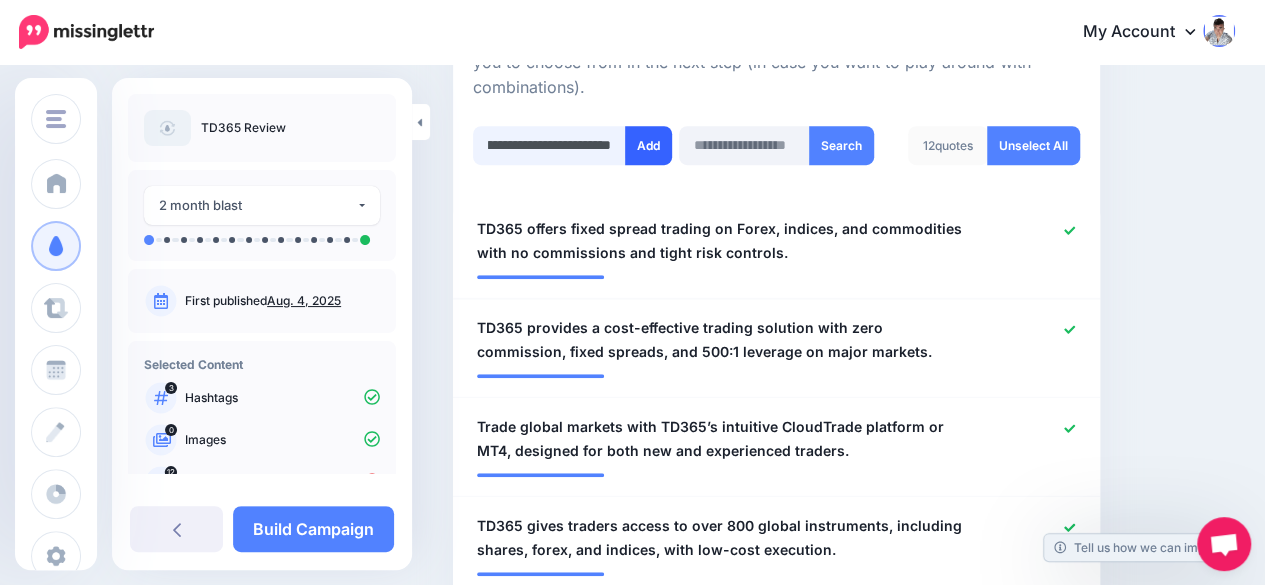 type on "**********" 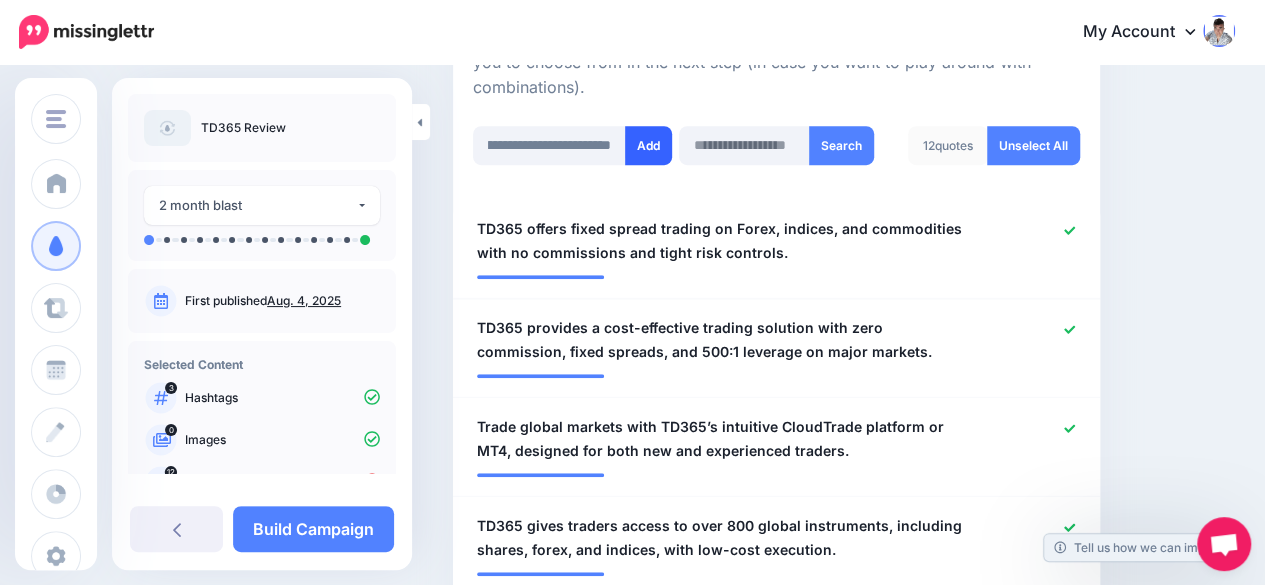 scroll, scrollTop: 0, scrollLeft: 0, axis: both 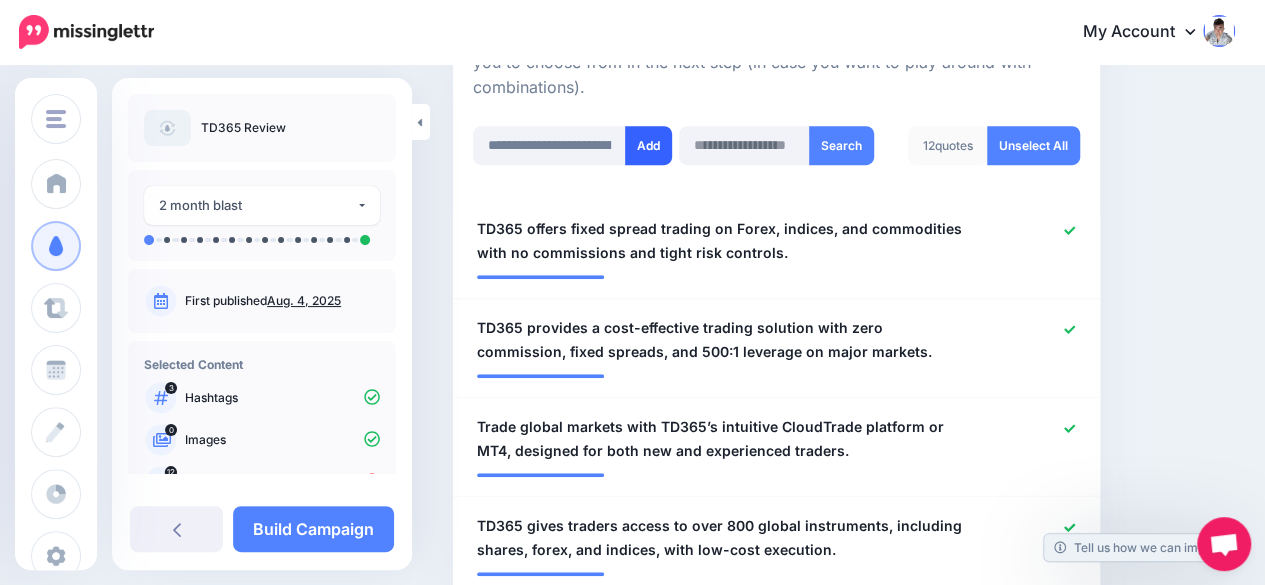 click on "Add" at bounding box center (648, 145) 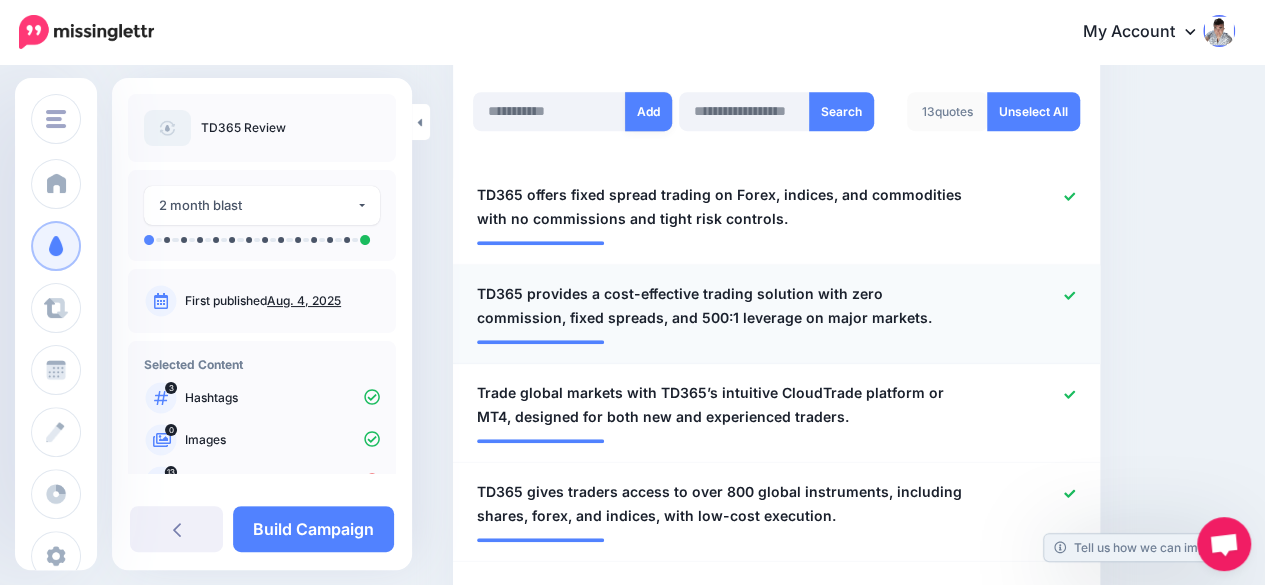 scroll, scrollTop: 550, scrollLeft: 0, axis: vertical 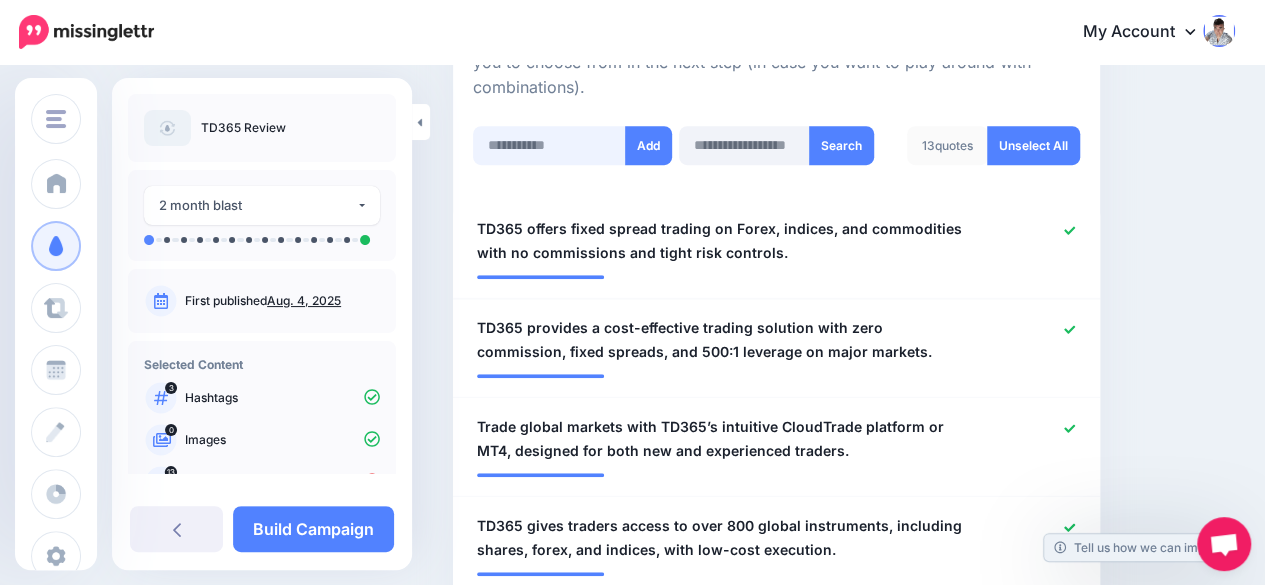 click at bounding box center (549, 145) 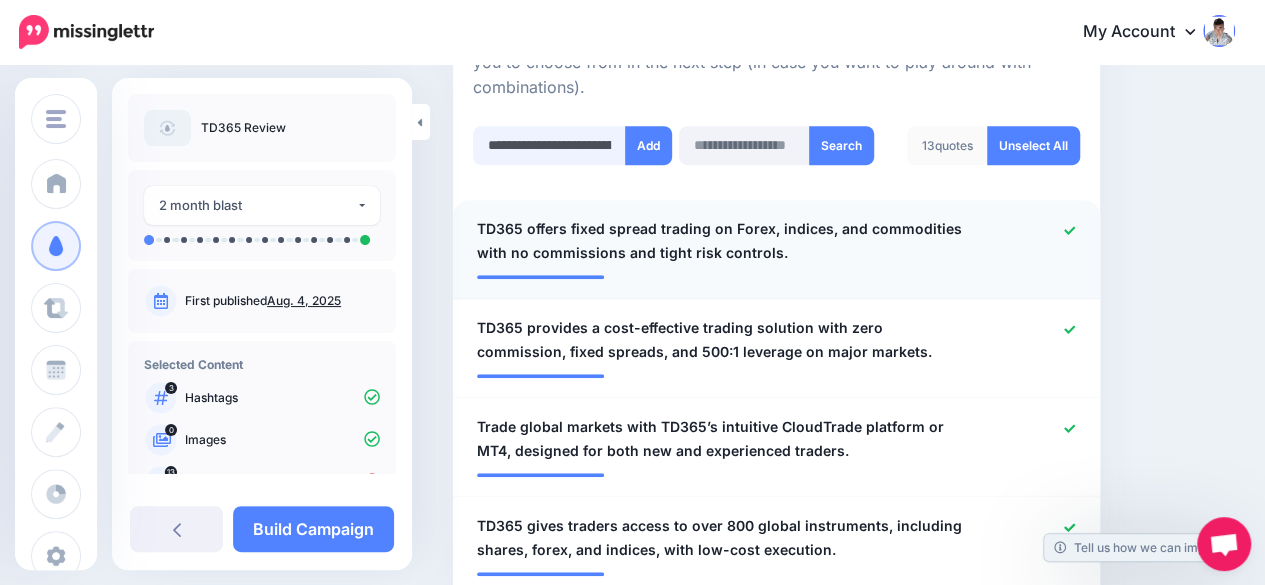 scroll, scrollTop: 0, scrollLeft: 595, axis: horizontal 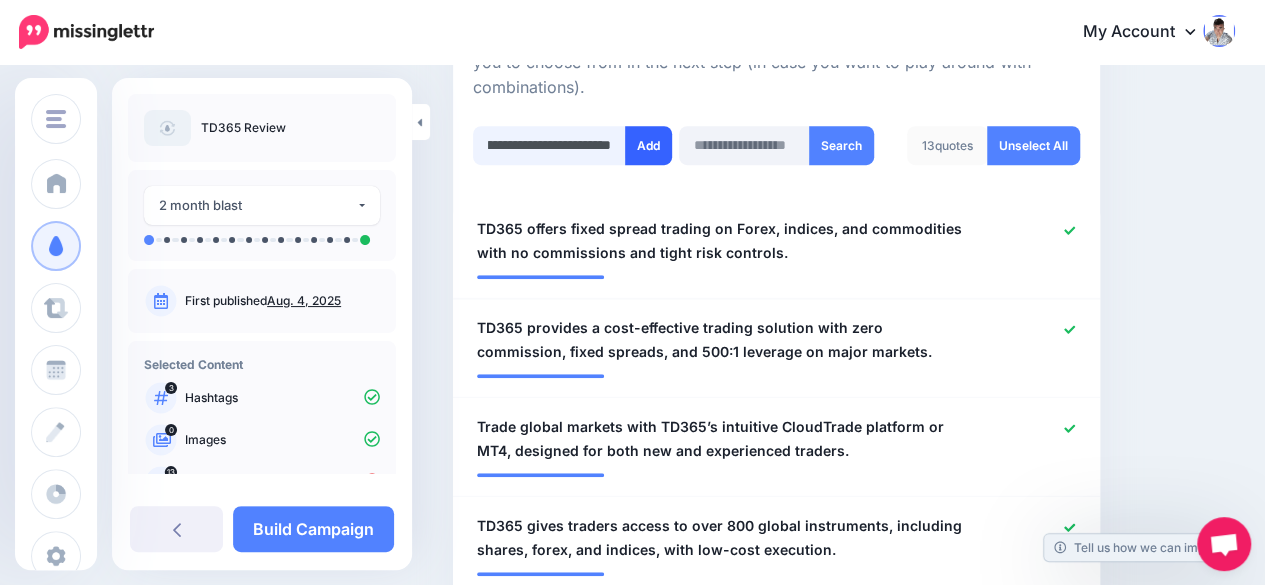 type on "**********" 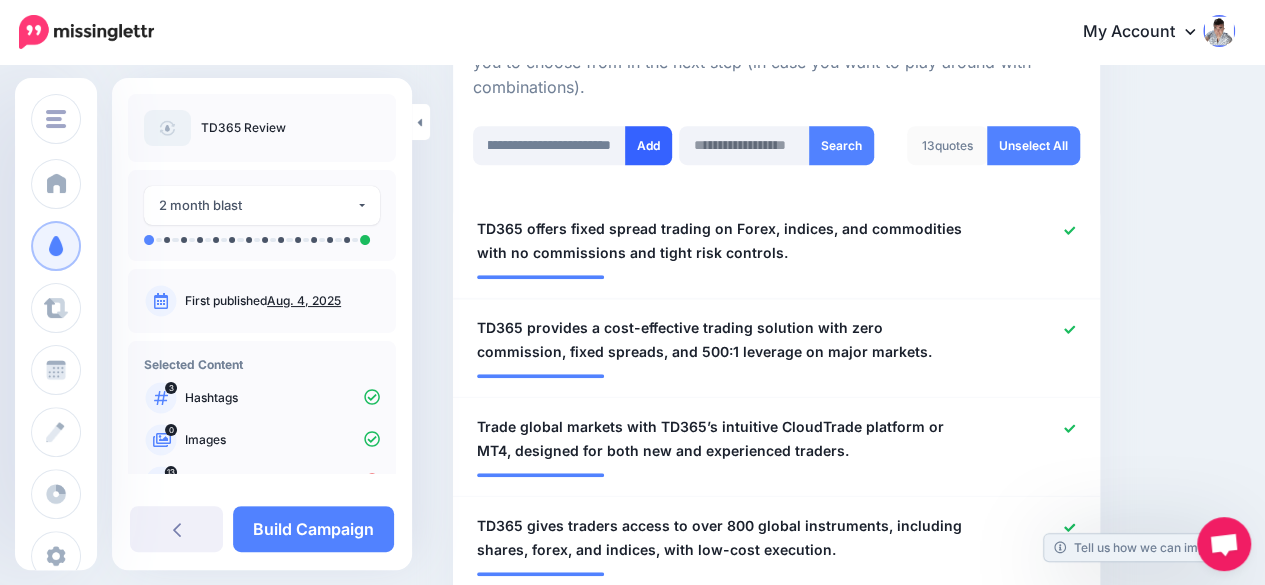scroll, scrollTop: 0, scrollLeft: 0, axis: both 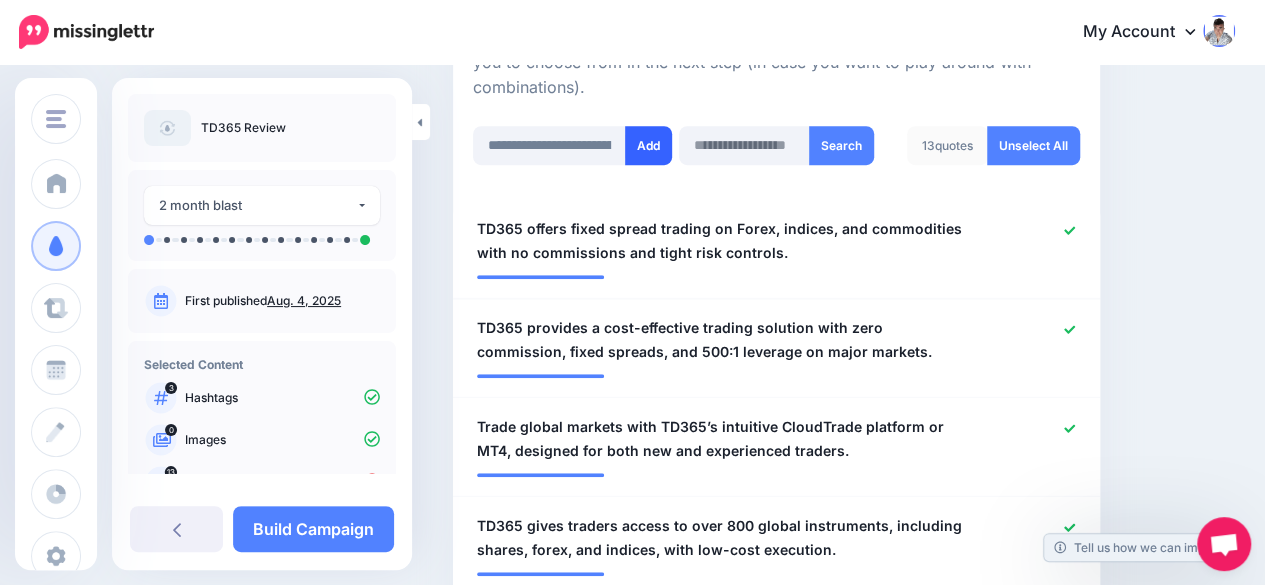 click on "Add" at bounding box center [648, 145] 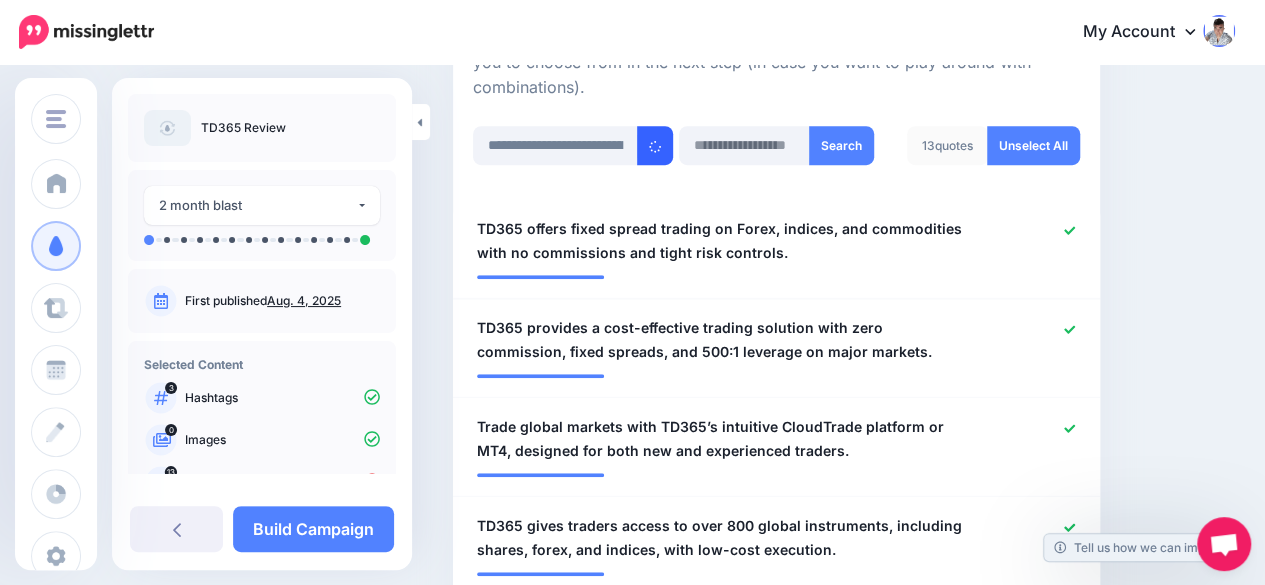 type 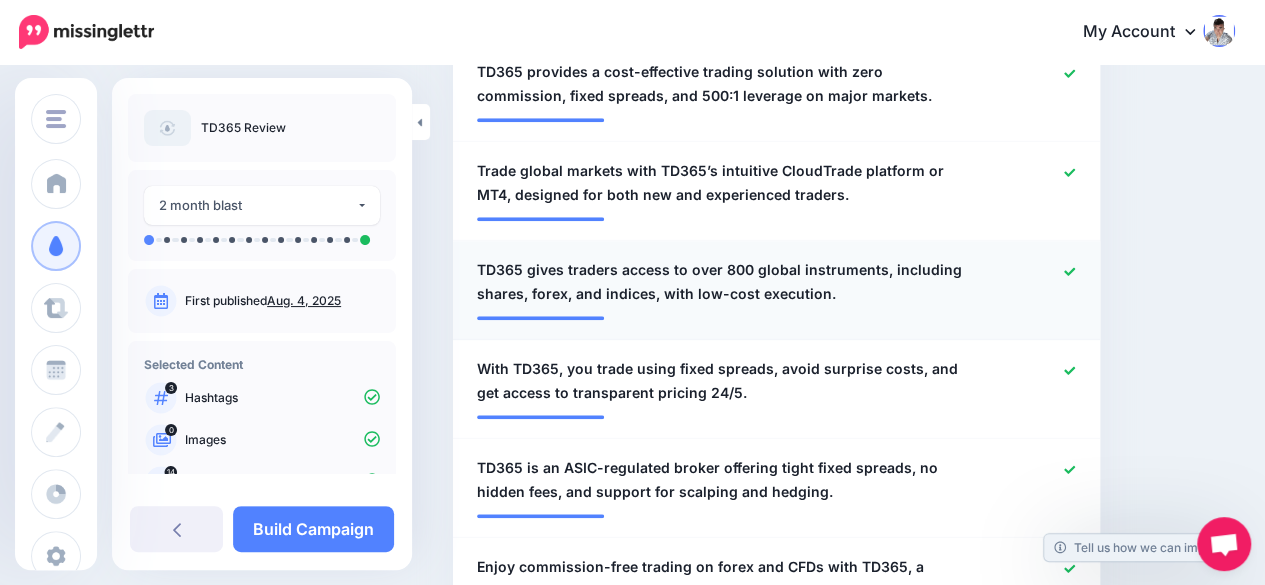 scroll, scrollTop: 808, scrollLeft: 0, axis: vertical 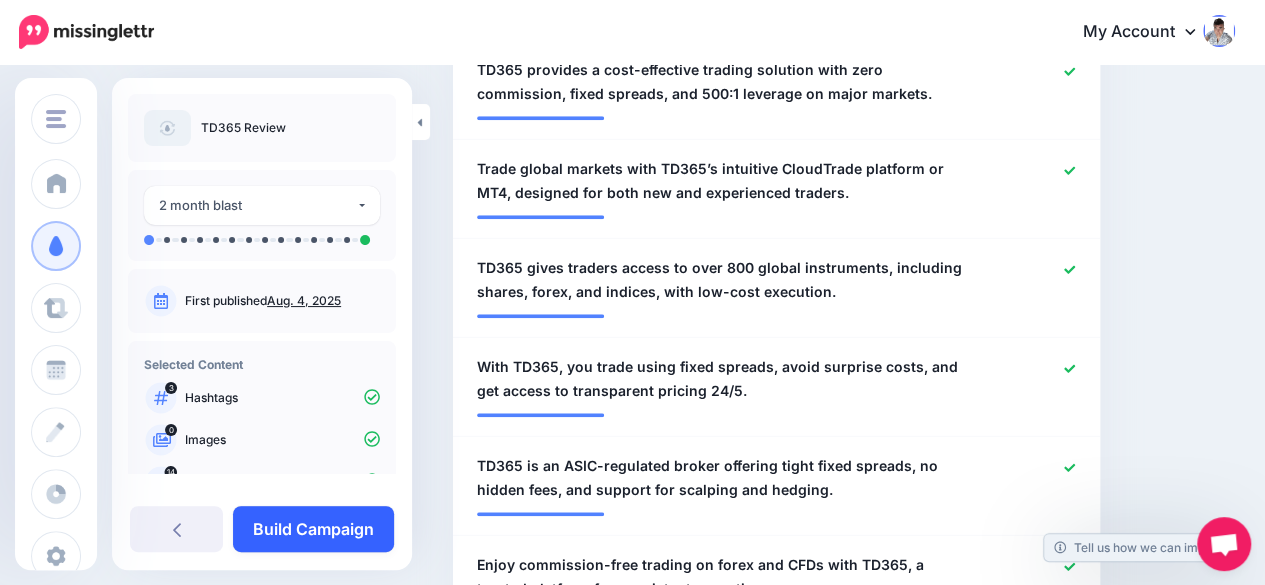 click on "Build Campaign" at bounding box center (313, 529) 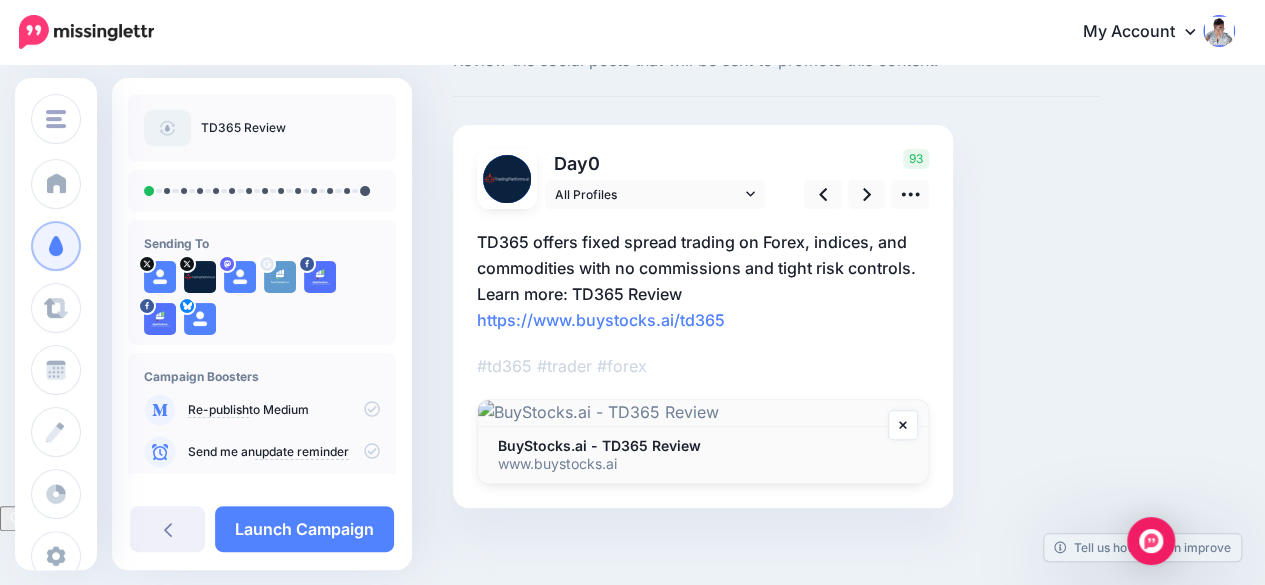 scroll, scrollTop: 0, scrollLeft: 0, axis: both 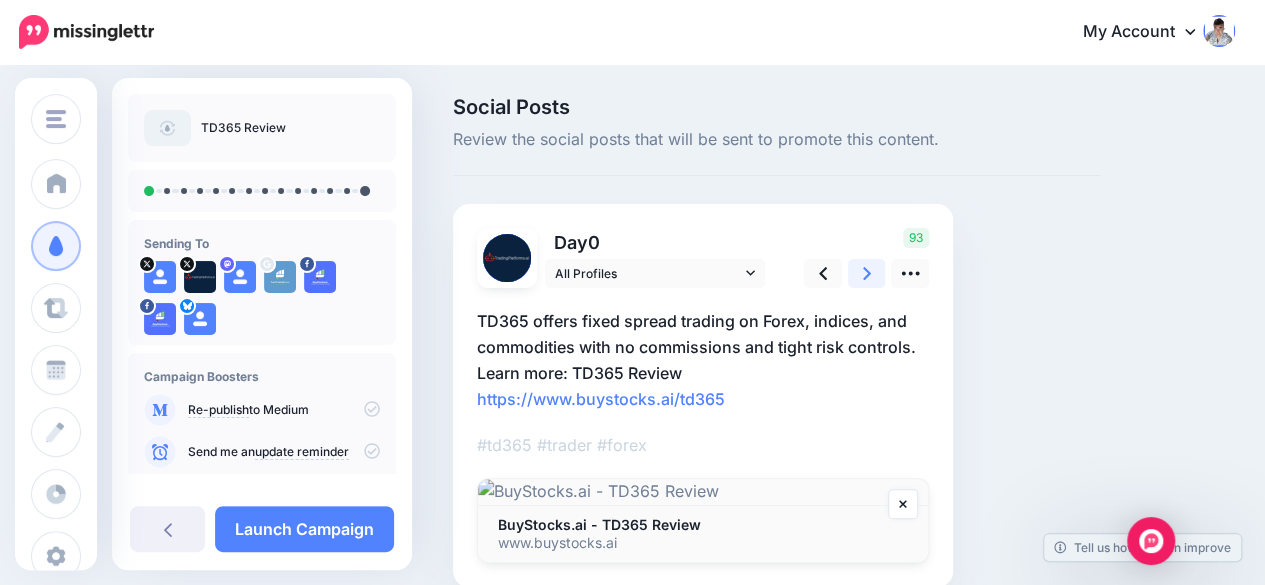 click at bounding box center (867, 273) 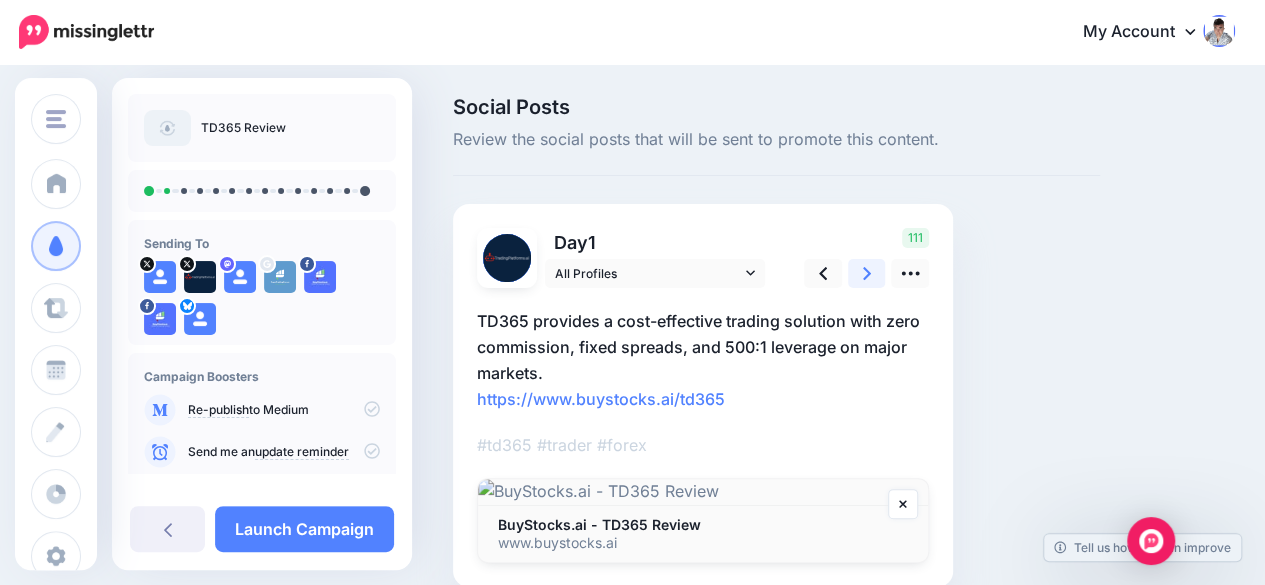 click 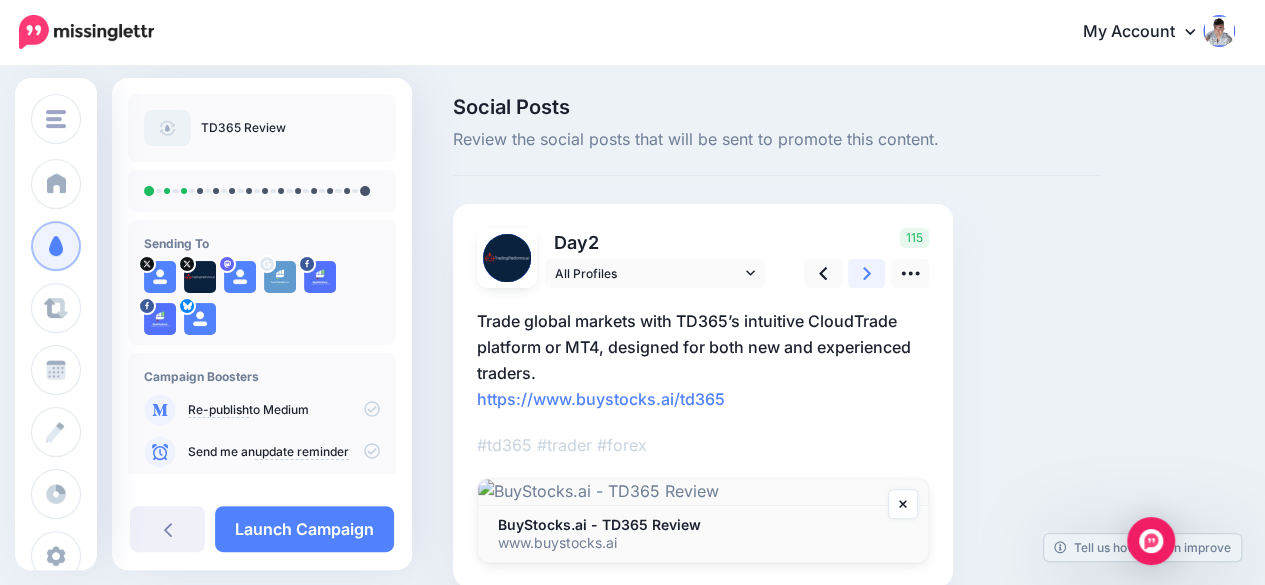 click 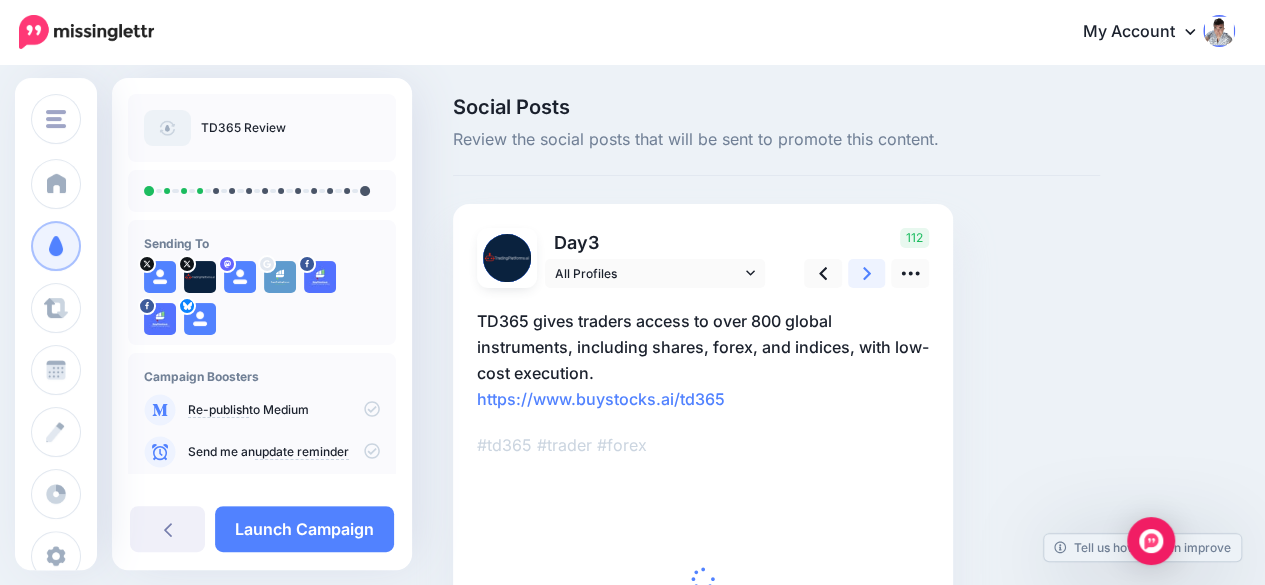 click 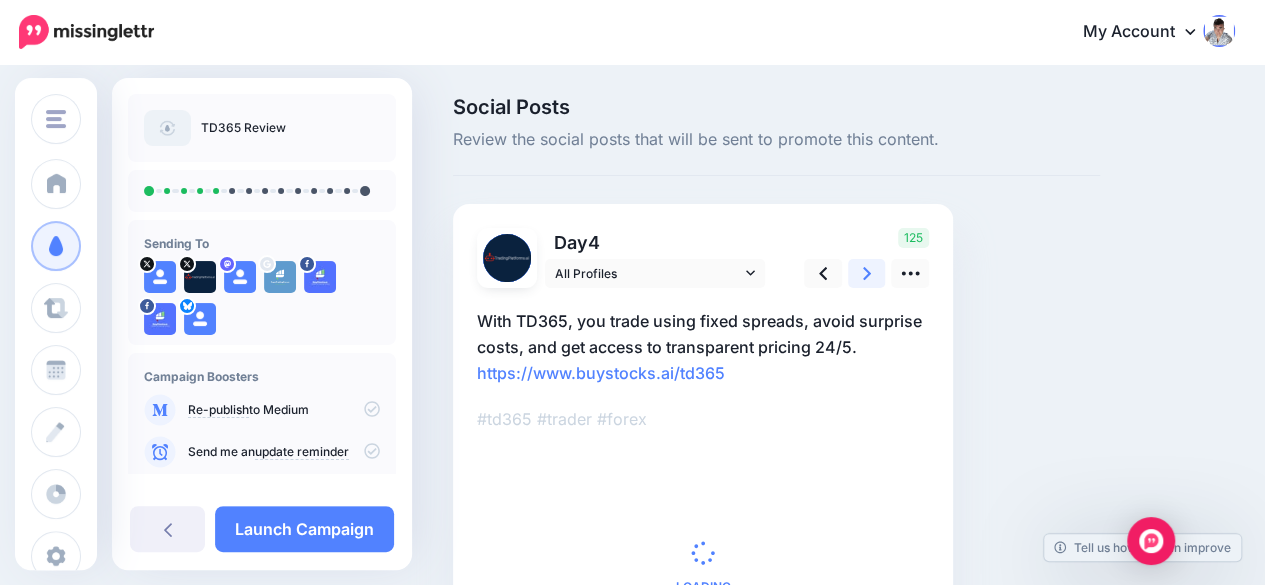 click 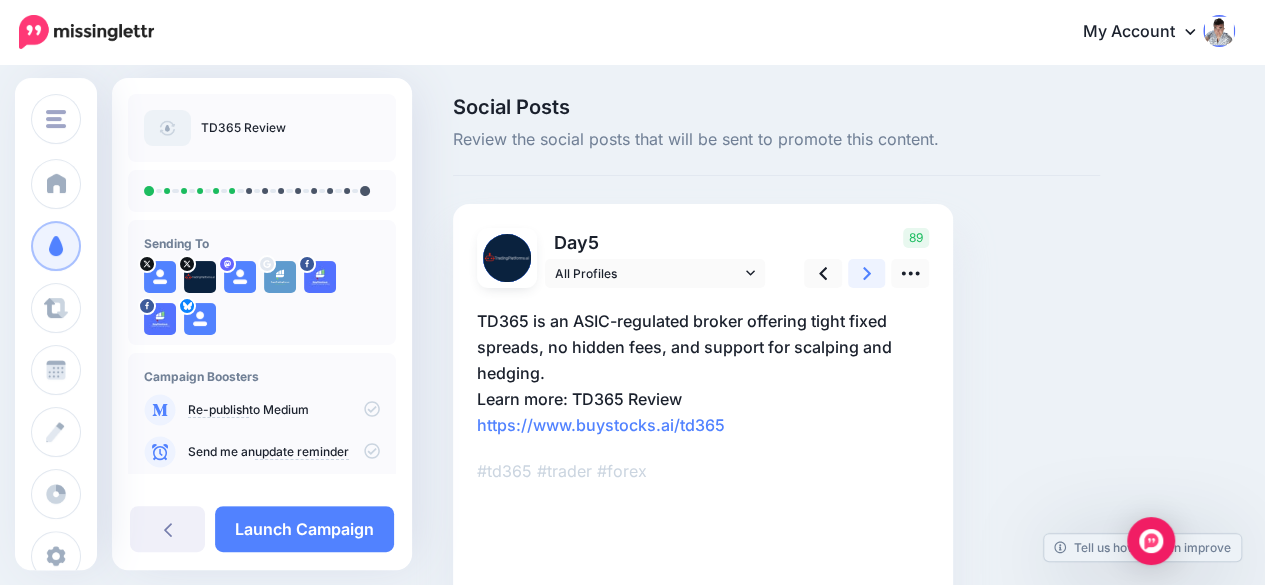 click 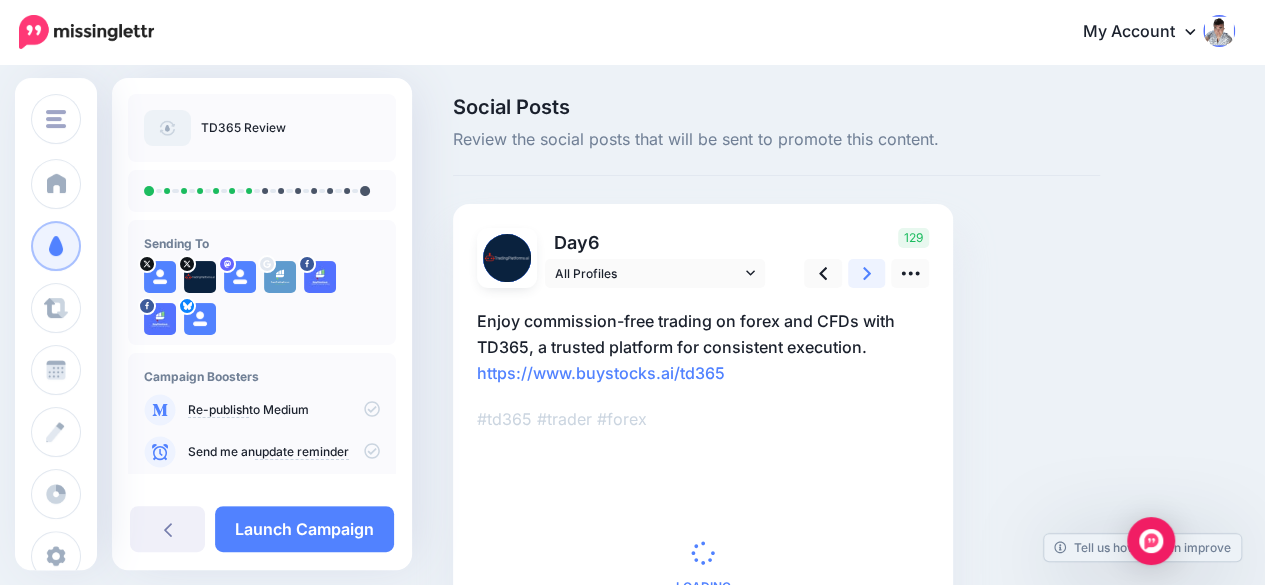 click 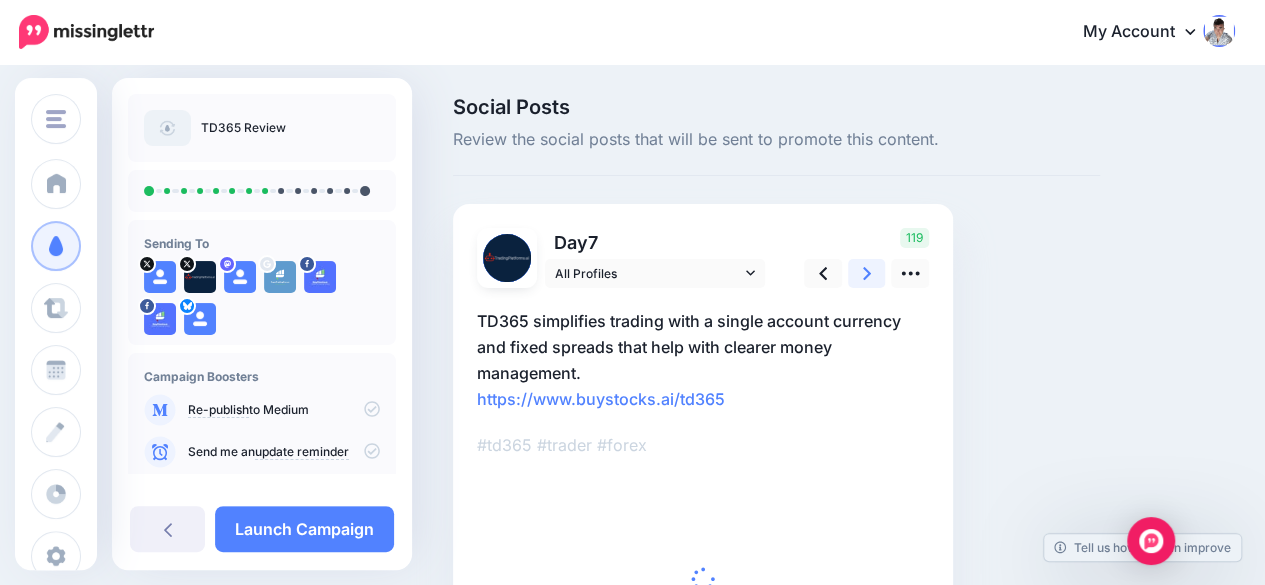 click 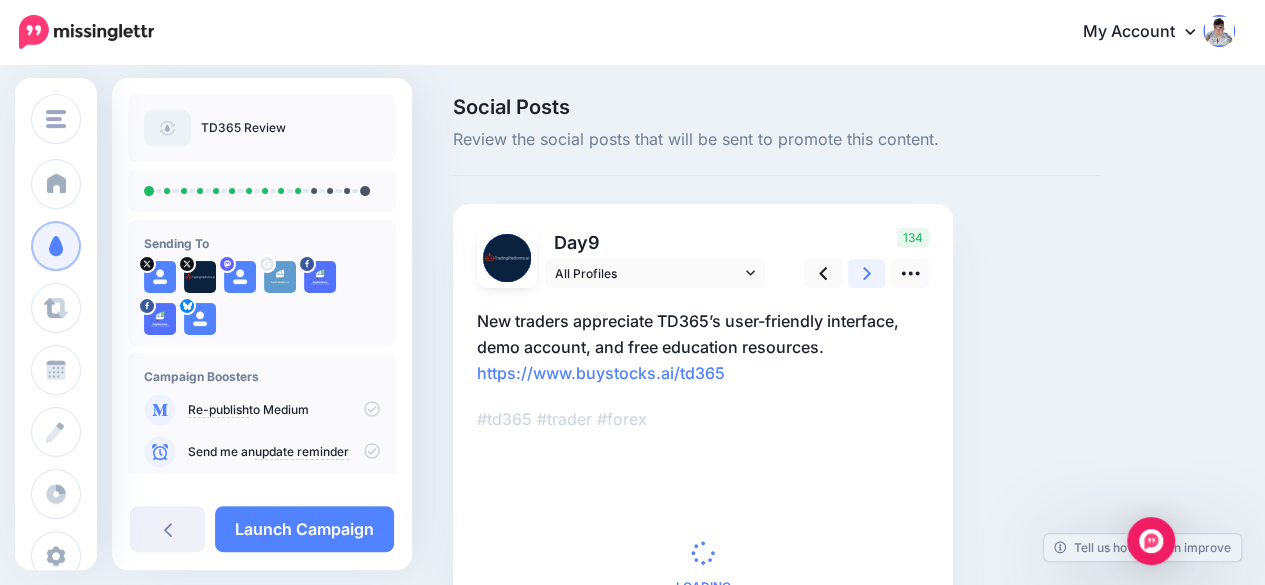 click 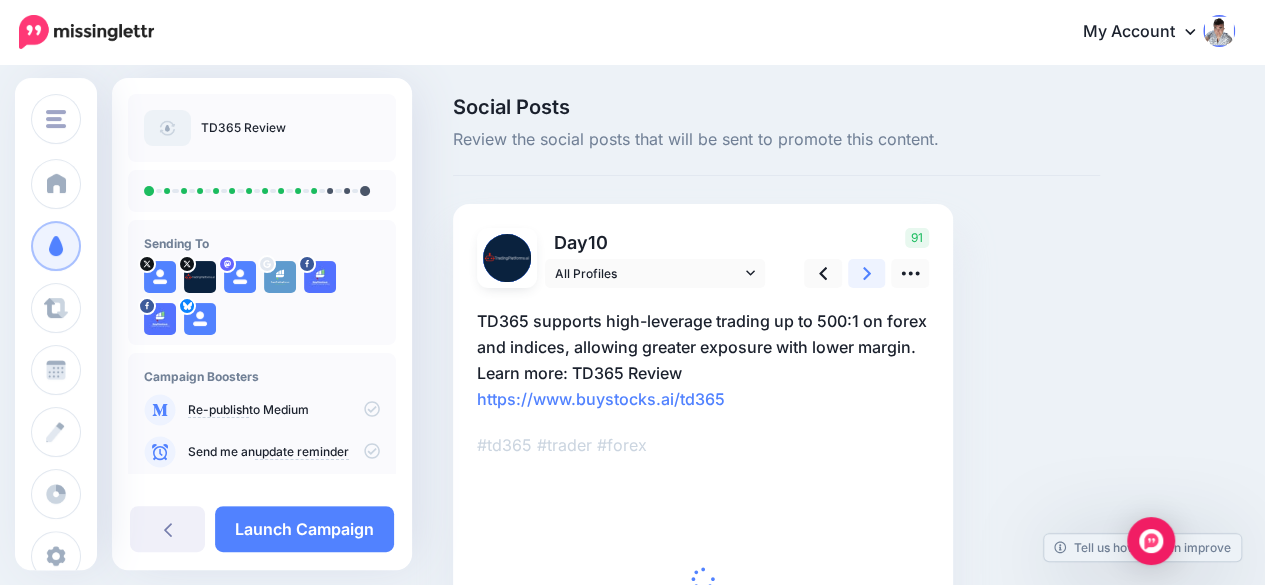 click 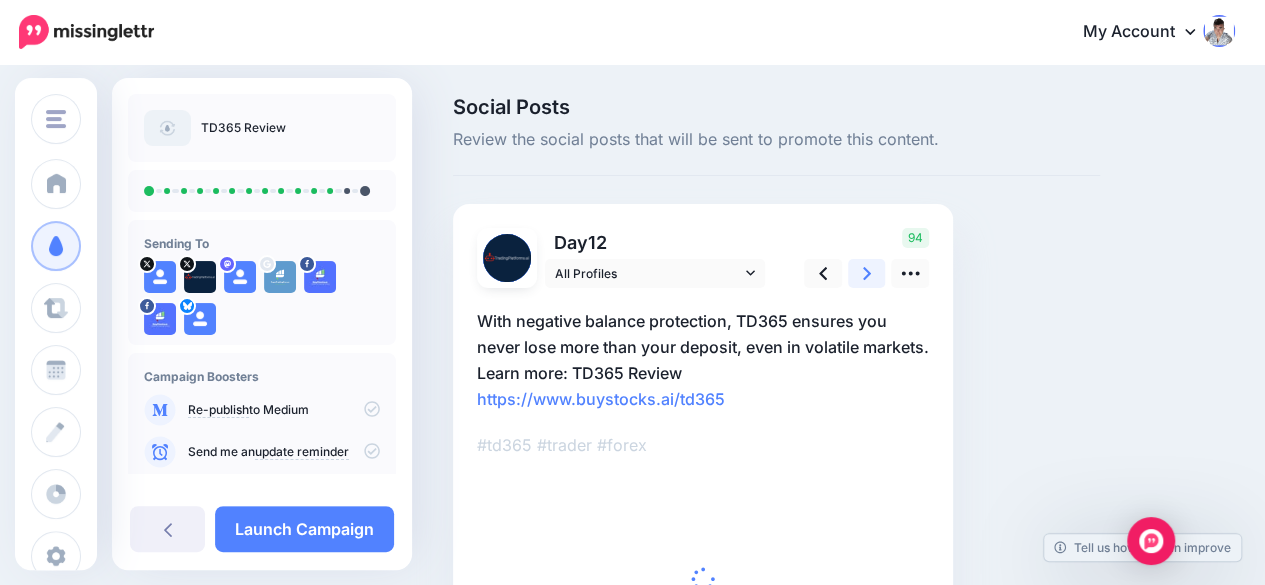 click 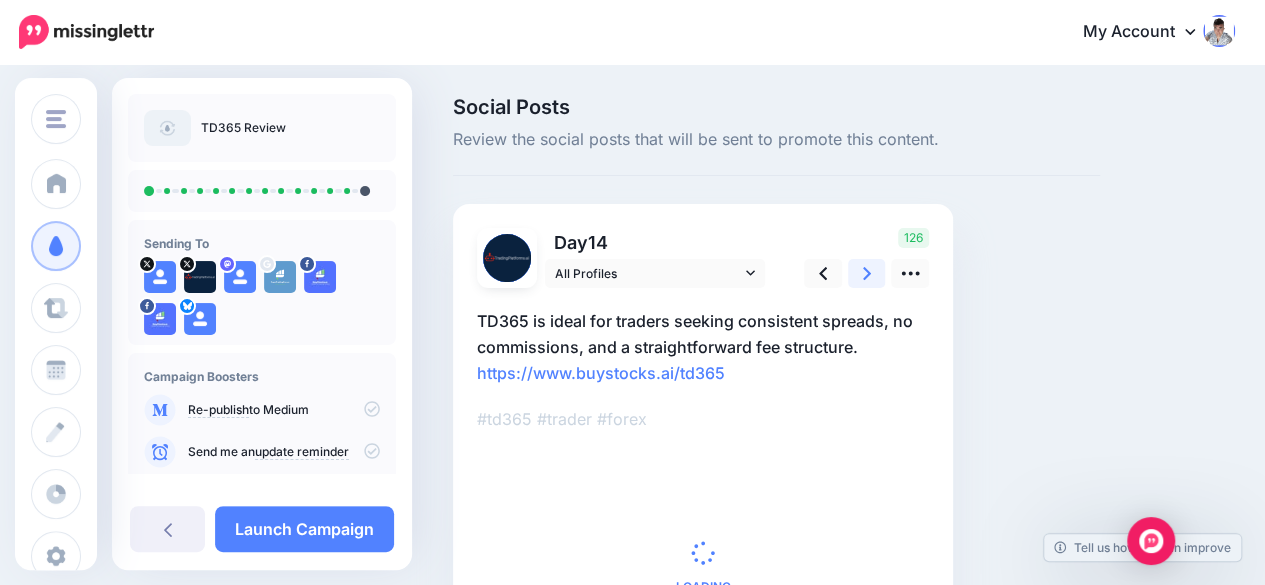 click 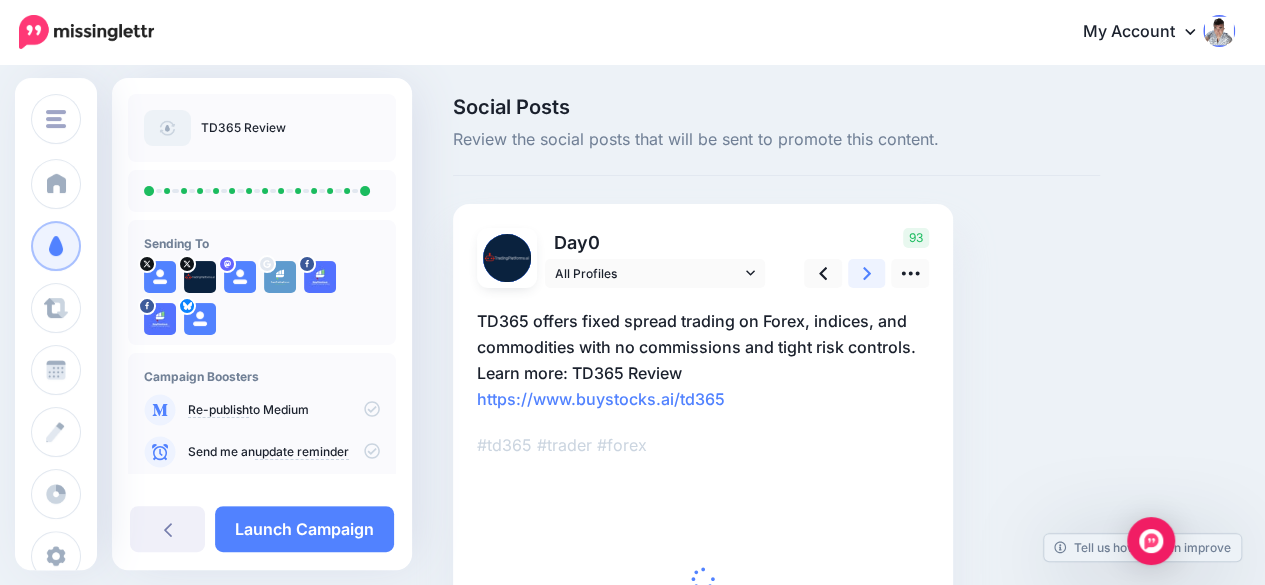 click 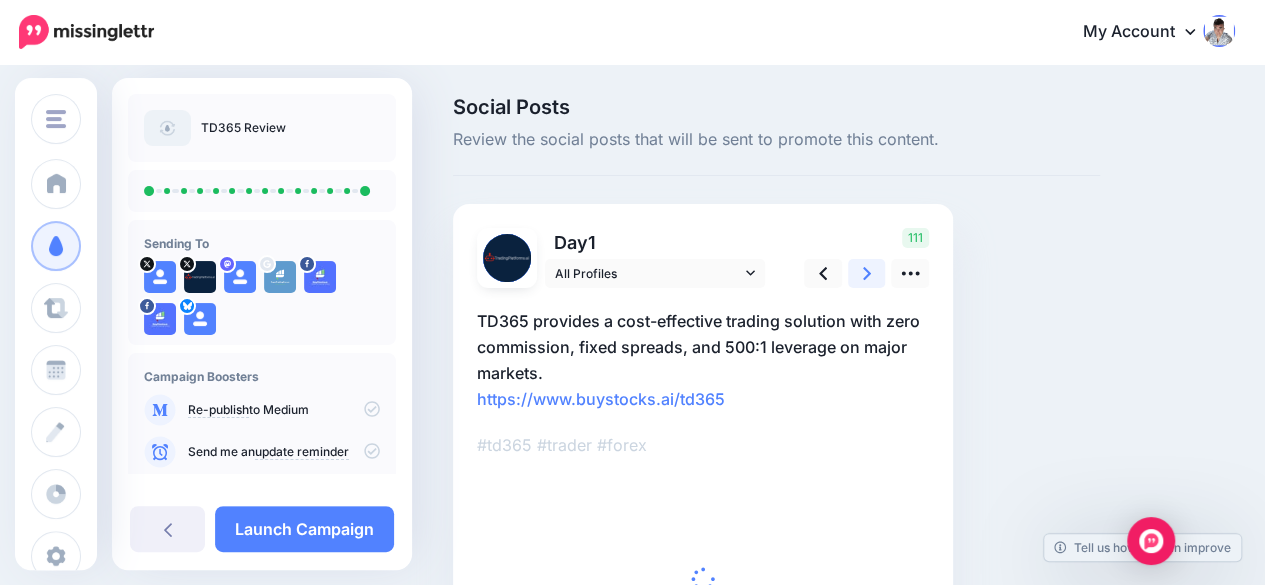 click 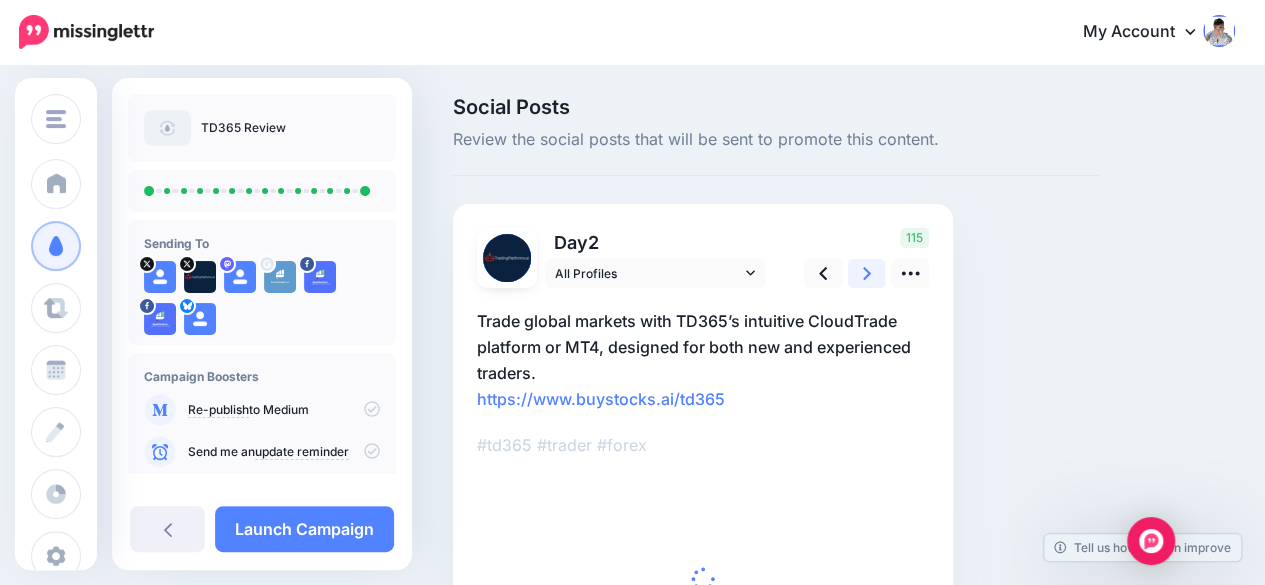 click 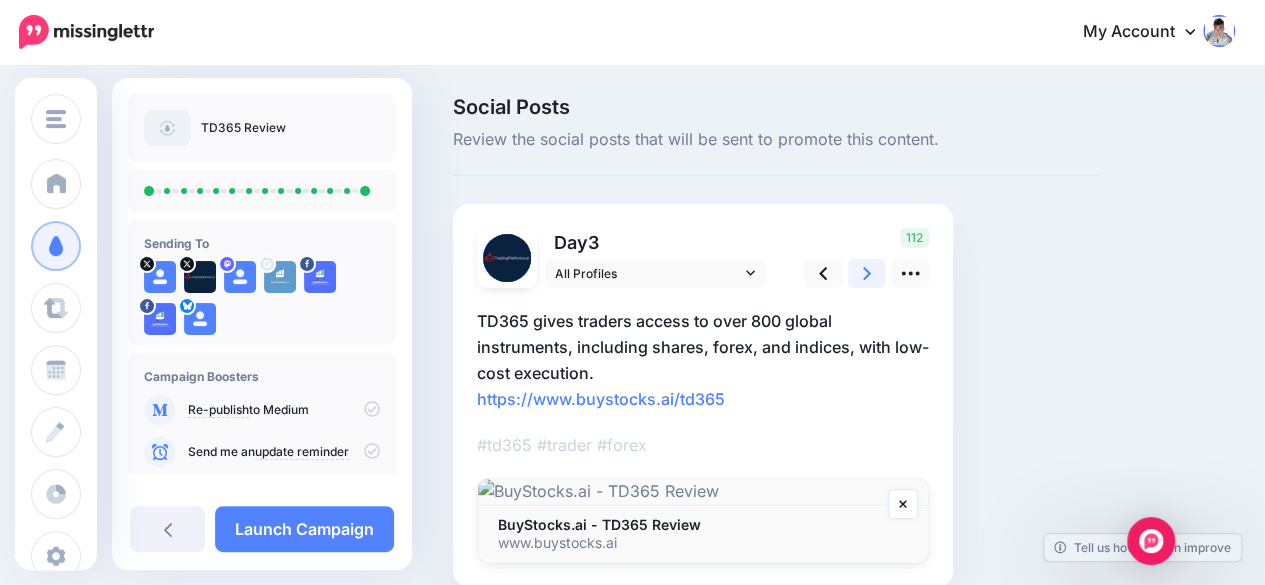 click 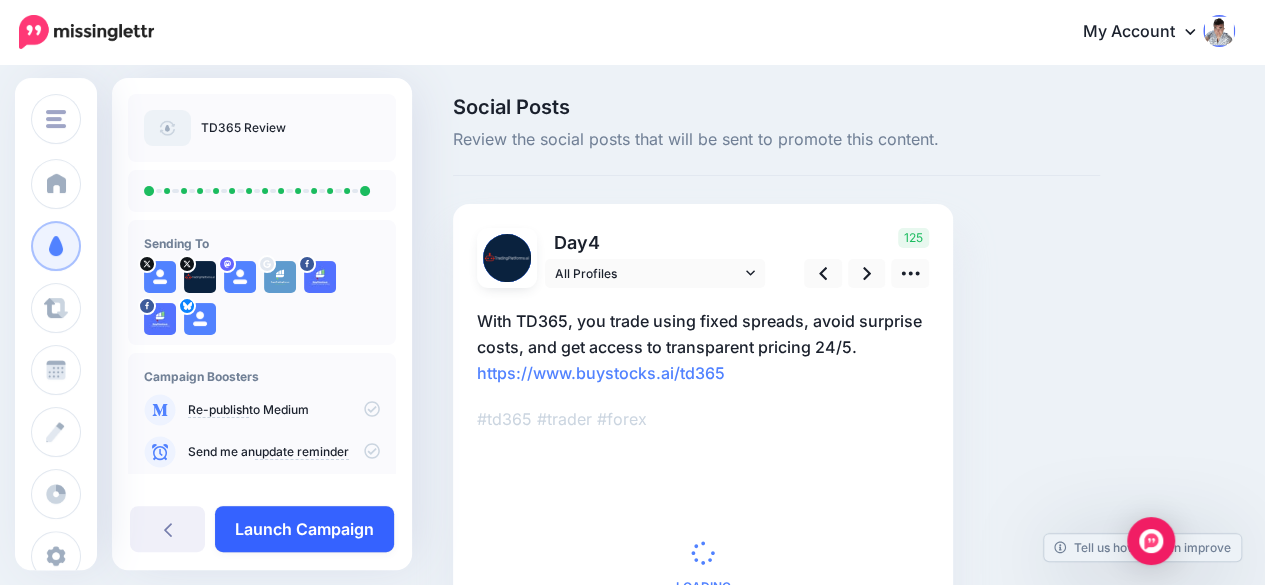 click on "Launch Campaign" at bounding box center (304, 529) 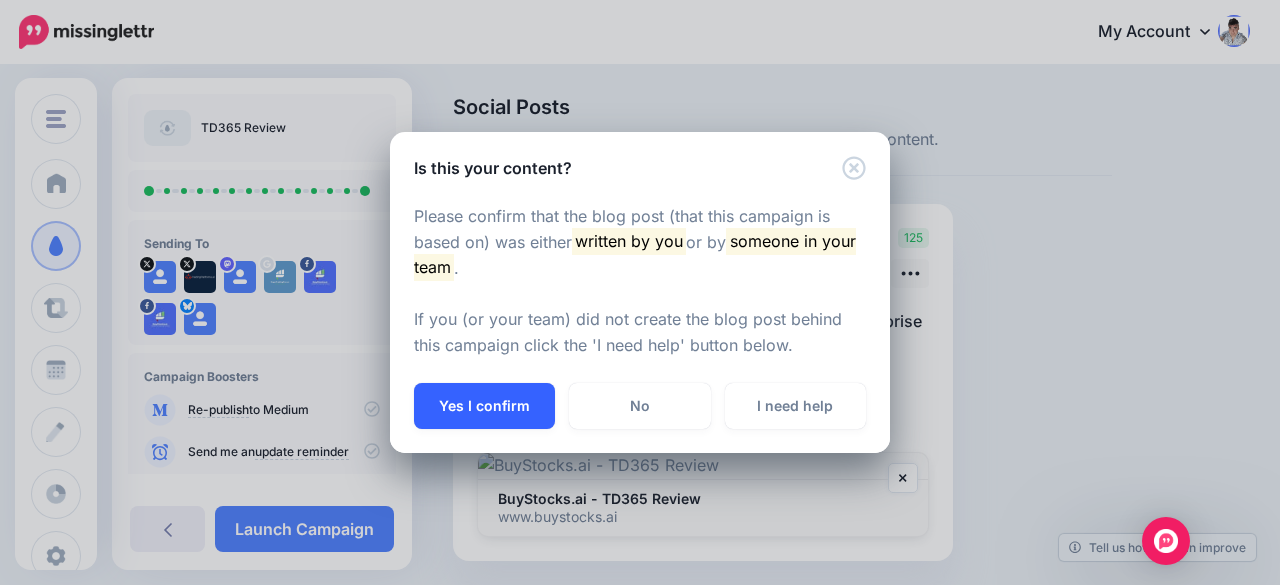 click on "Yes I confirm" at bounding box center (484, 406) 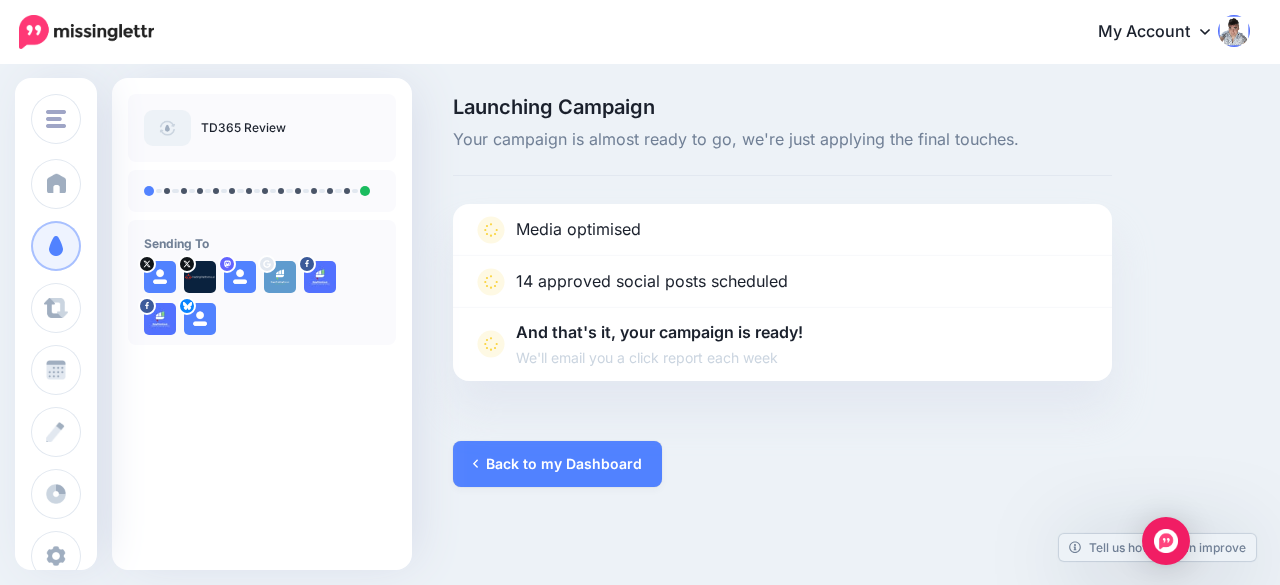 scroll, scrollTop: 0, scrollLeft: 0, axis: both 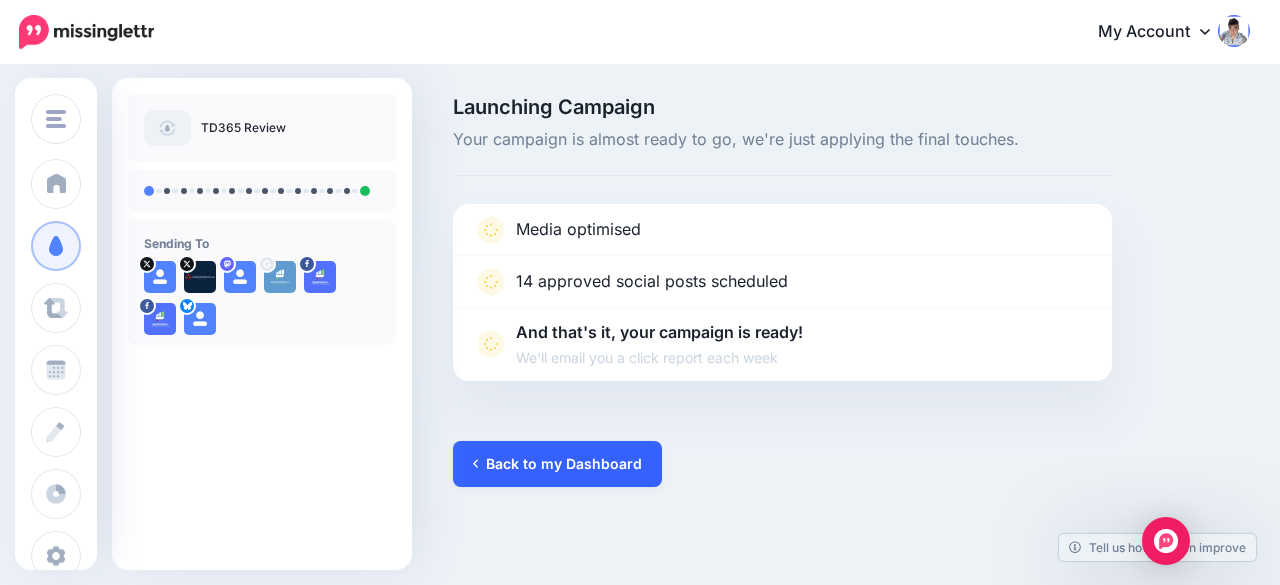 click on "Back to my Dashboard" at bounding box center (557, 464) 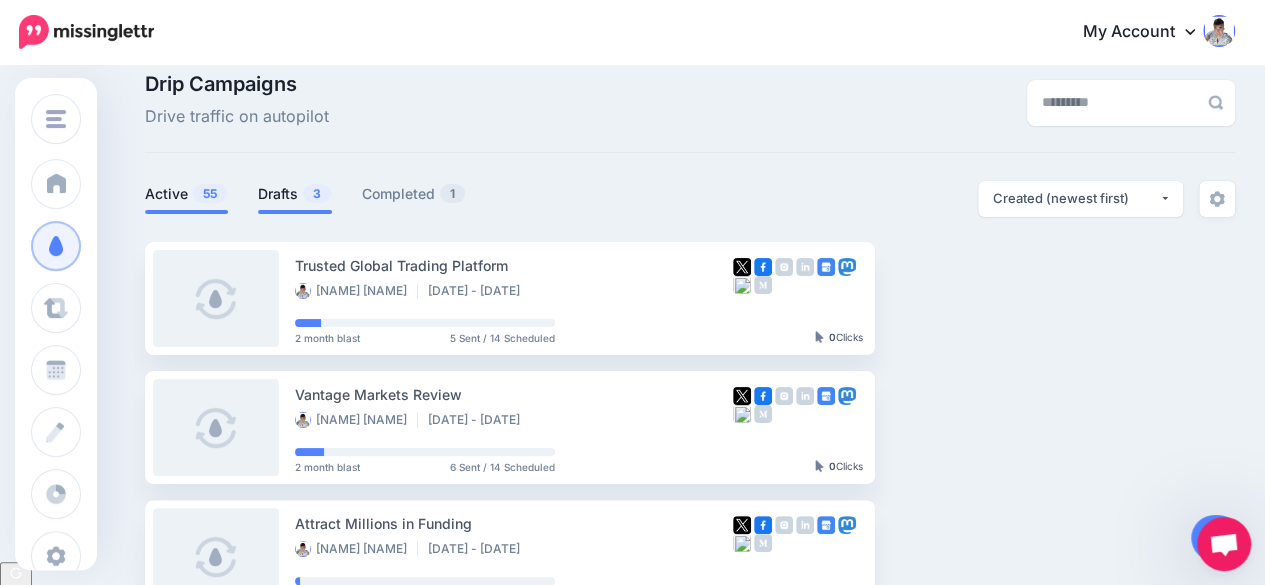 scroll, scrollTop: 0, scrollLeft: 0, axis: both 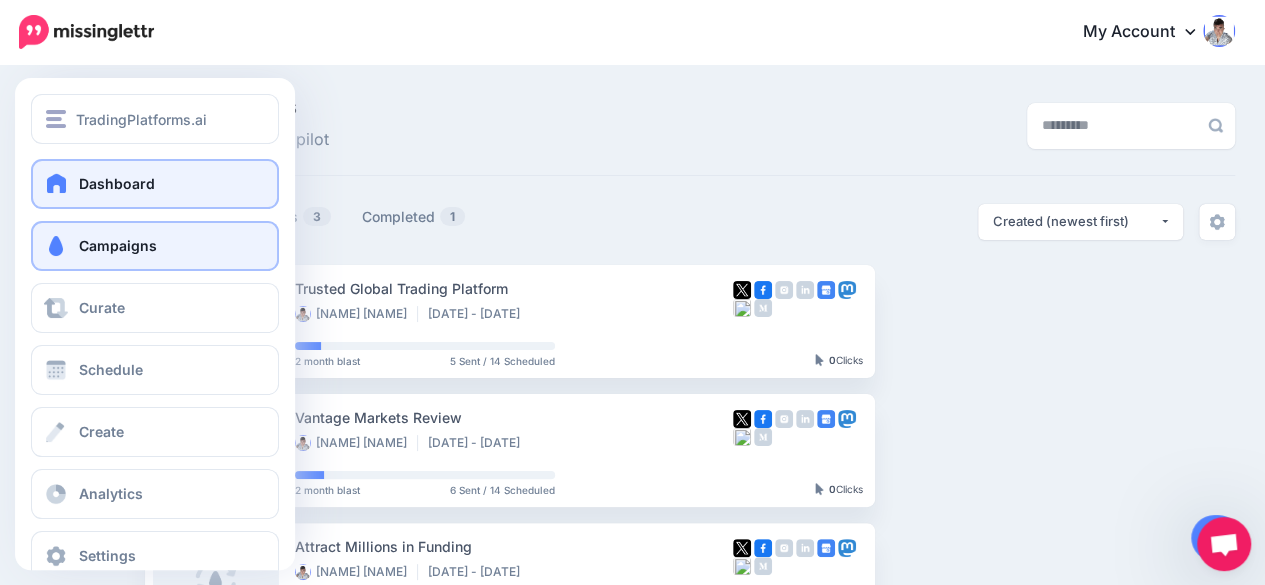click on "Dashboard" at bounding box center (155, 184) 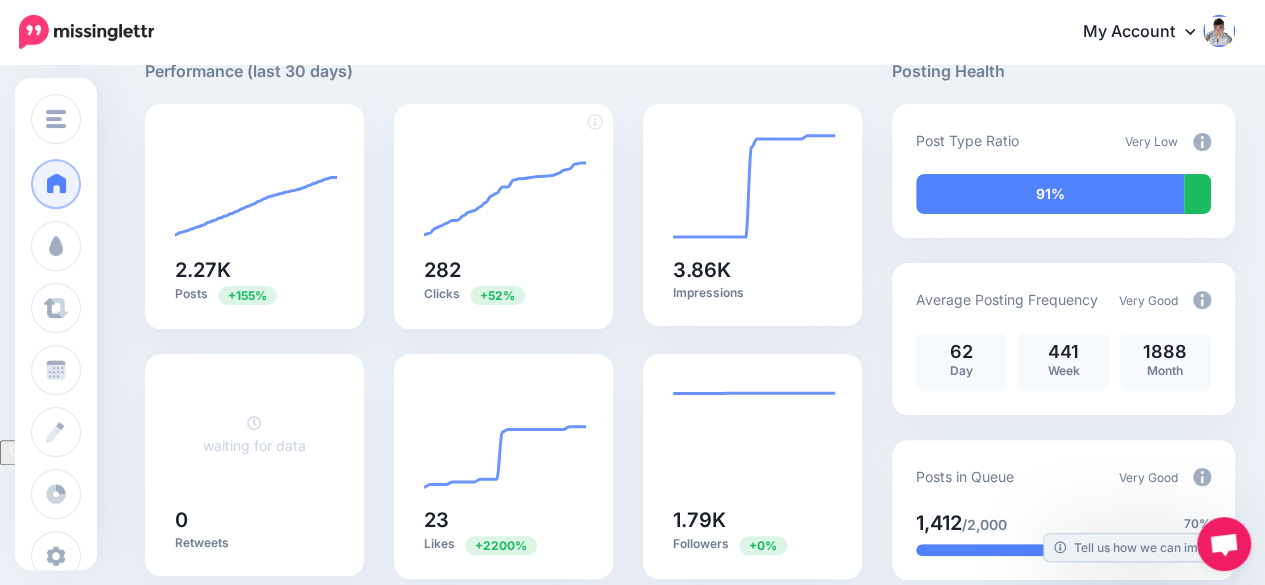 scroll, scrollTop: 400, scrollLeft: 0, axis: vertical 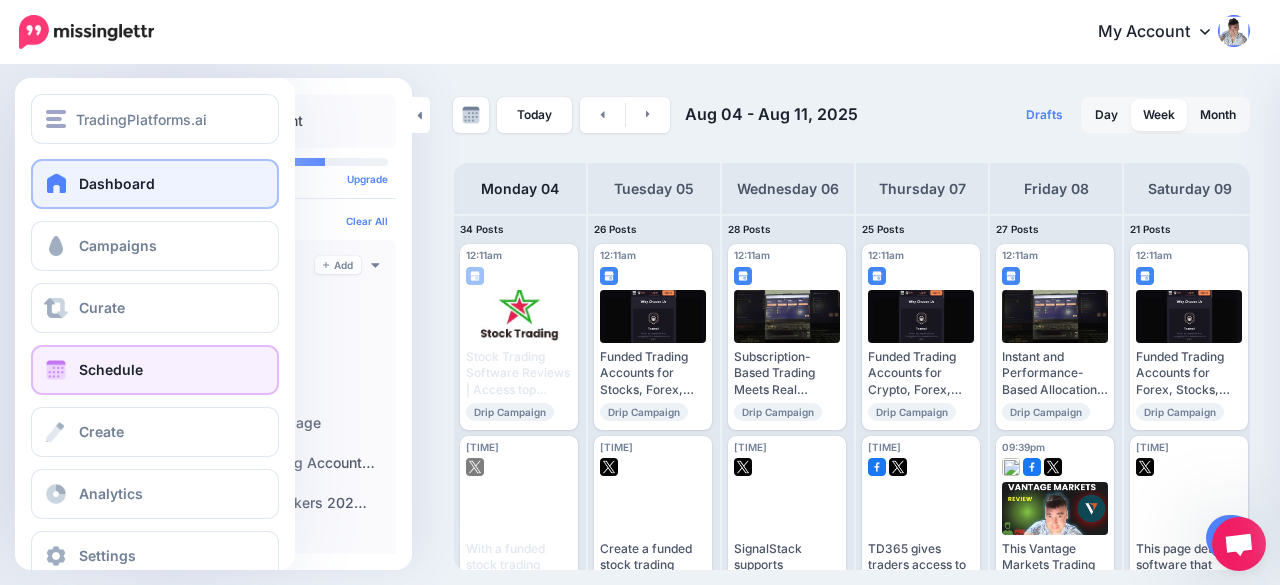 click at bounding box center (57, 183) 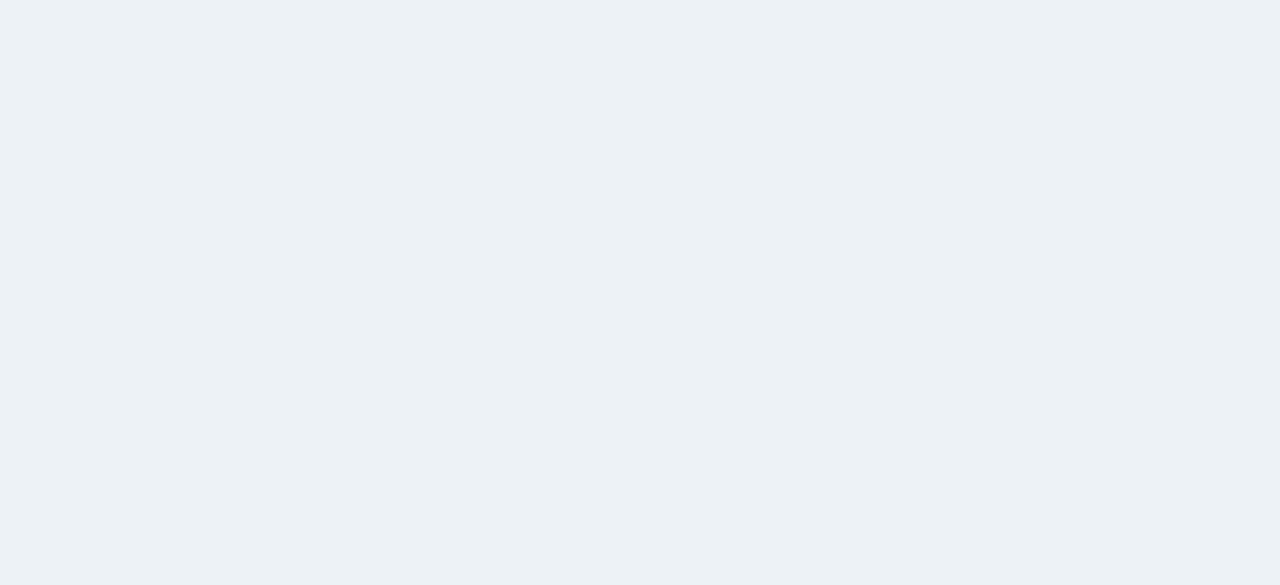 scroll, scrollTop: 0, scrollLeft: 0, axis: both 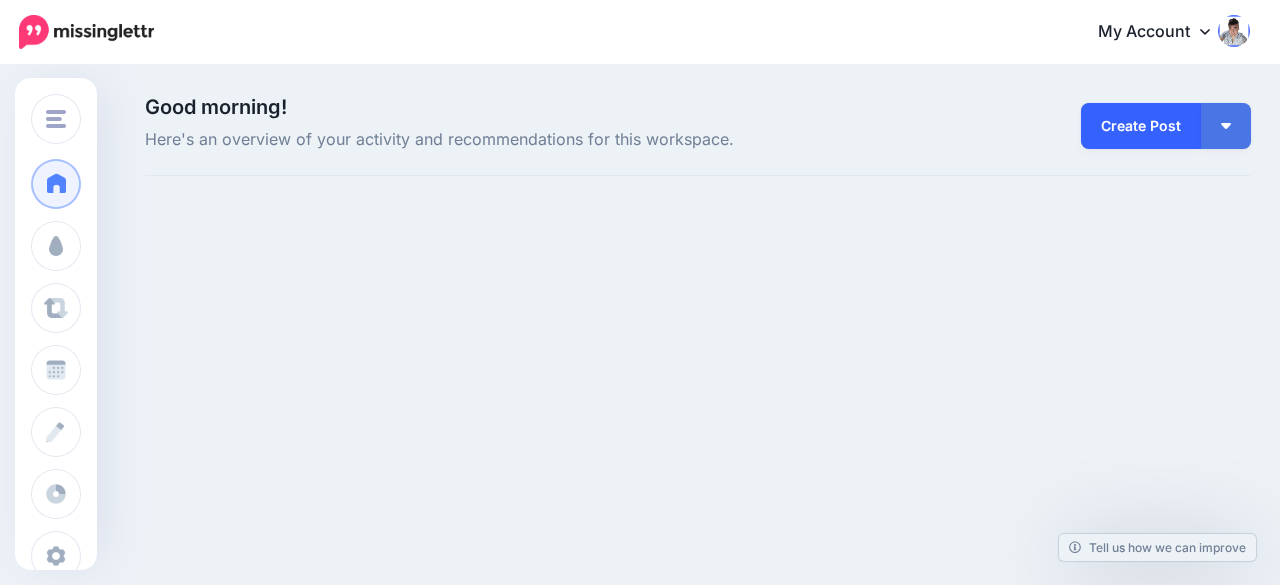 click on "Create Post" at bounding box center [1141, 126] 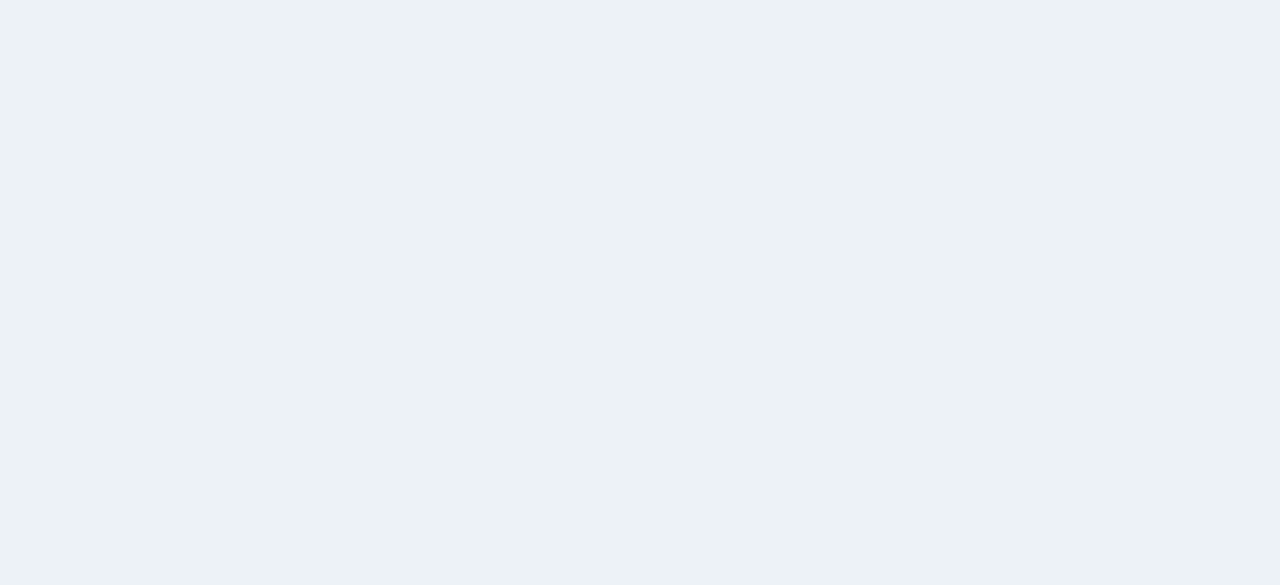 scroll, scrollTop: 0, scrollLeft: 0, axis: both 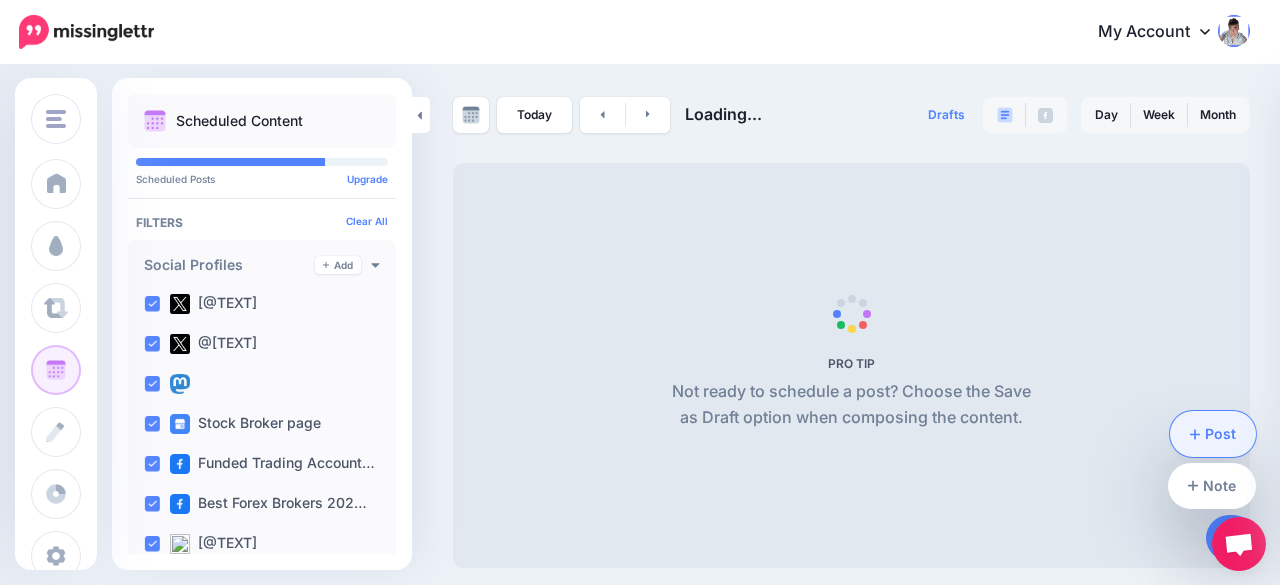 click on "Post" at bounding box center [1213, 434] 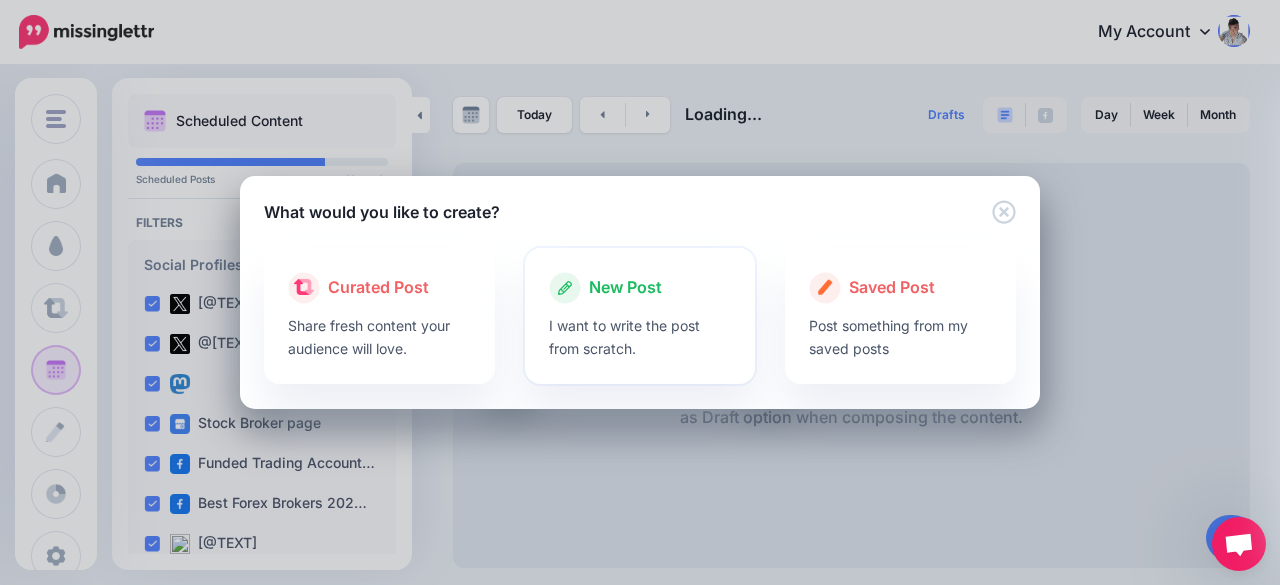 click on "I want to write the post from scratch." at bounding box center (640, 337) 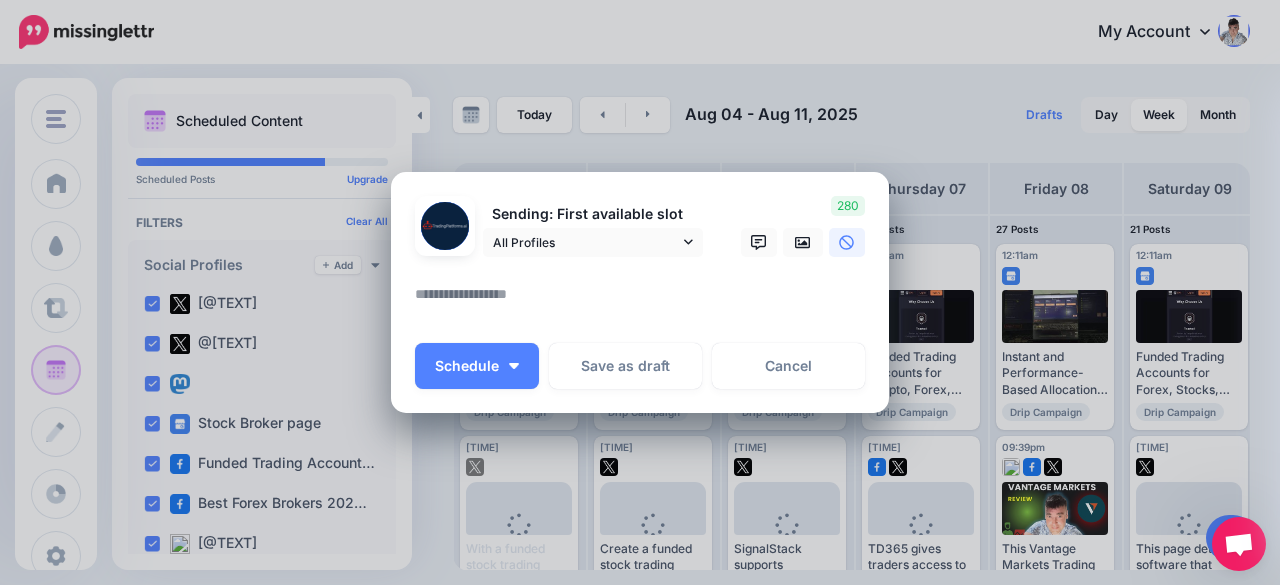 click at bounding box center [645, 301] 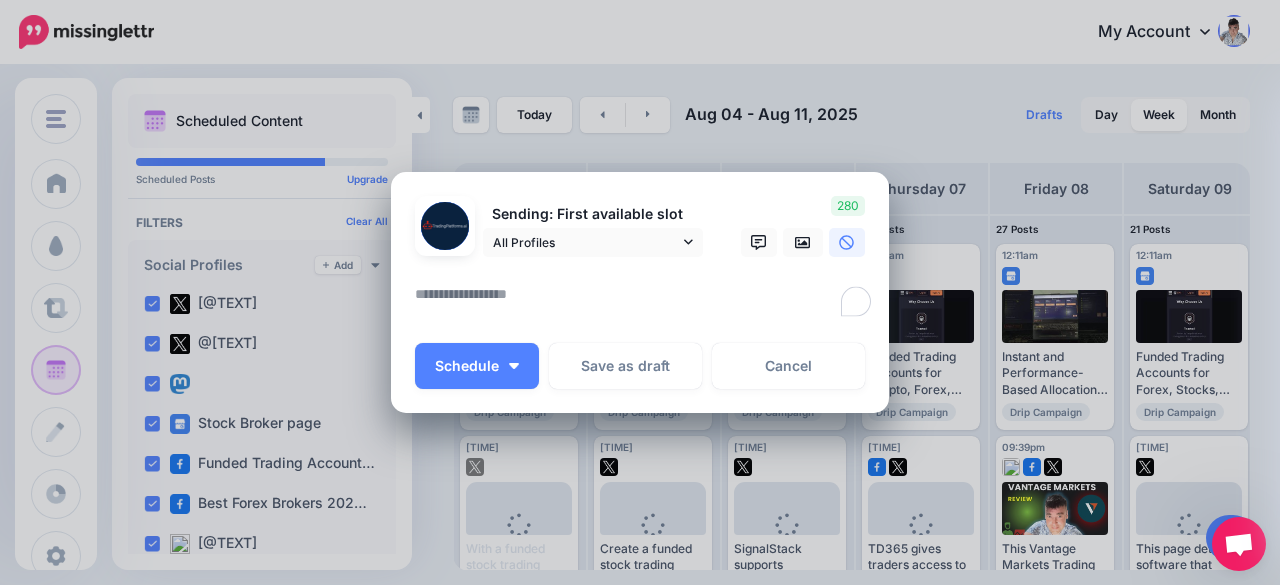 paste on "**********" 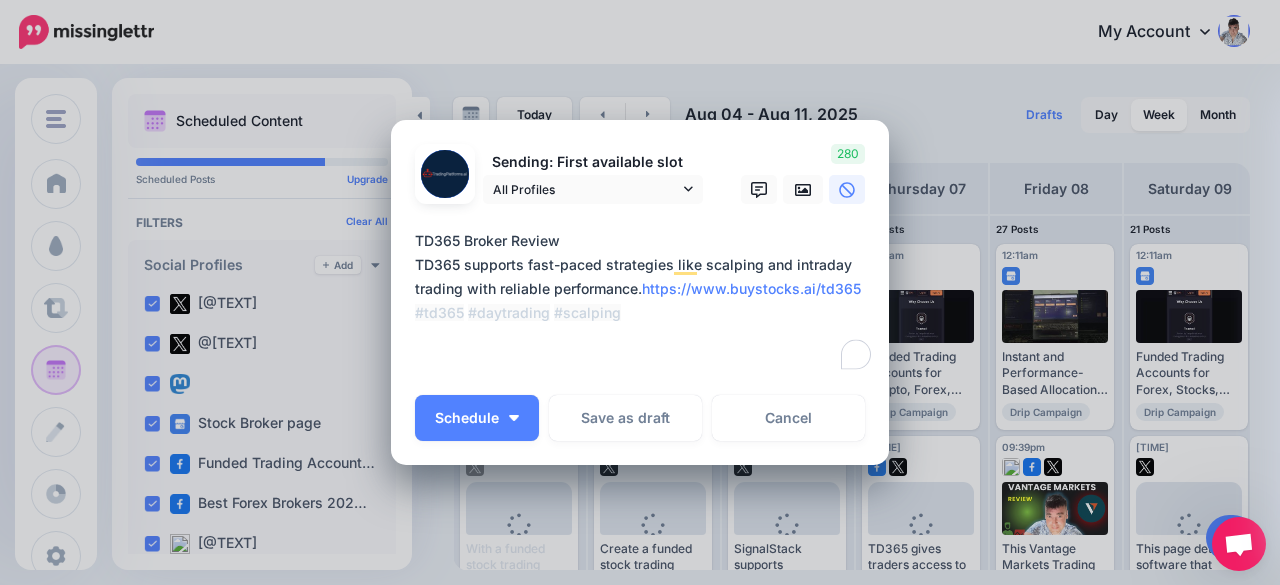 click on "**********" at bounding box center [645, 301] 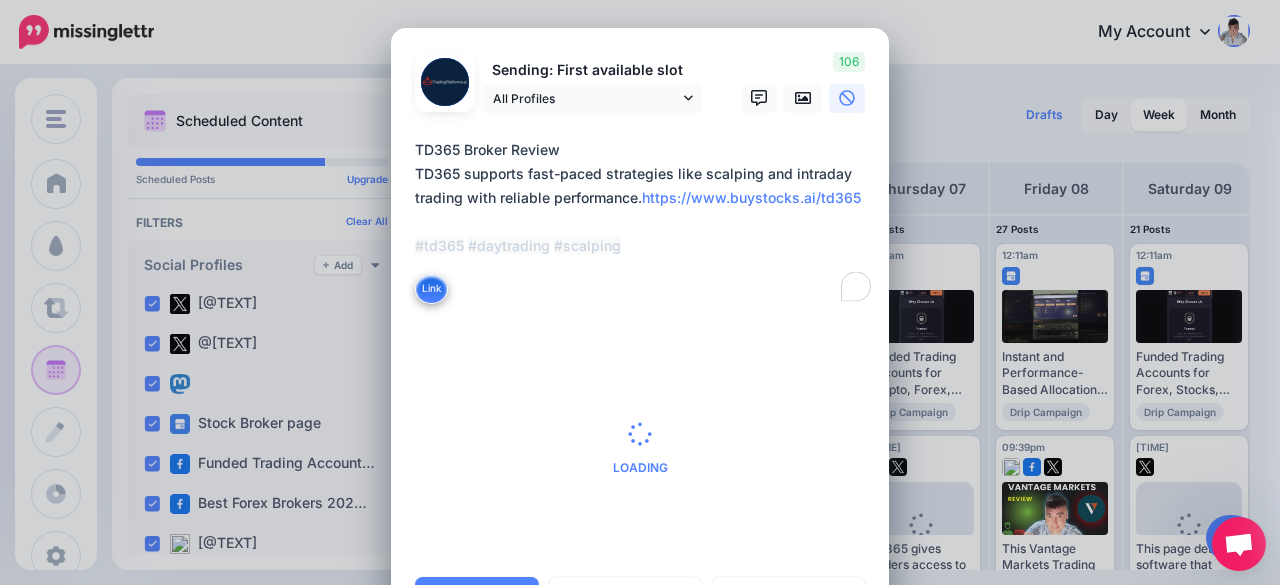 click on "**********" at bounding box center [645, 222] 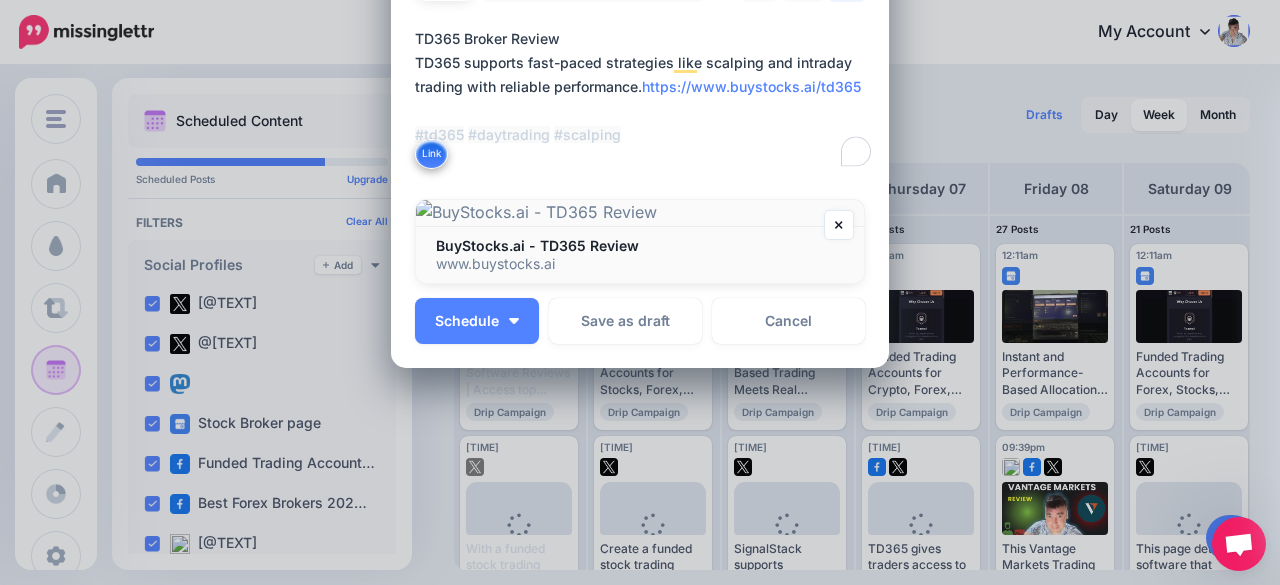 scroll, scrollTop: 300, scrollLeft: 0, axis: vertical 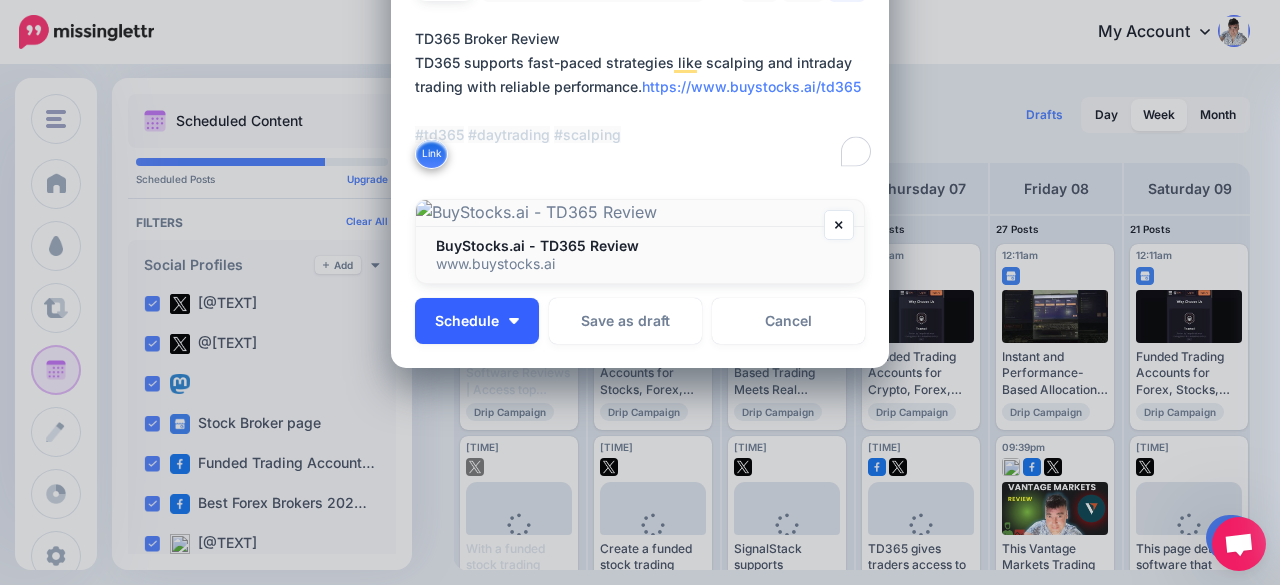 type on "**********" 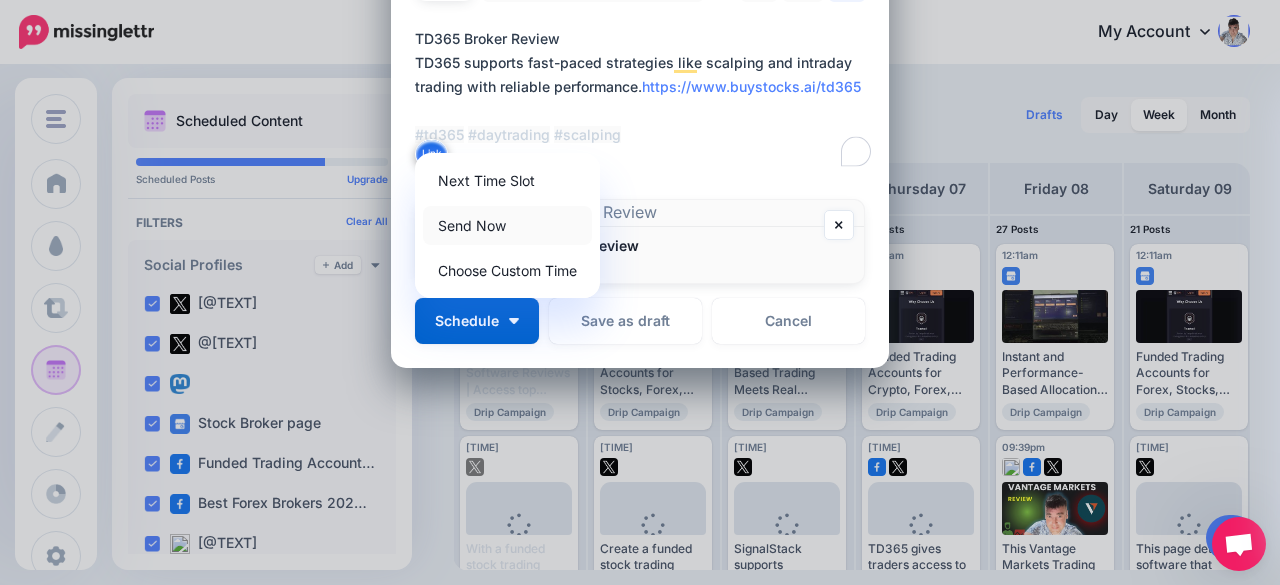 click on "Send Now" at bounding box center (507, 225) 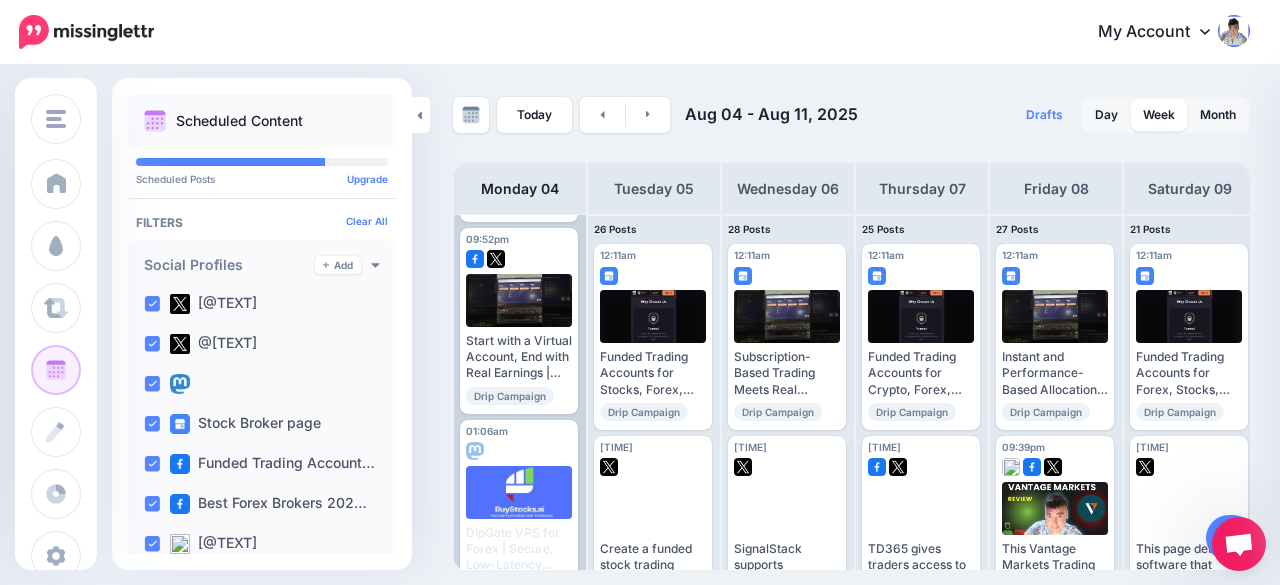 scroll, scrollTop: 0, scrollLeft: 0, axis: both 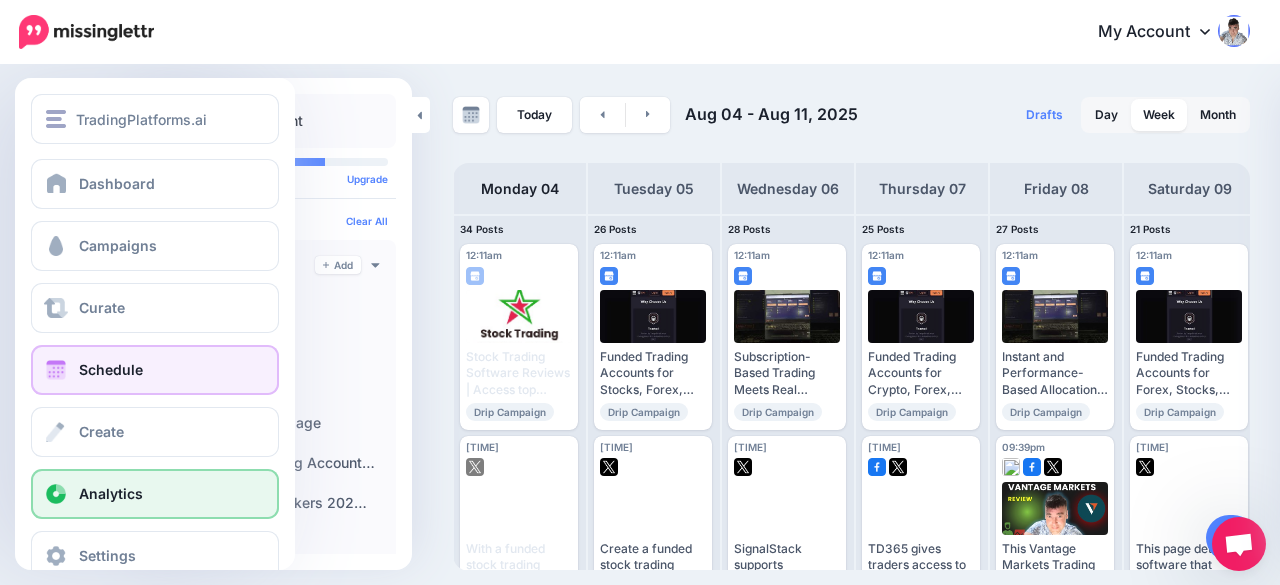 click on "Analytics" at bounding box center (155, 494) 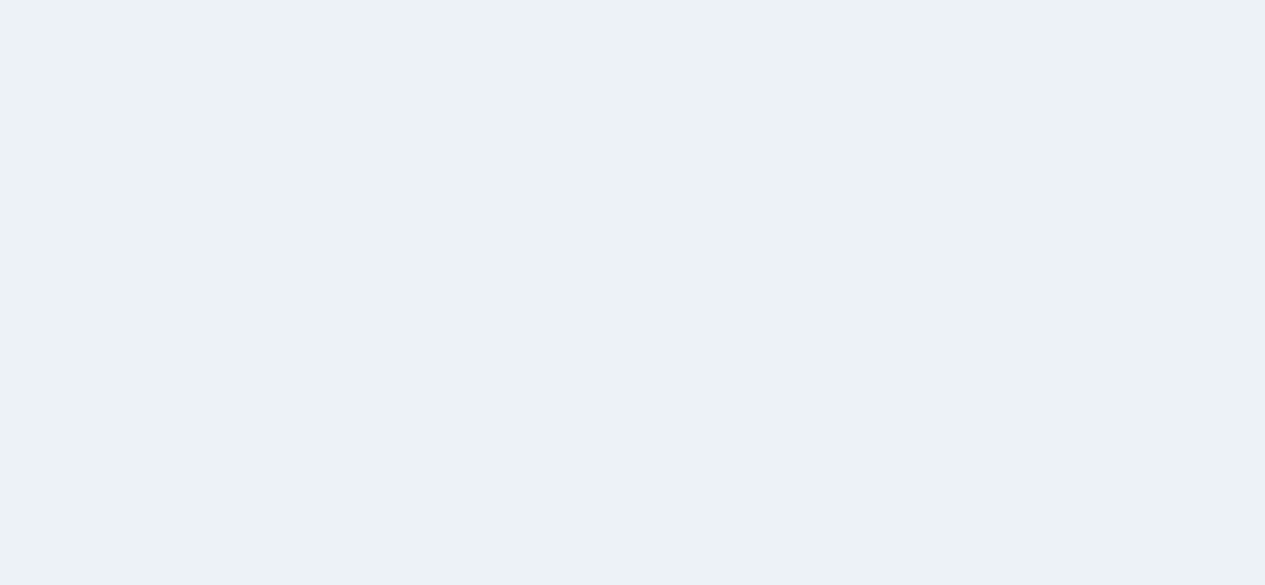 scroll, scrollTop: 0, scrollLeft: 0, axis: both 